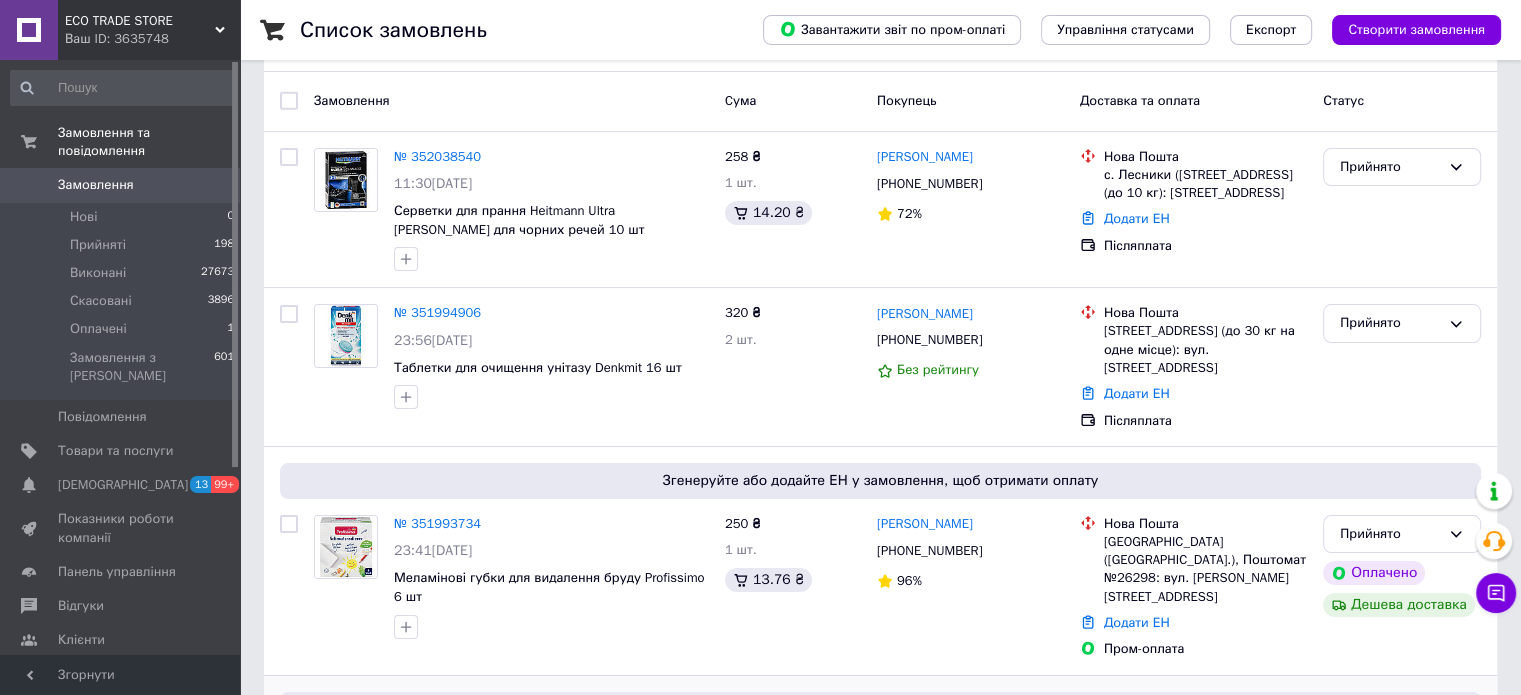 scroll, scrollTop: 0, scrollLeft: 0, axis: both 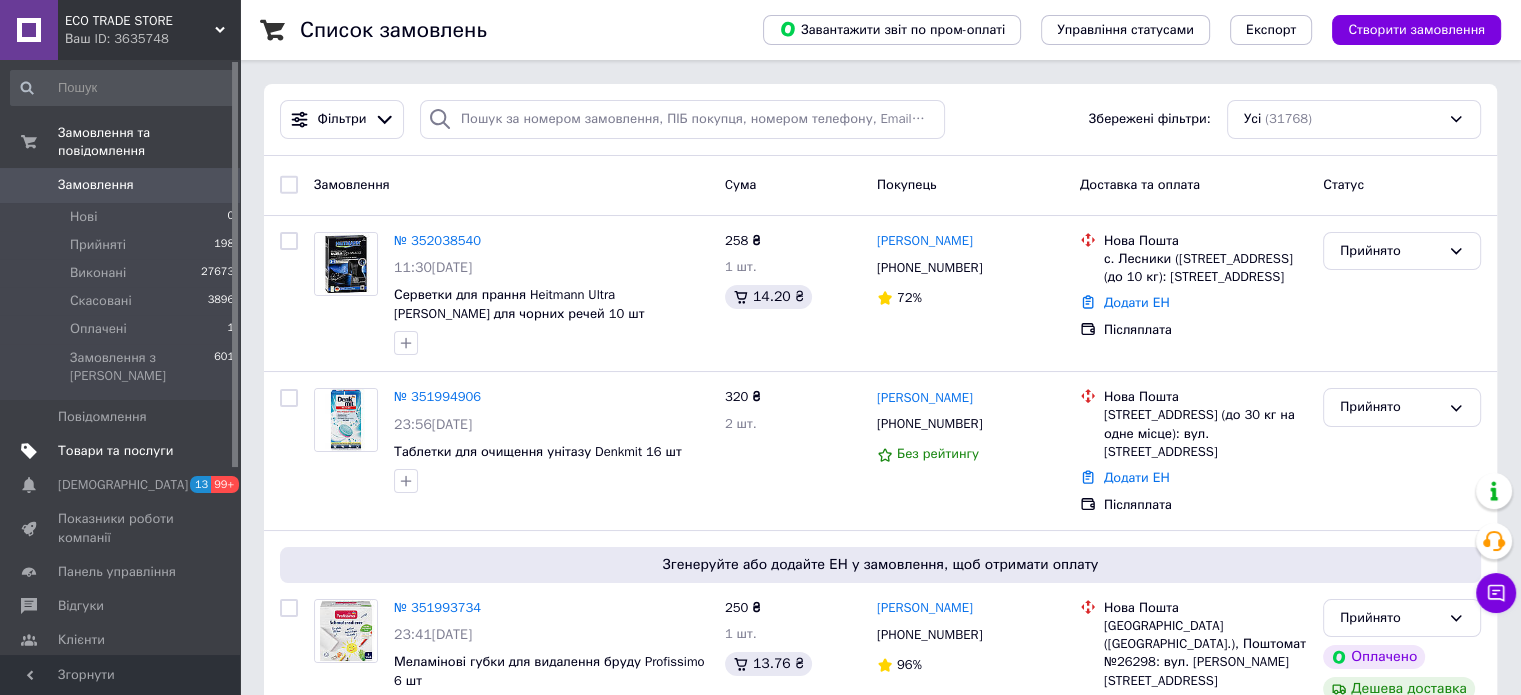 click on "Товари та послуги" at bounding box center (123, 451) 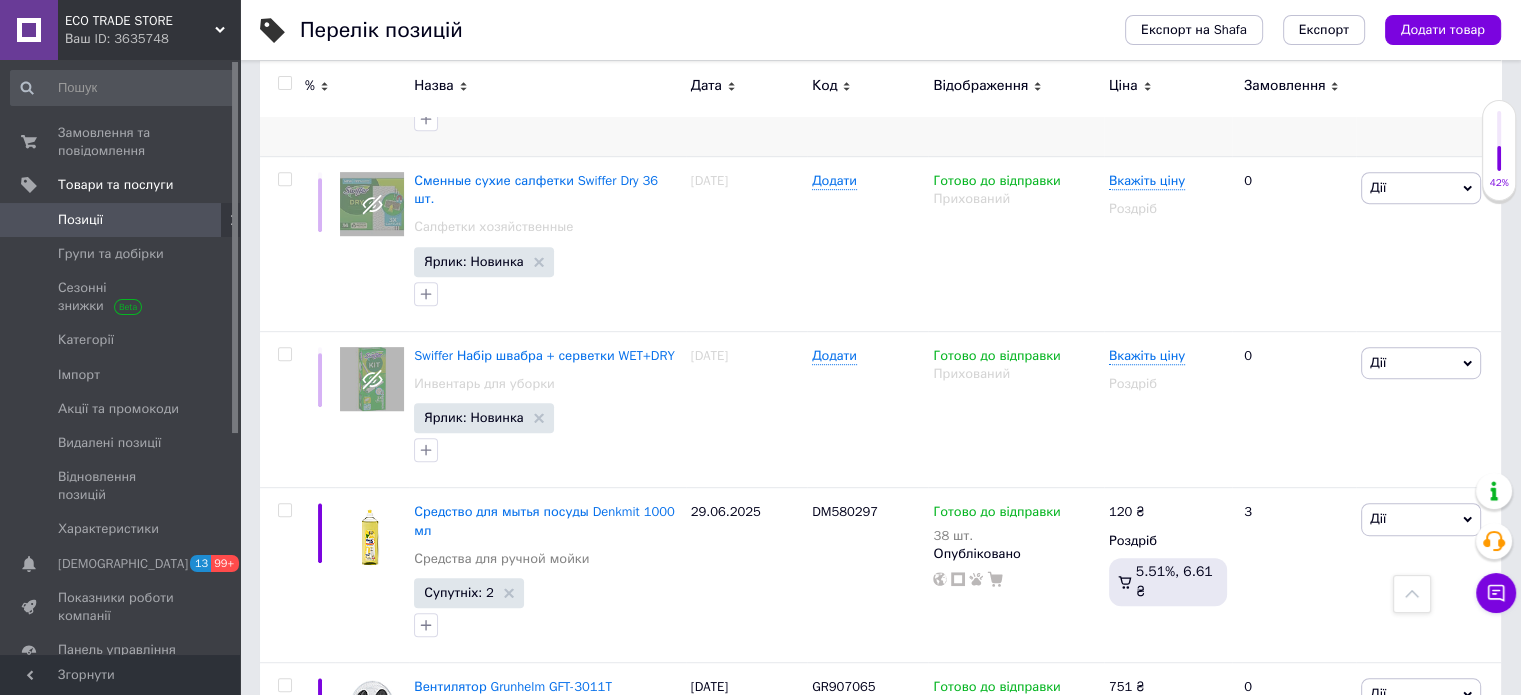 scroll, scrollTop: 1000, scrollLeft: 0, axis: vertical 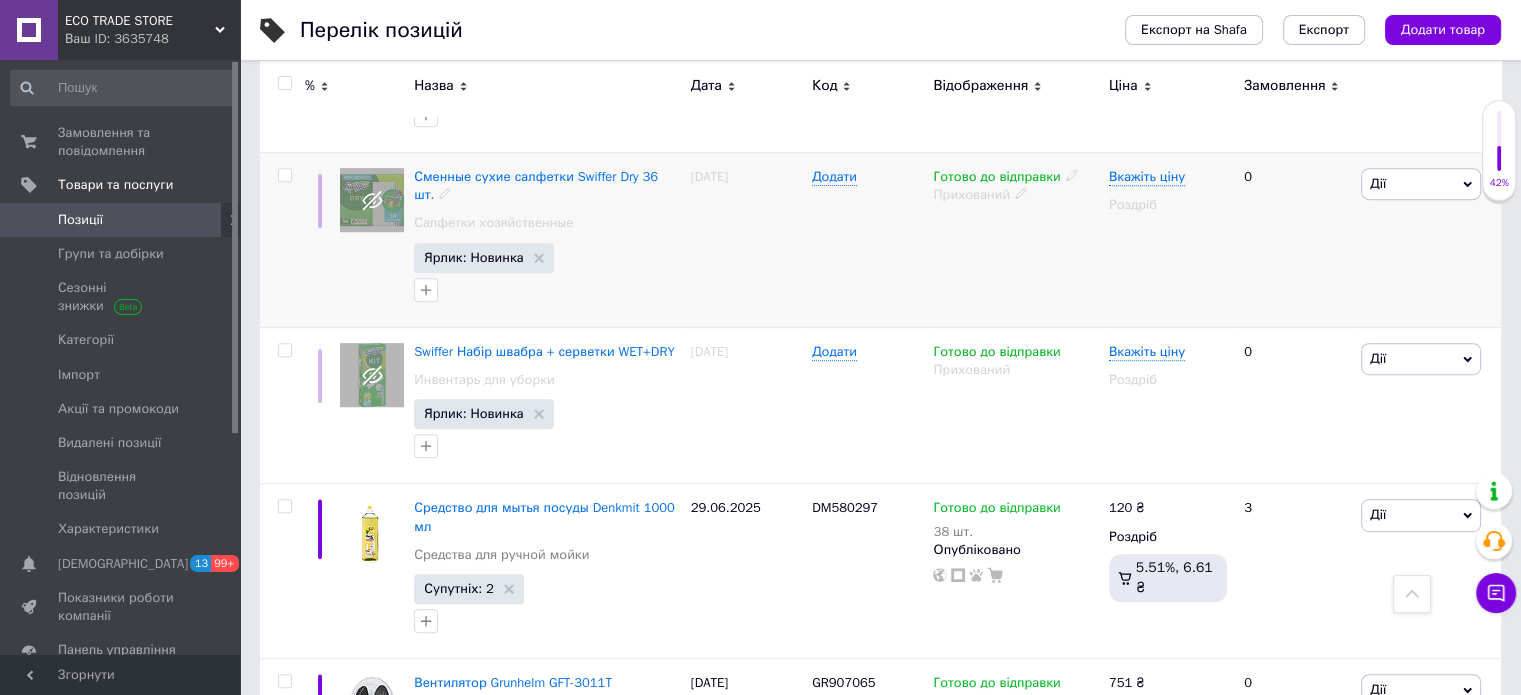 drag, startPoint x: 286, startPoint y: 250, endPoint x: 294, endPoint y: 266, distance: 17.888544 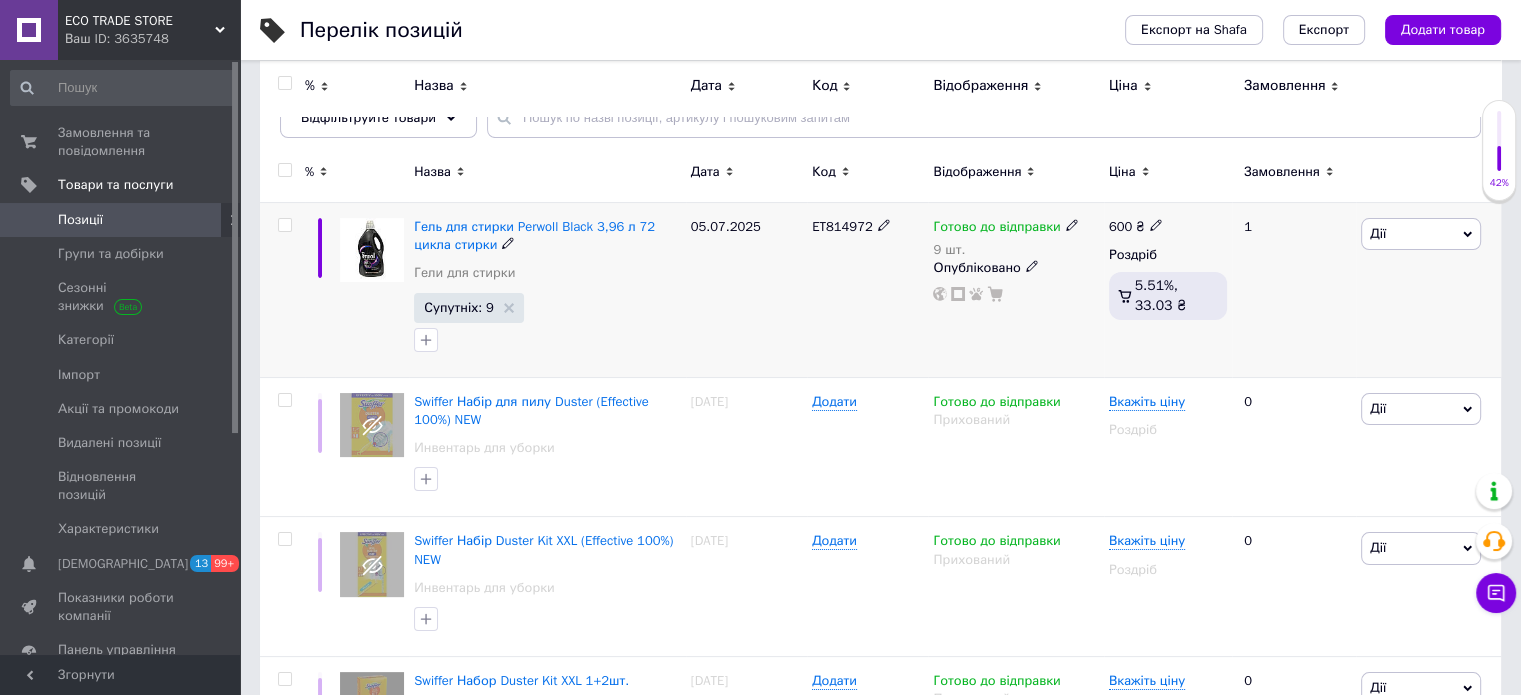 scroll, scrollTop: 300, scrollLeft: 0, axis: vertical 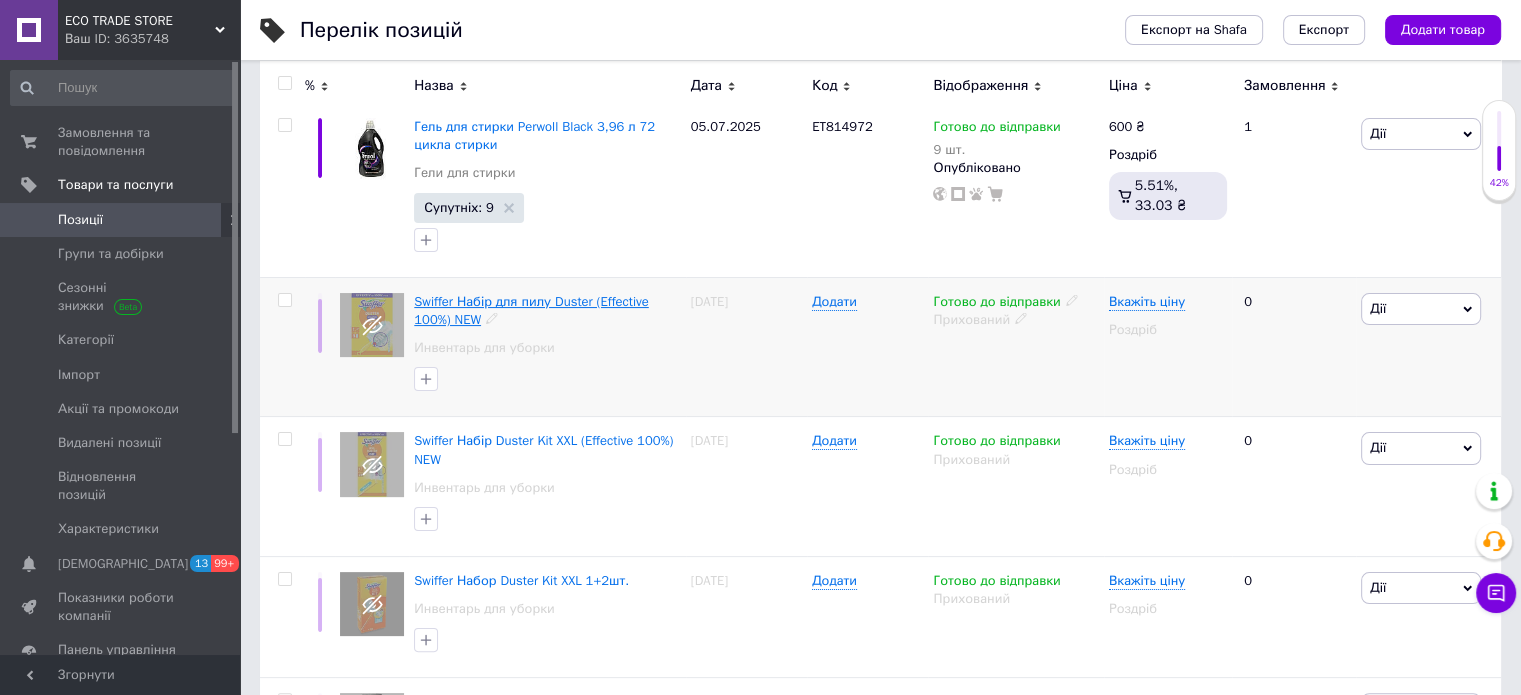 click on "Swiffer Набір для пилу Duster (Effective 100%) NEW" at bounding box center (531, 310) 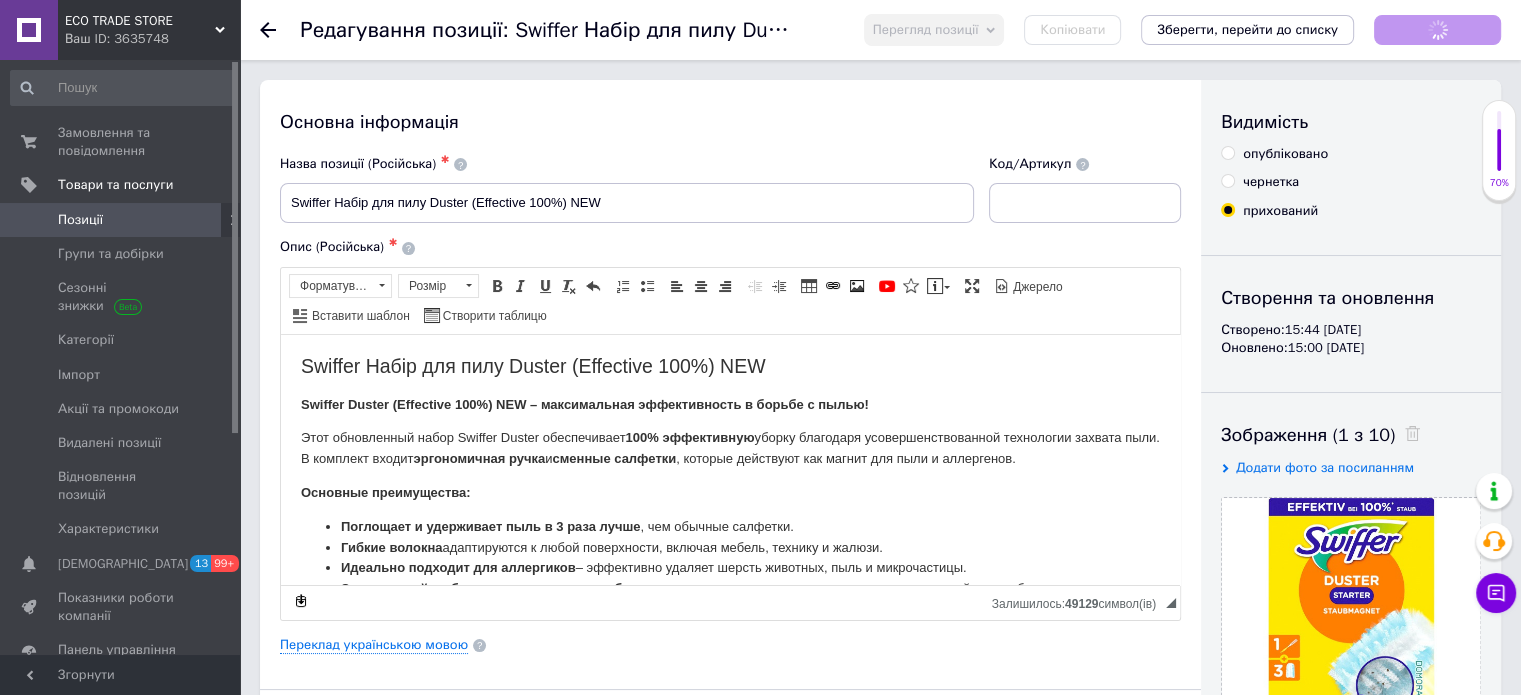 scroll, scrollTop: 0, scrollLeft: 0, axis: both 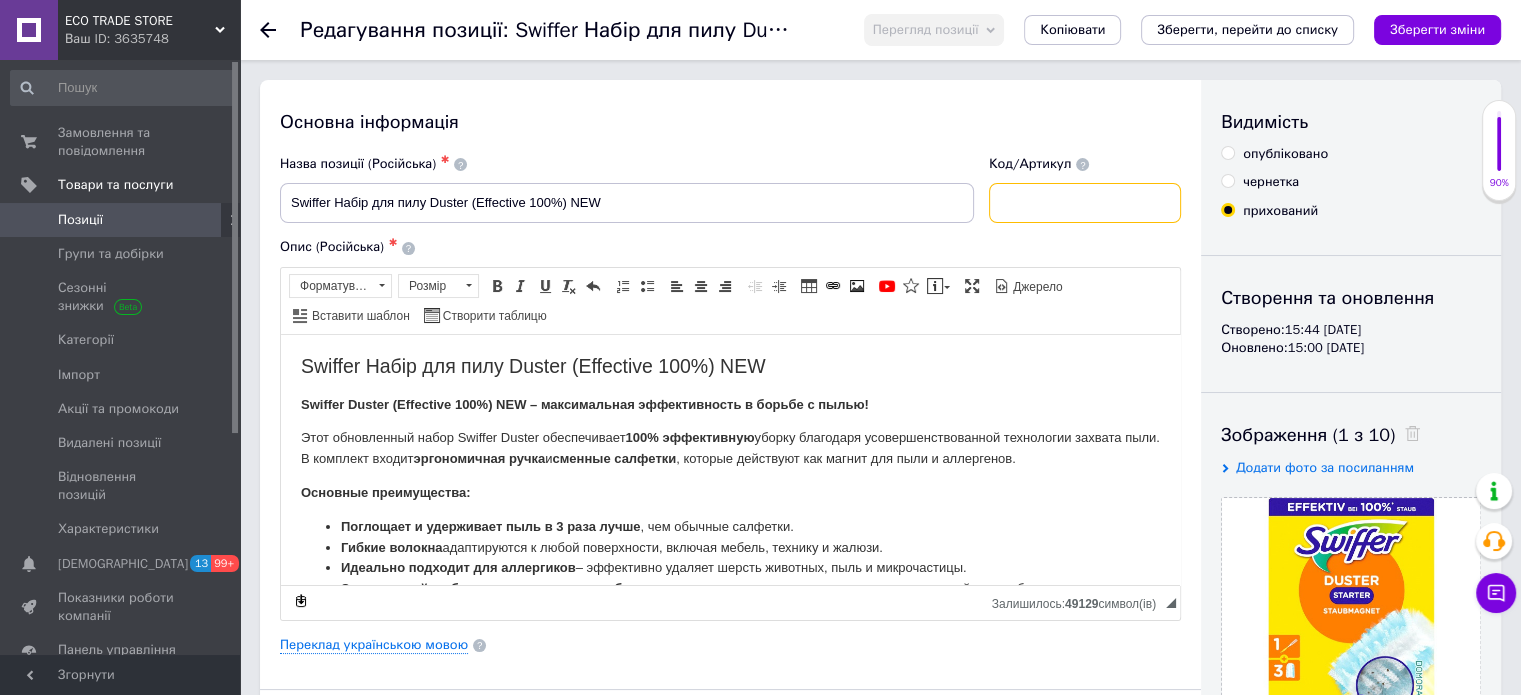 click at bounding box center [1085, 203] 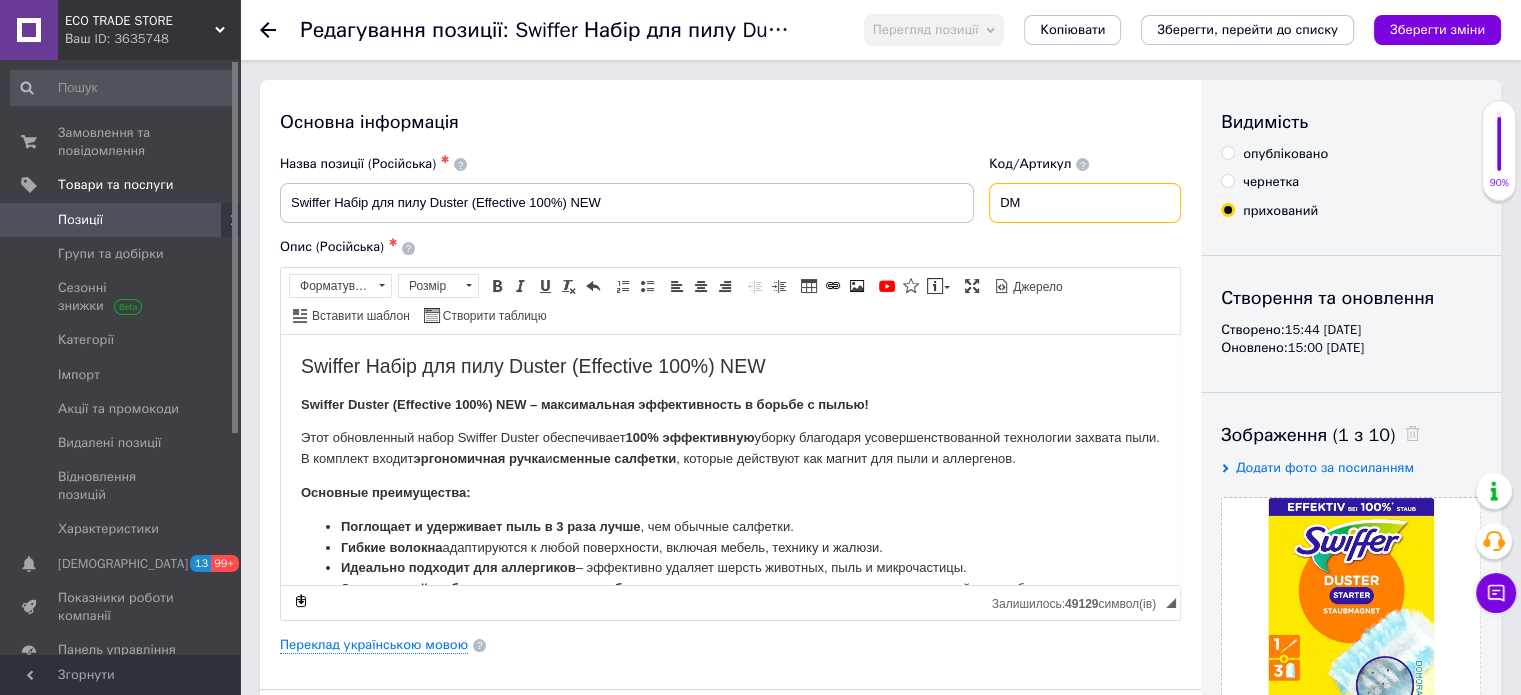 paste on "676977" 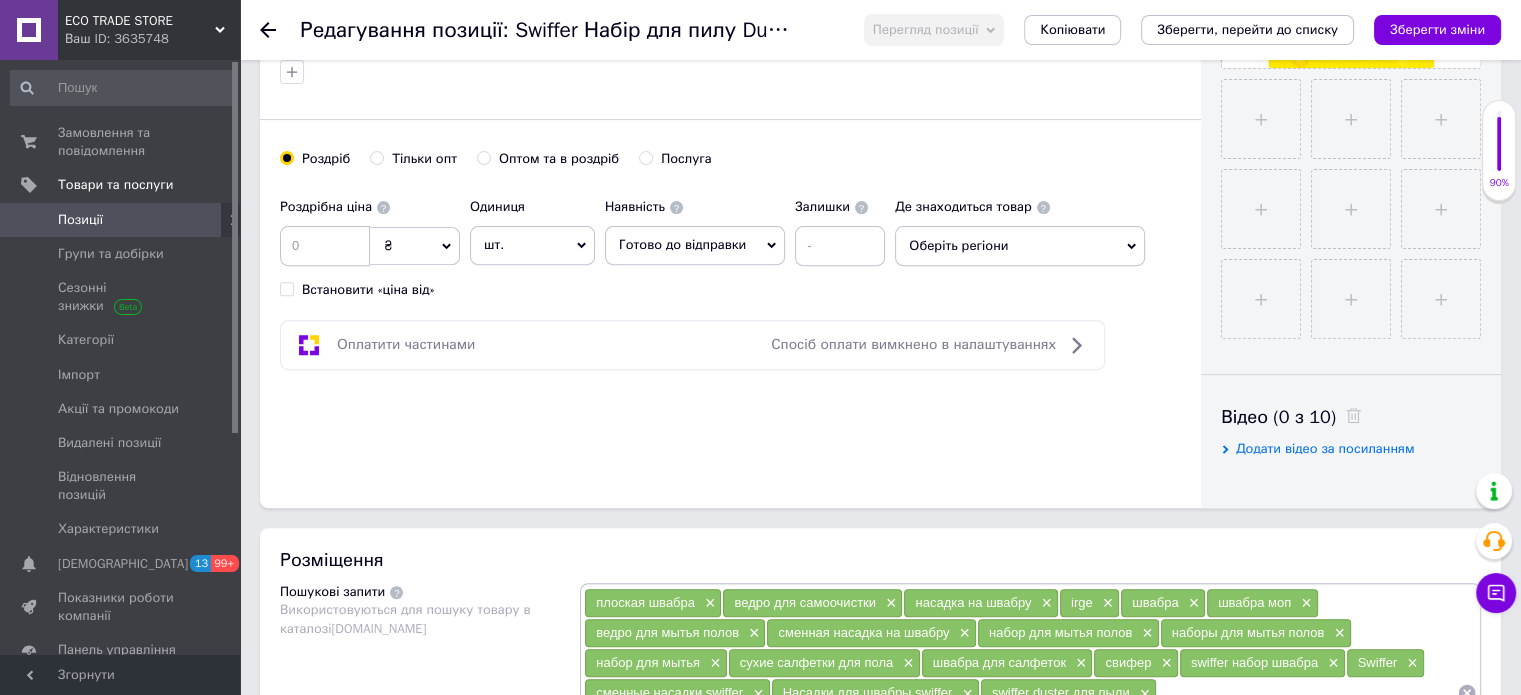scroll, scrollTop: 700, scrollLeft: 0, axis: vertical 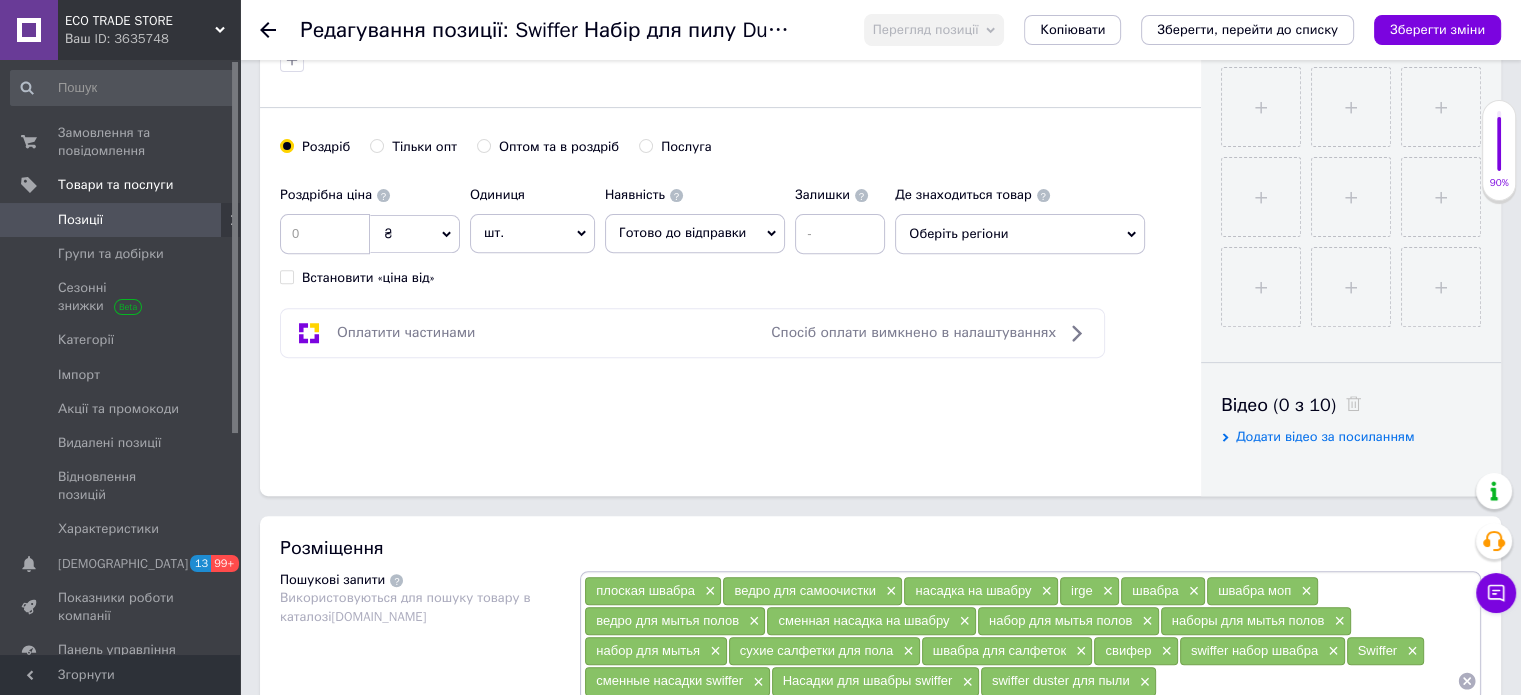 type on "DM676977" 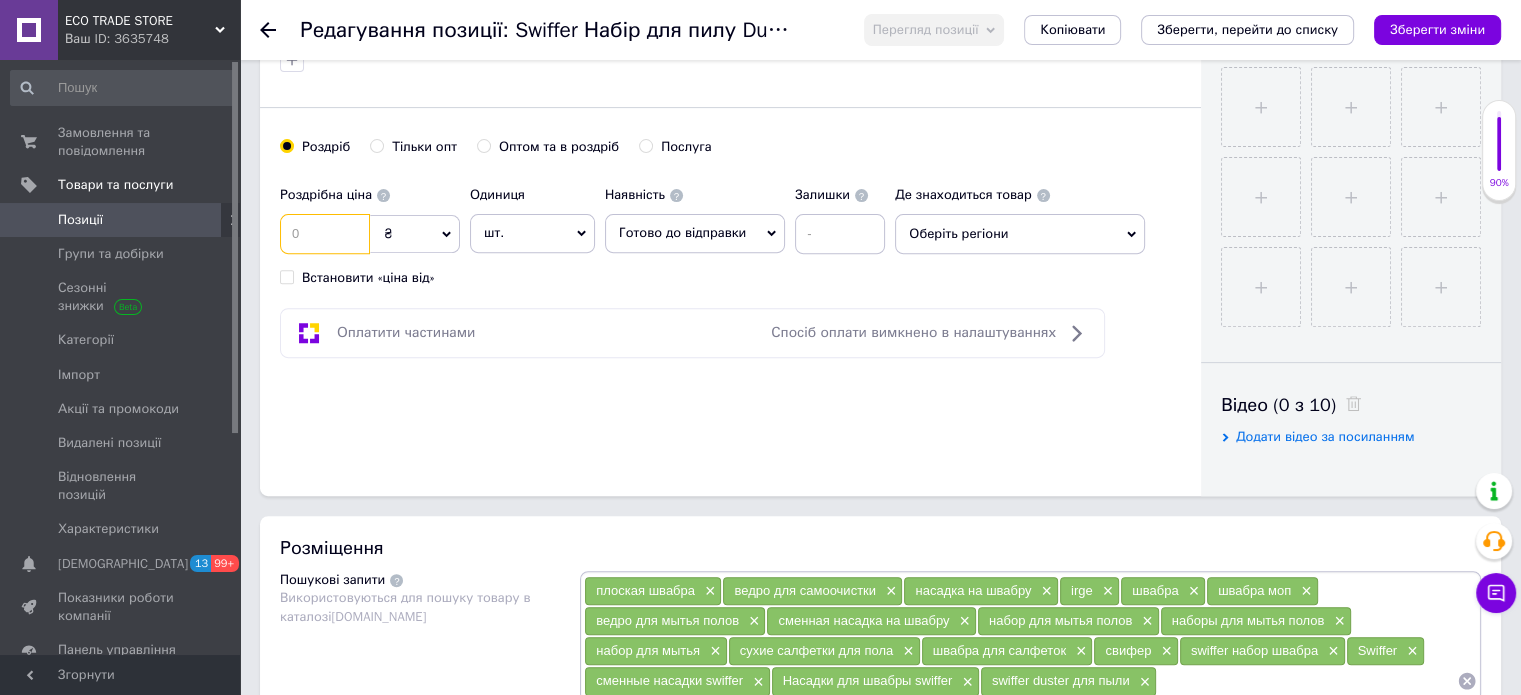 click at bounding box center [325, 234] 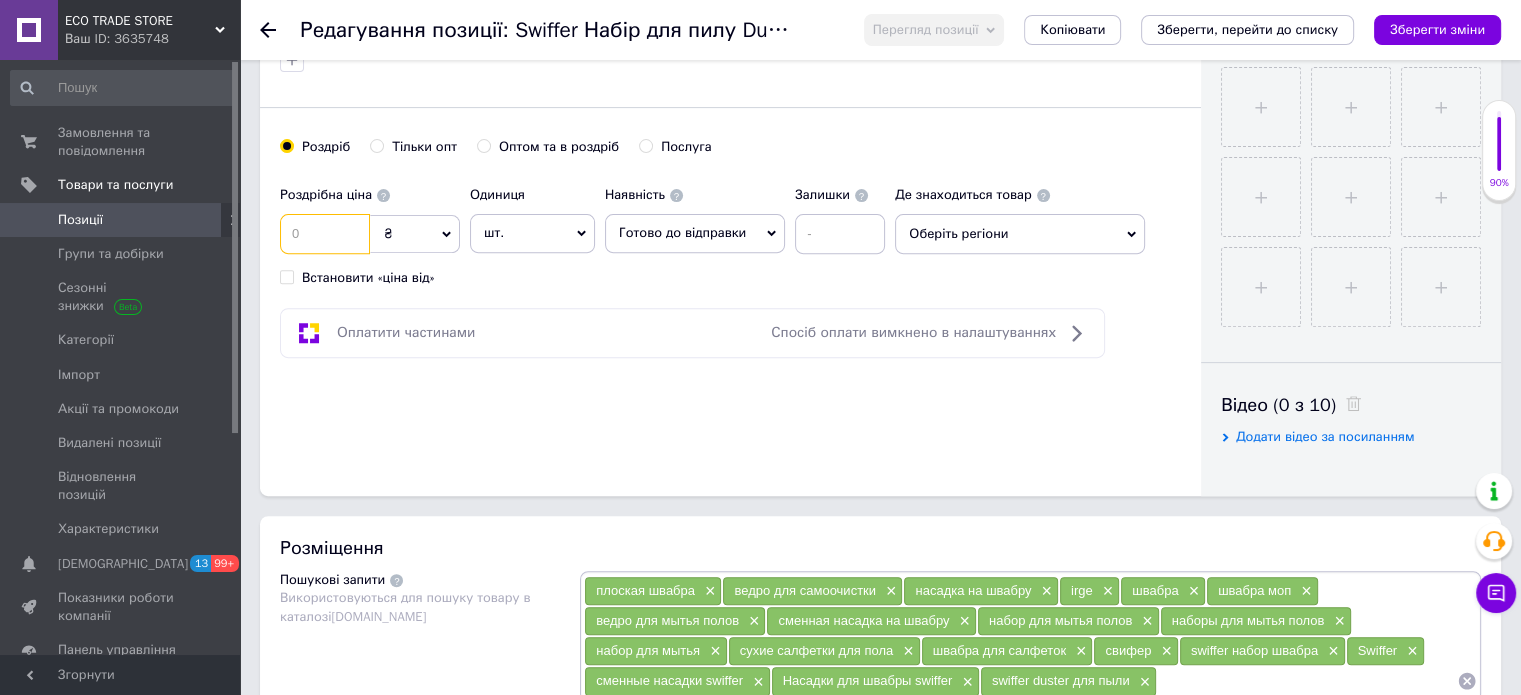 click at bounding box center (325, 234) 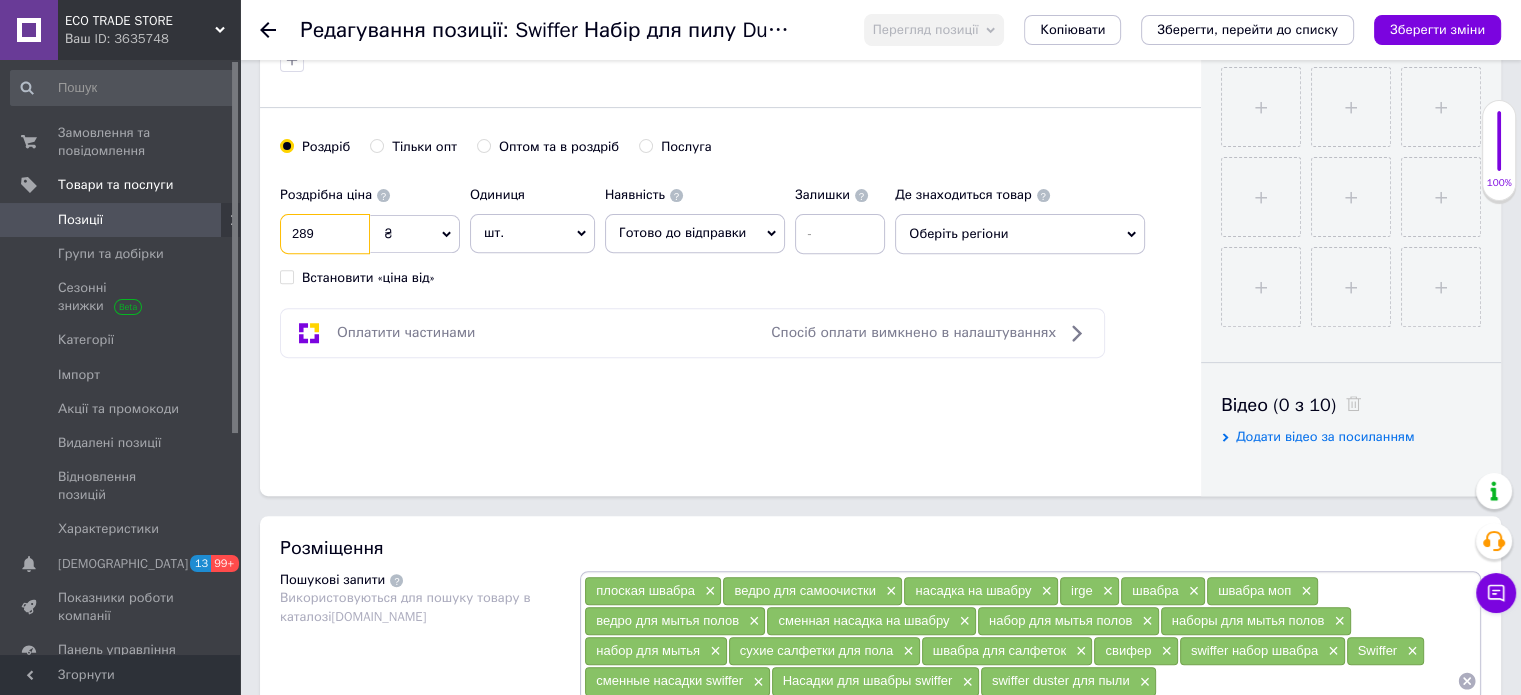 type on "289" 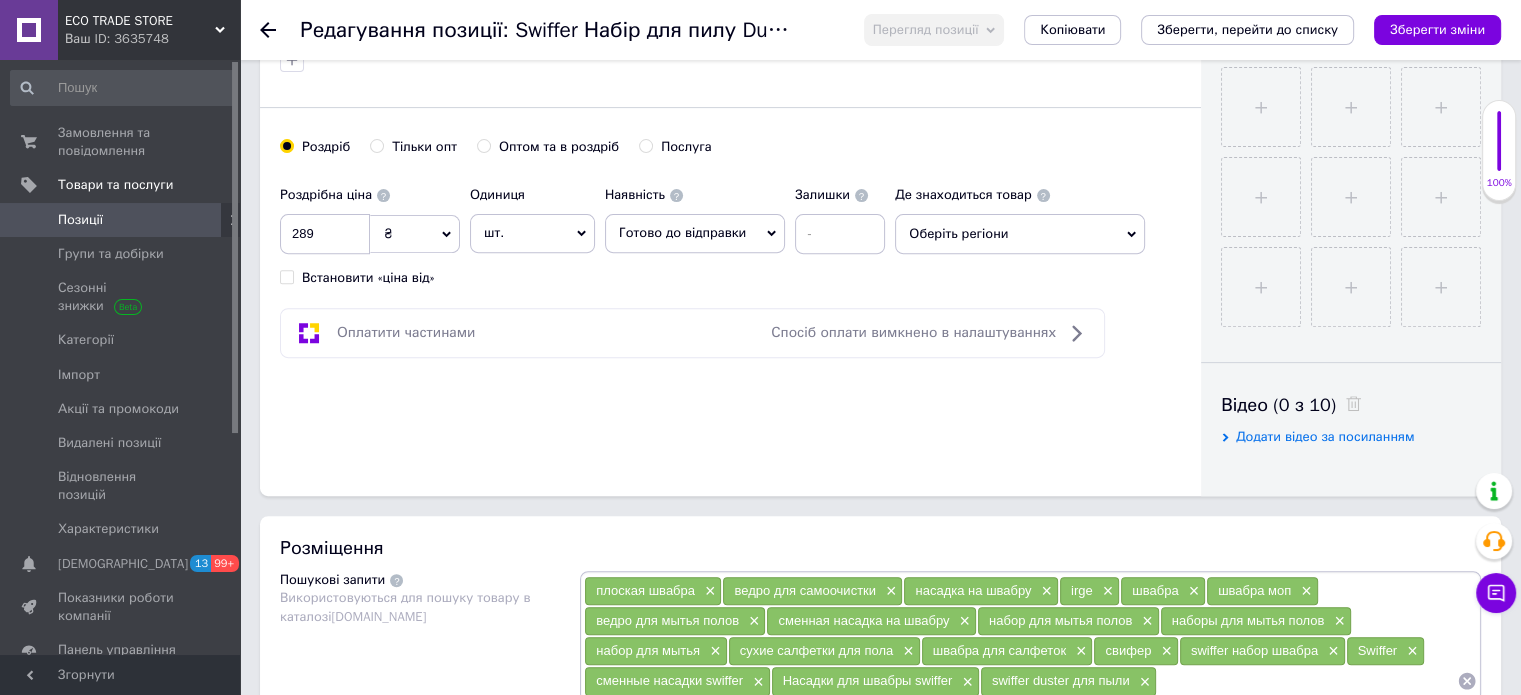 click on "Оплатити частинами Спосіб оплати вимкнено в налаштуваннях" at bounding box center (692, 333) 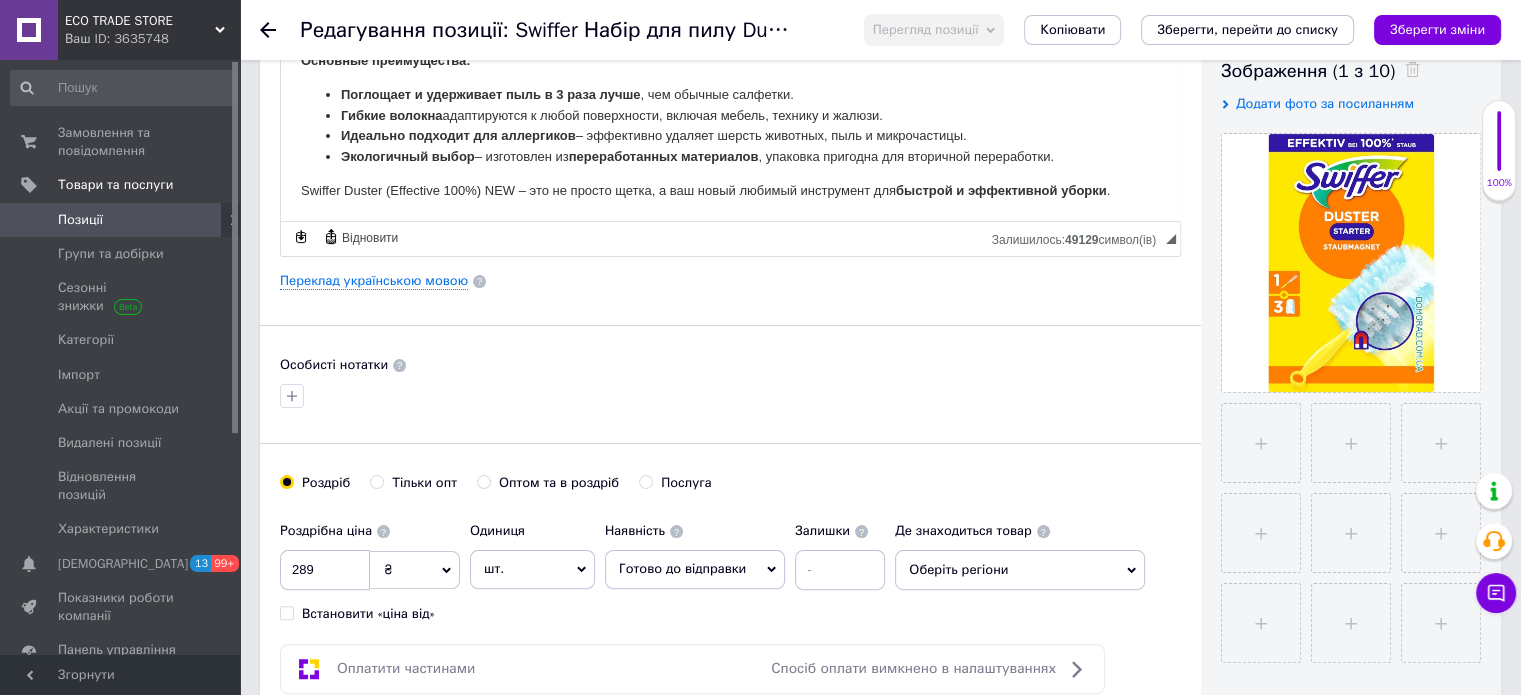 scroll, scrollTop: 0, scrollLeft: 0, axis: both 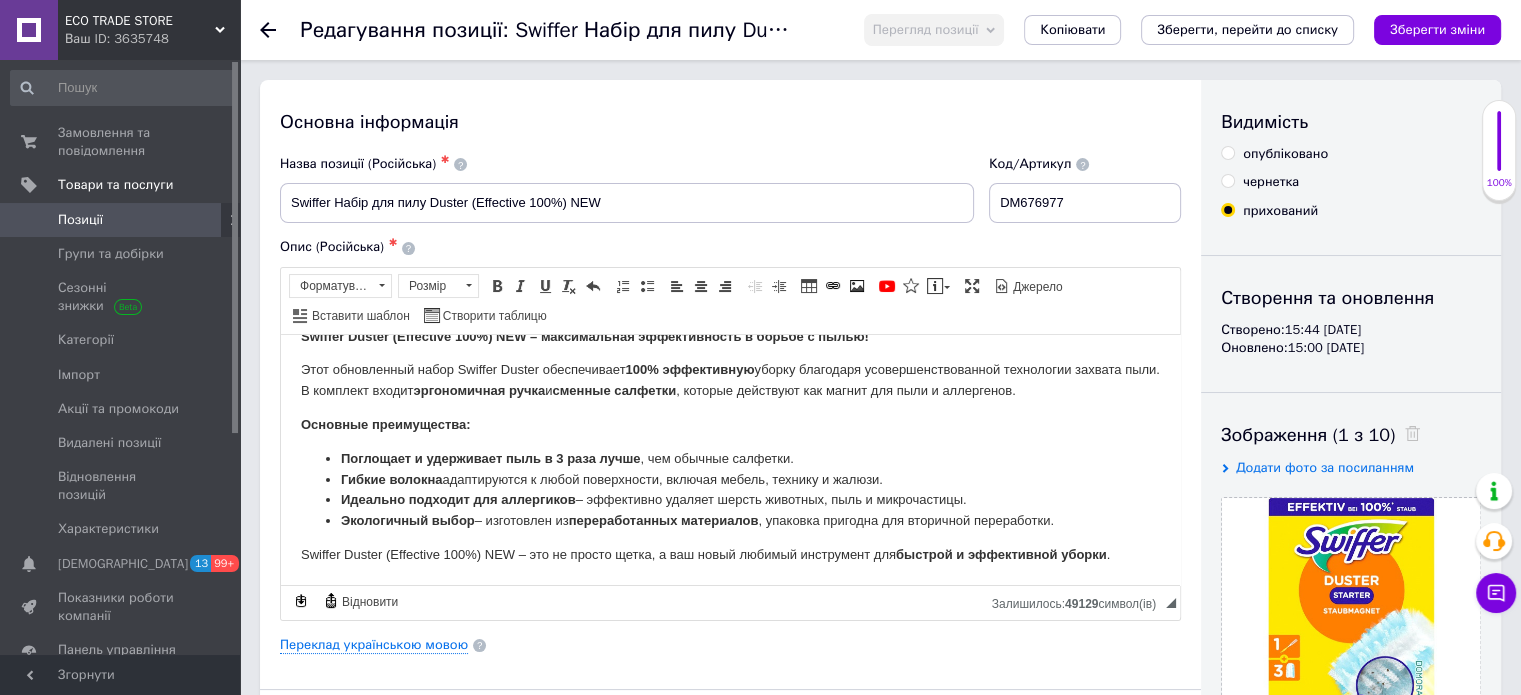 click on "опубліковано" at bounding box center [1274, 154] 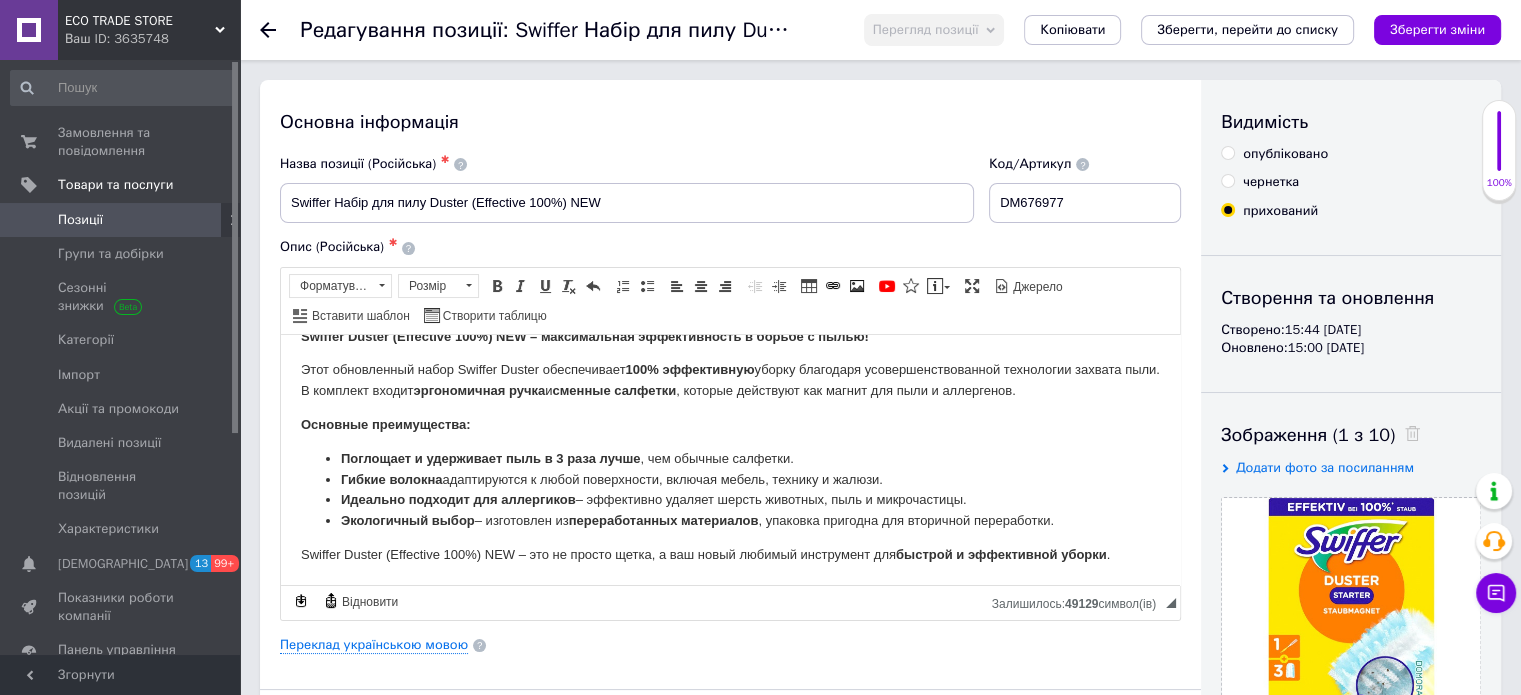 radio on "true" 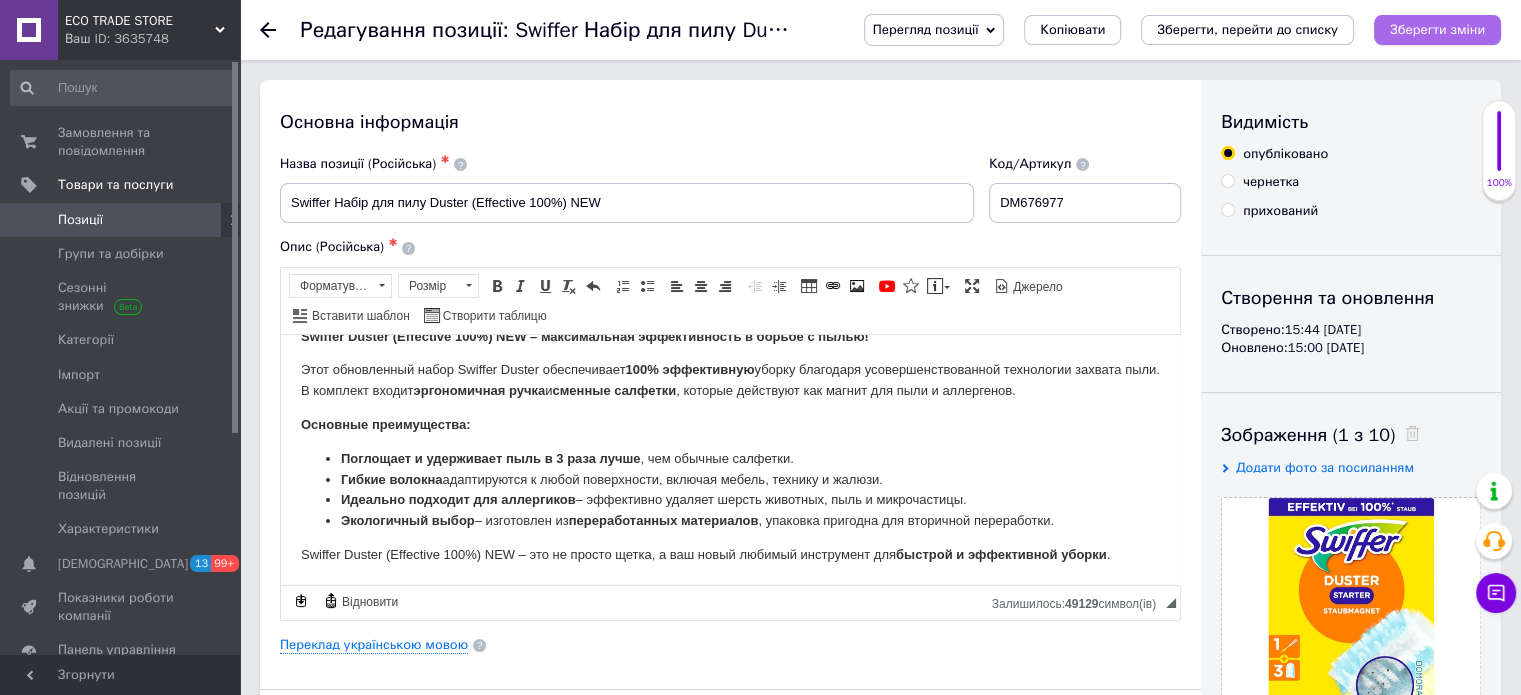 click on "Зберегти зміни" at bounding box center (1437, 30) 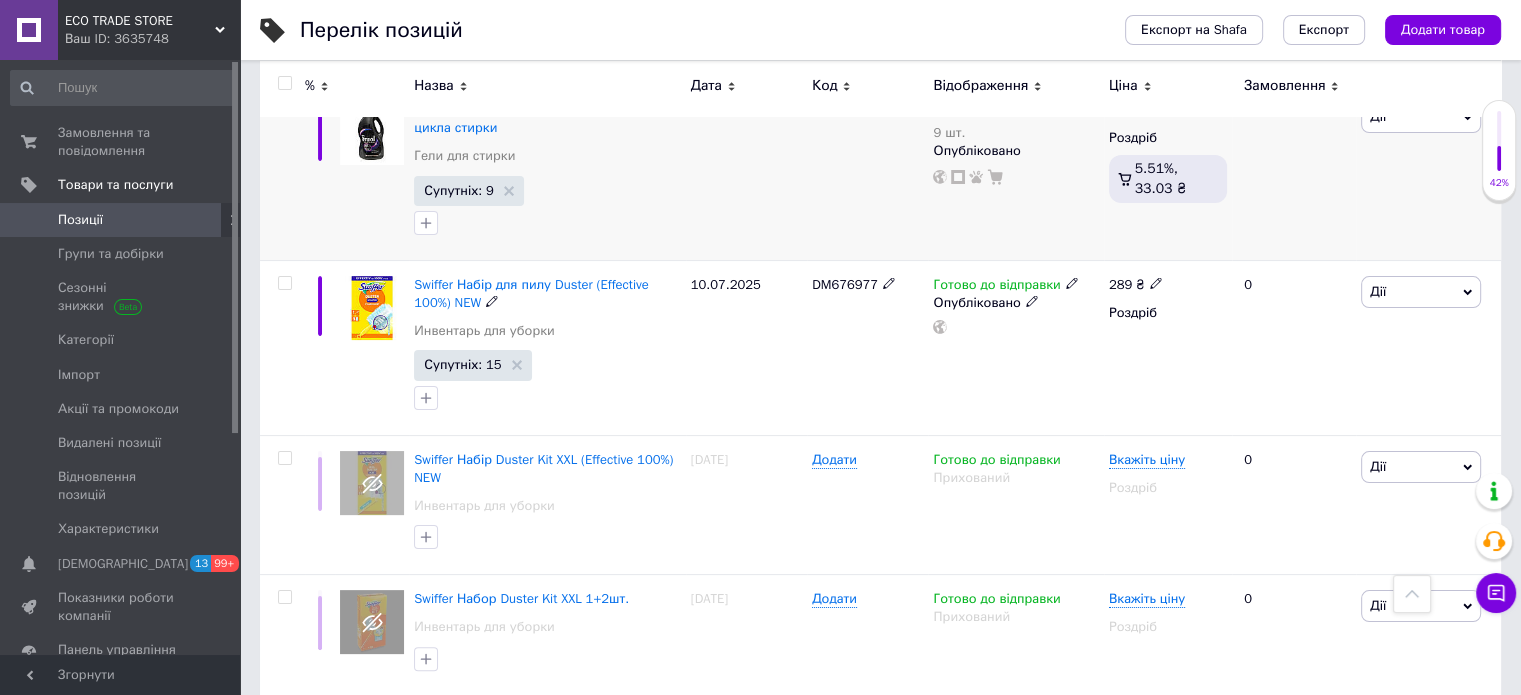 scroll, scrollTop: 200, scrollLeft: 0, axis: vertical 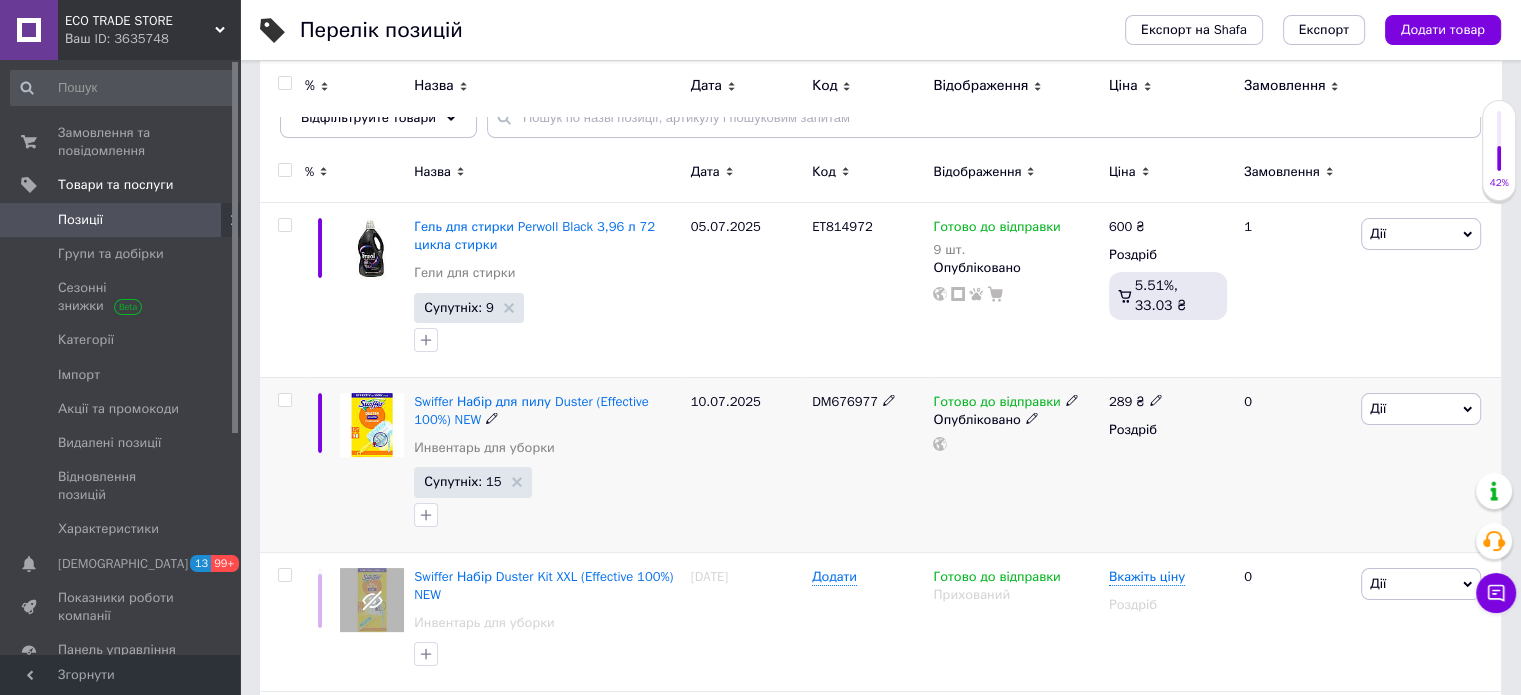 click 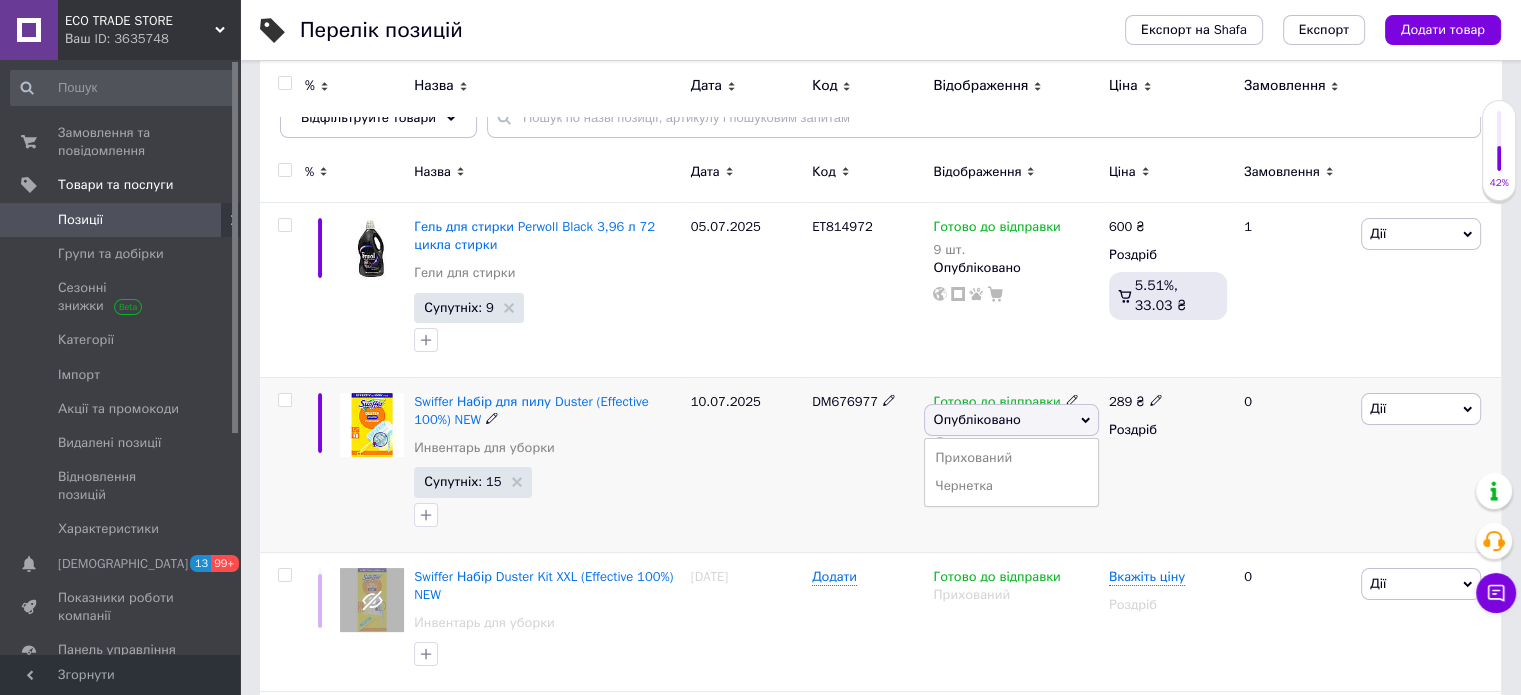click at bounding box center [1072, 399] 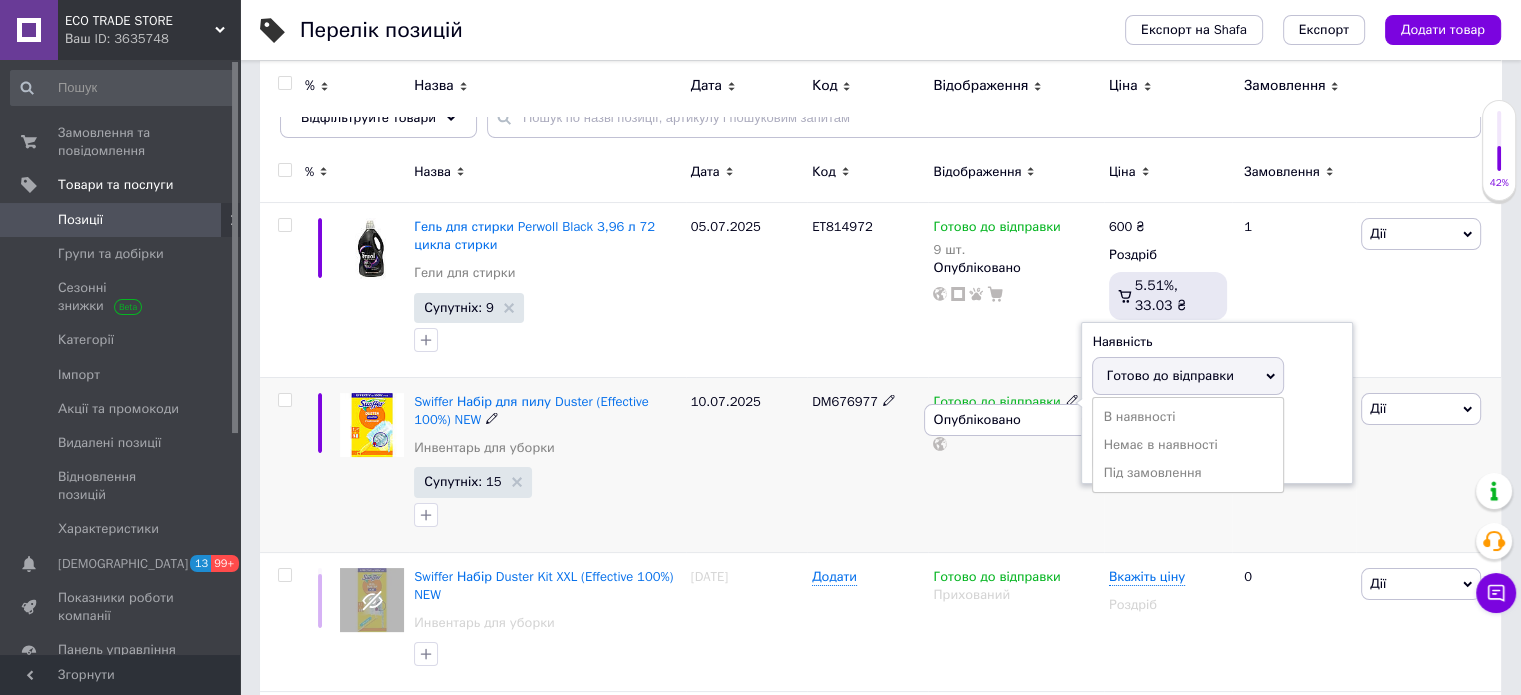 click on "Готово до відправки" at bounding box center [1169, 375] 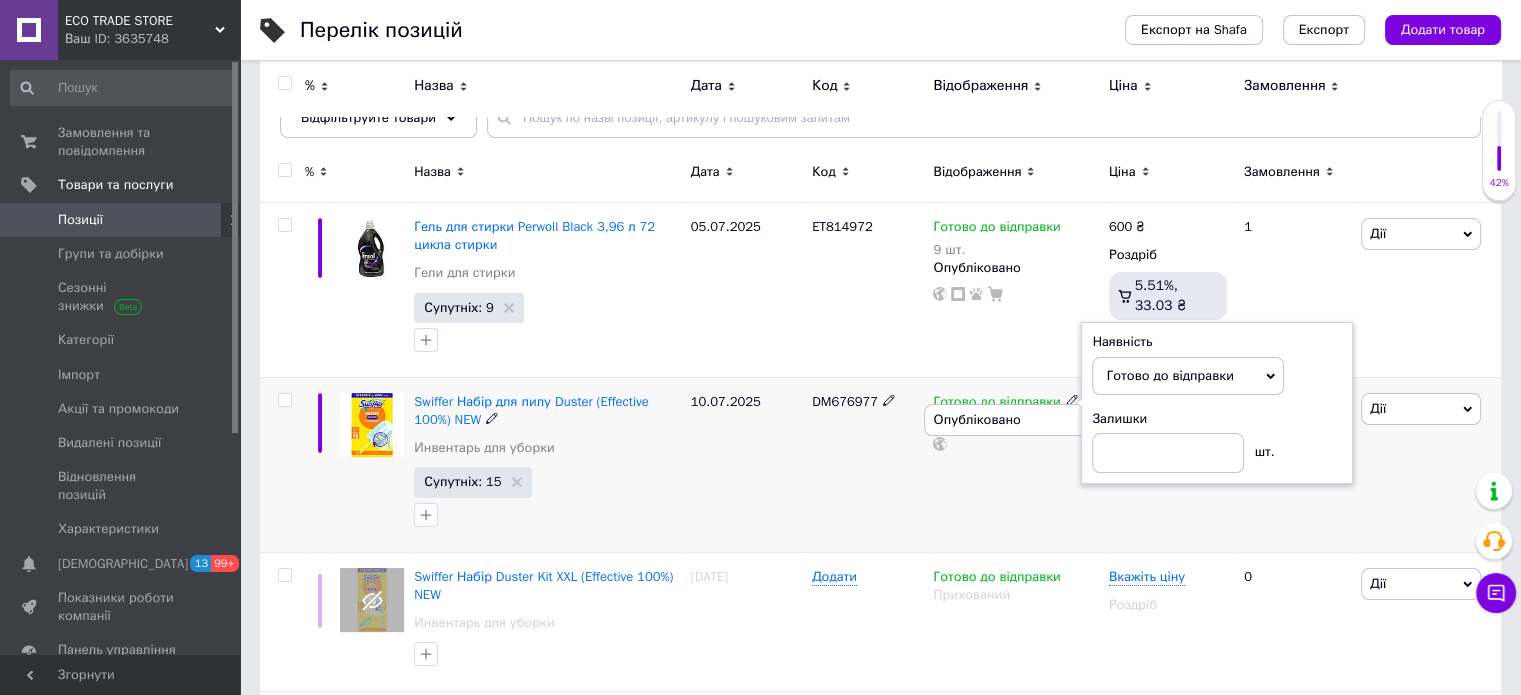 click on "Готово до відправки" at bounding box center [1169, 375] 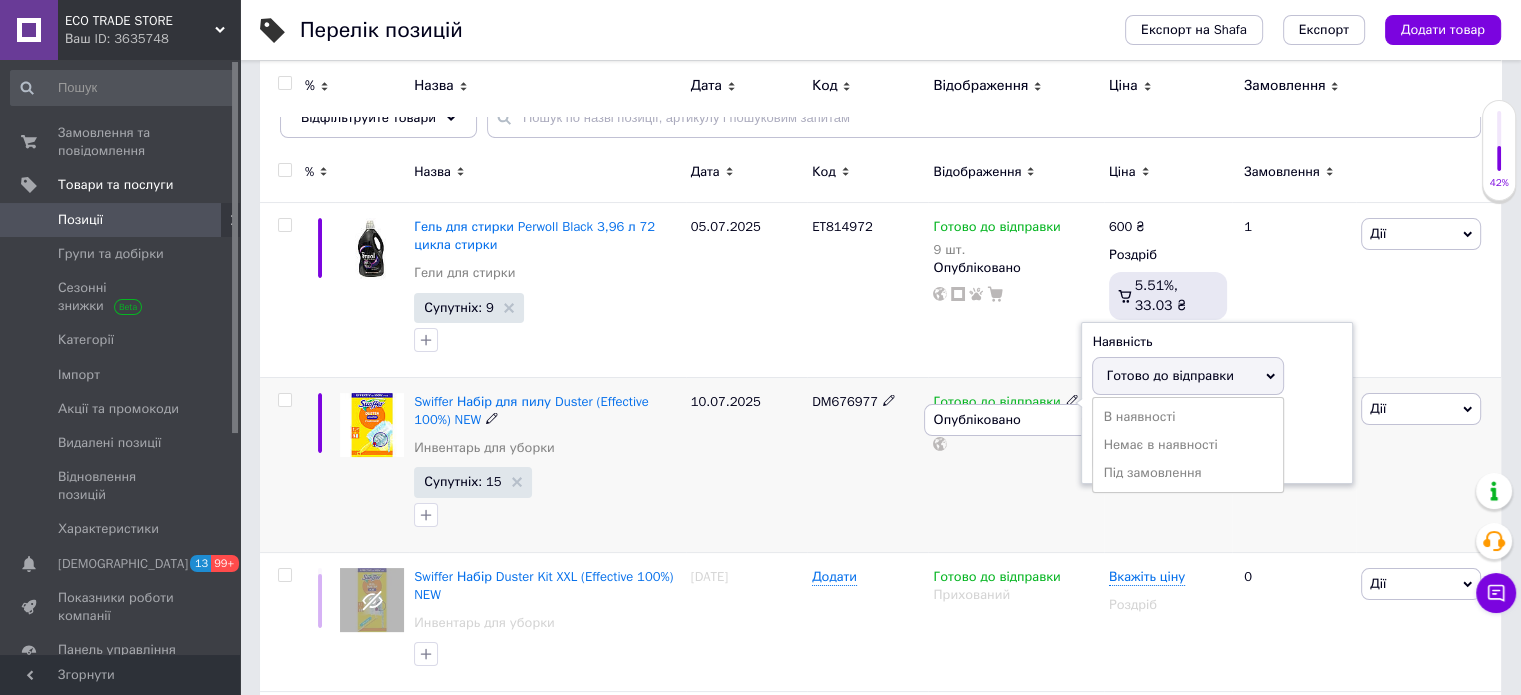 click on "В наявності" at bounding box center [1188, 417] 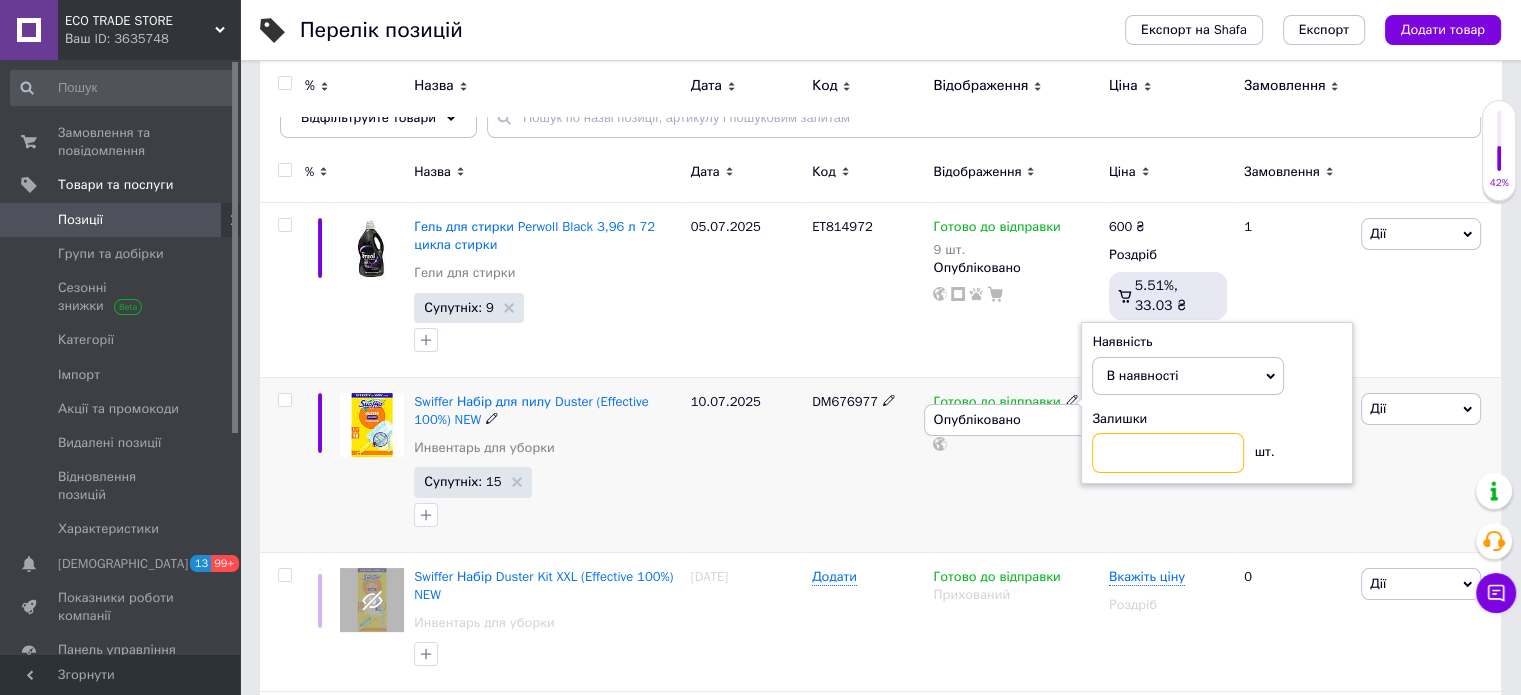 click at bounding box center (1168, 453) 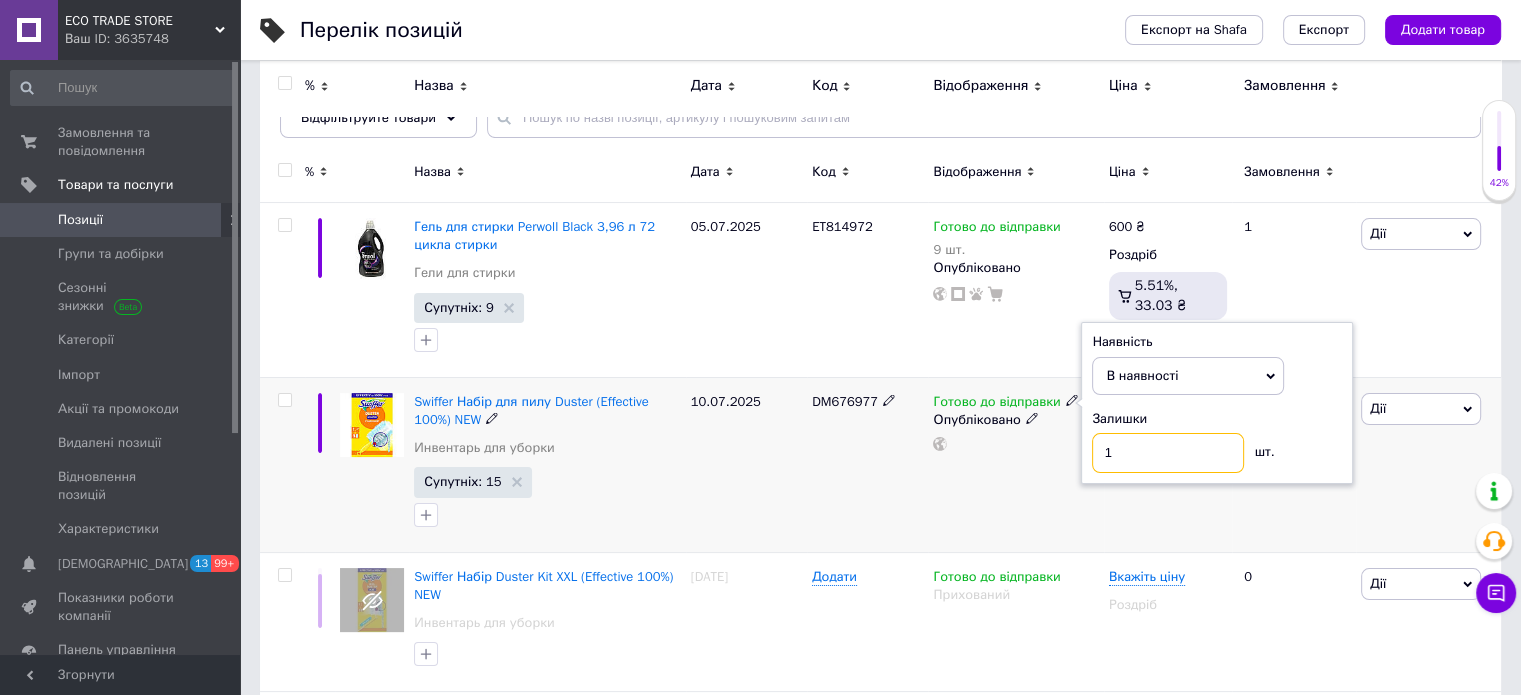 type on "1" 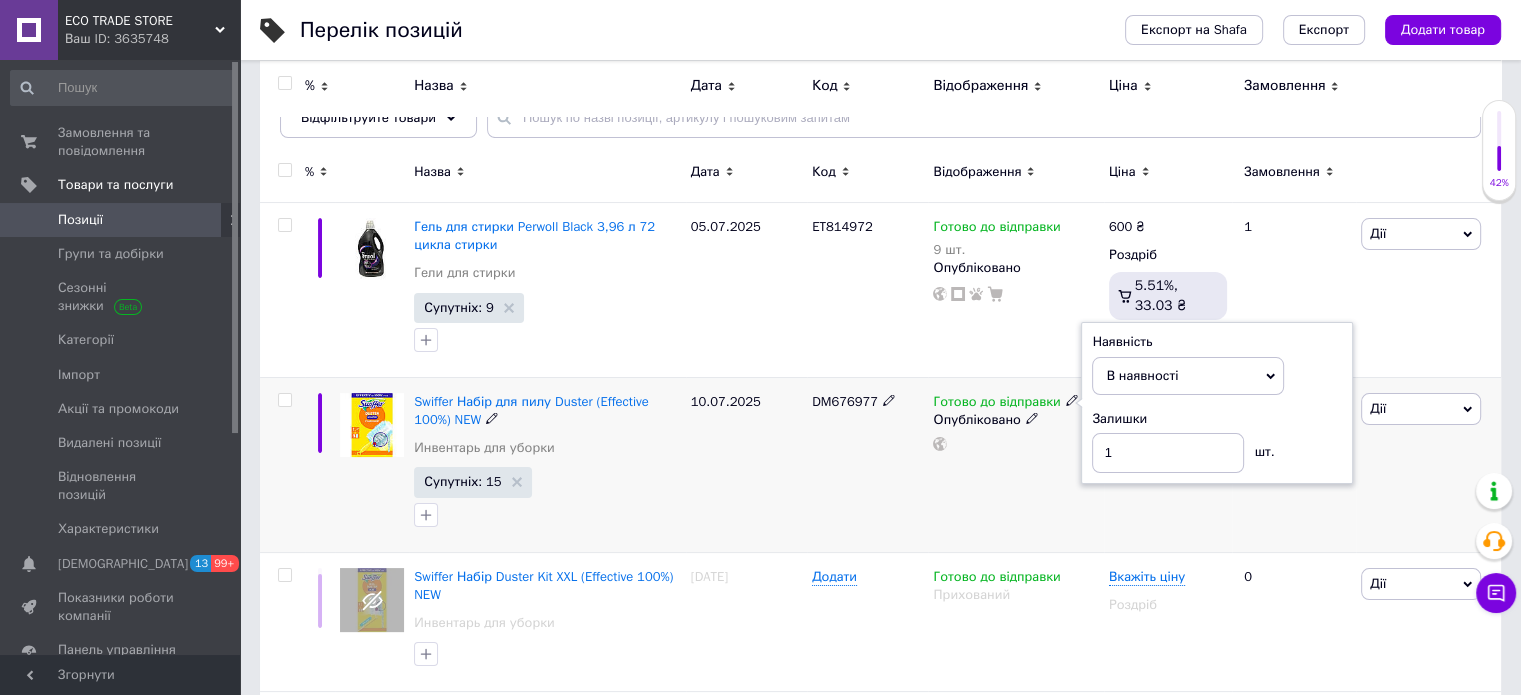 click on "DM676977" at bounding box center [867, 464] 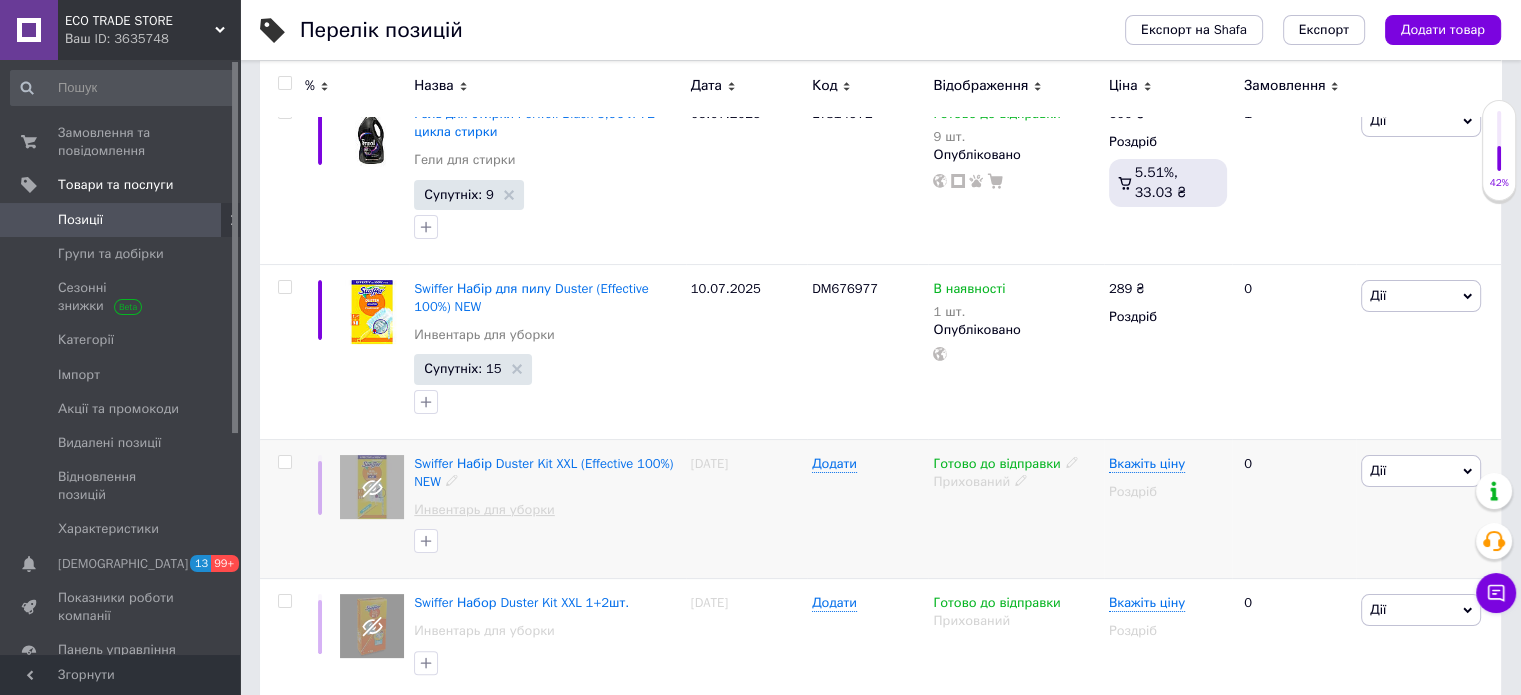 scroll, scrollTop: 400, scrollLeft: 0, axis: vertical 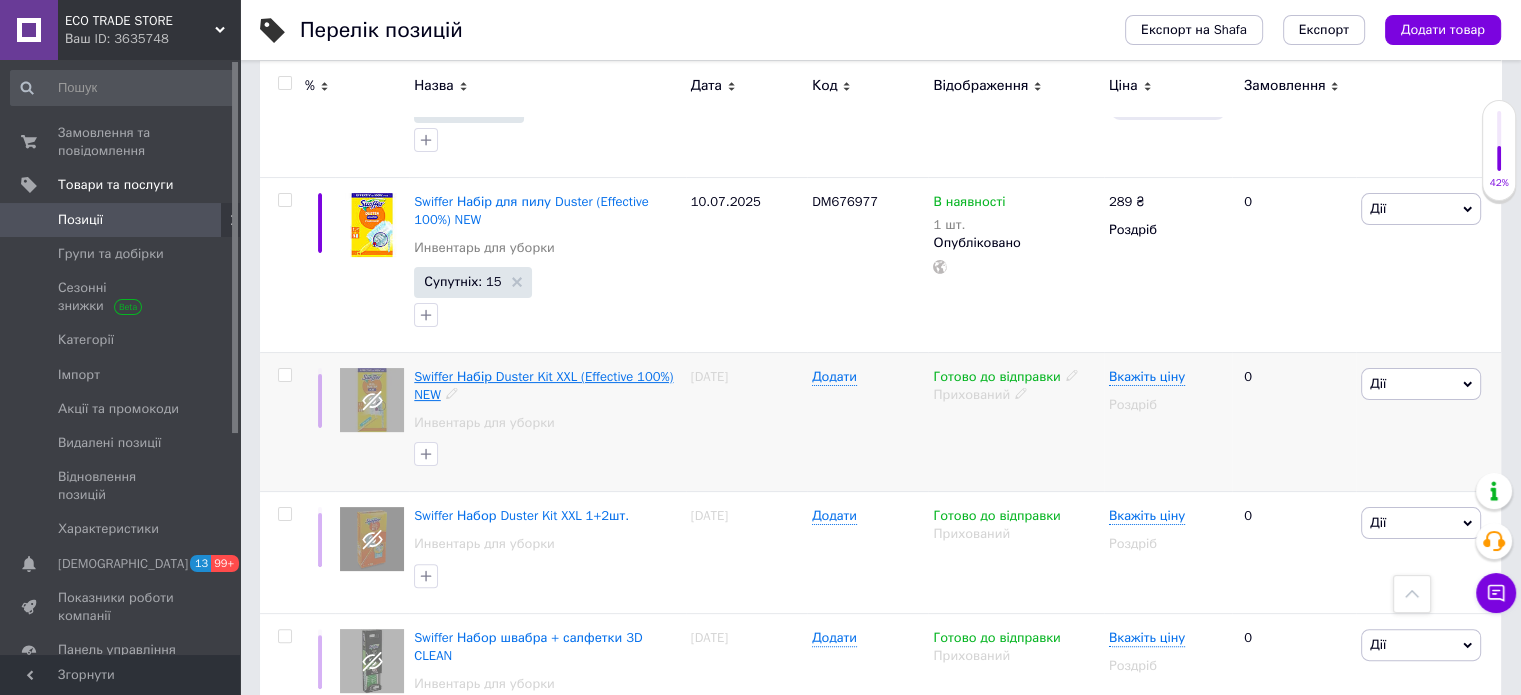 click on "Swiffer Набір Duster Kit XXL (Effective 100%) NEW" at bounding box center (543, 385) 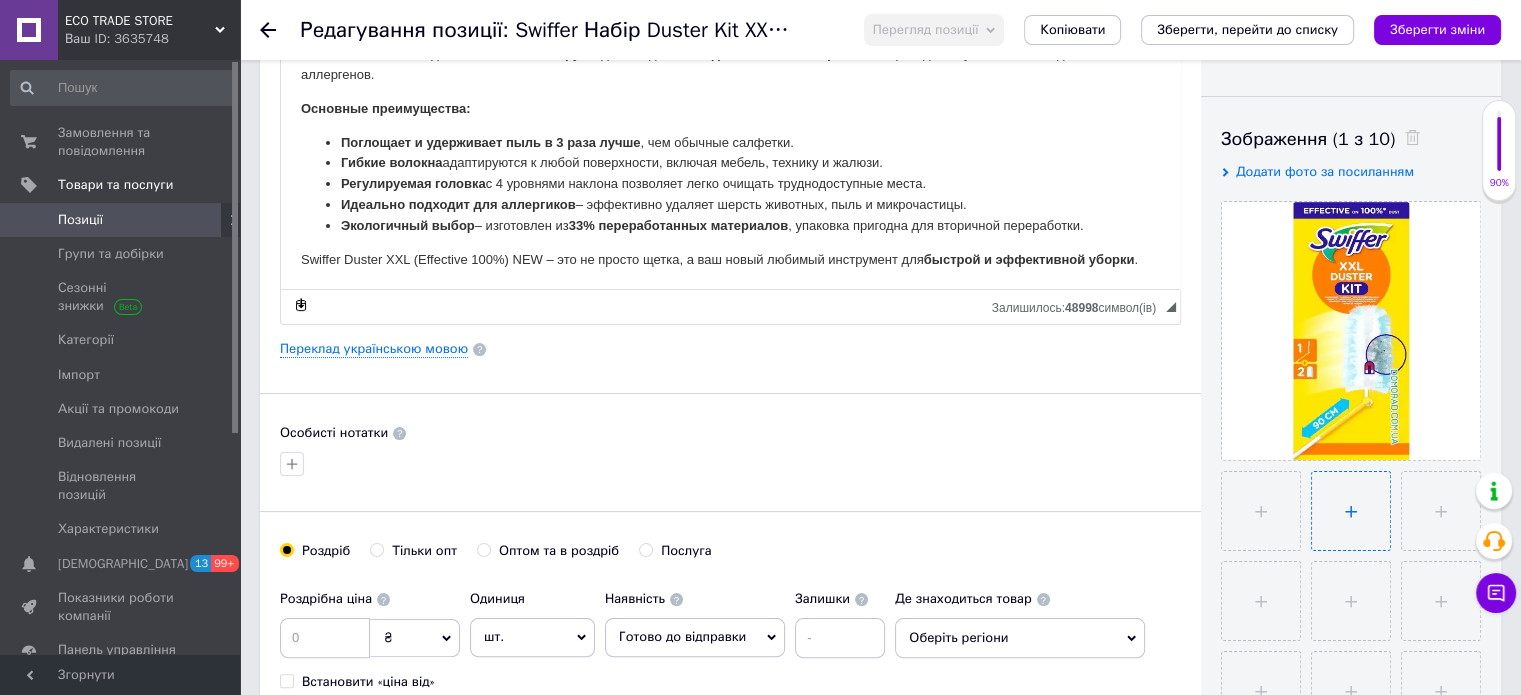 scroll, scrollTop: 300, scrollLeft: 0, axis: vertical 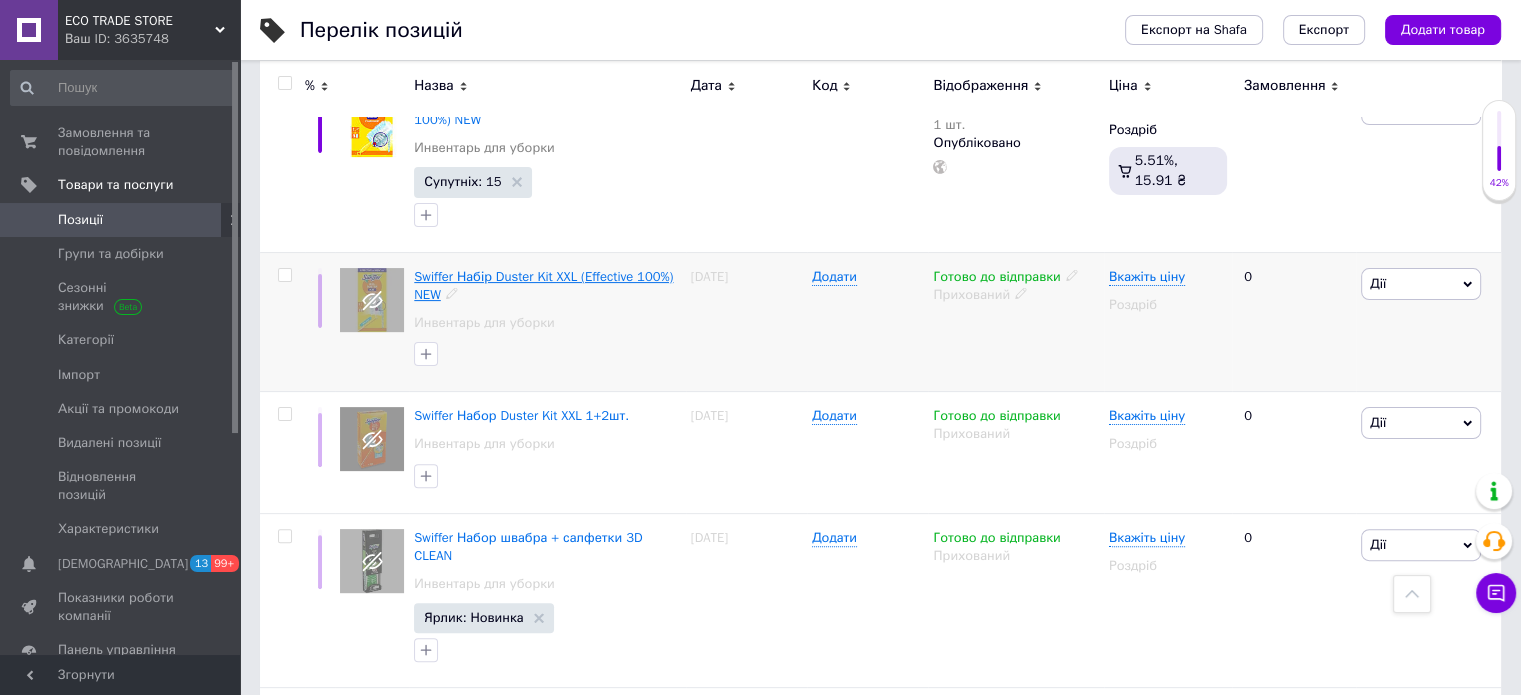 click on "Swiffer Набір Duster Kit XXL (Effective 100%) NEW" at bounding box center (543, 285) 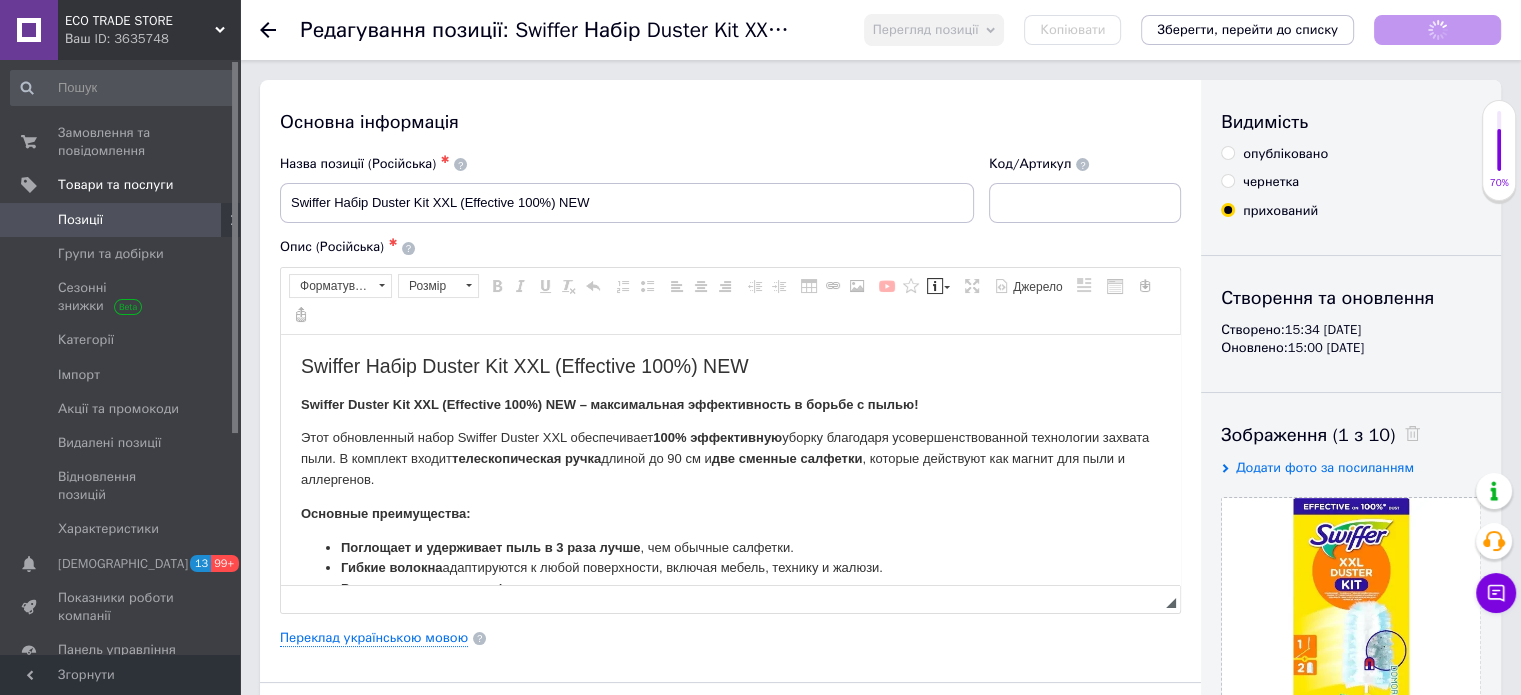 scroll, scrollTop: 0, scrollLeft: 0, axis: both 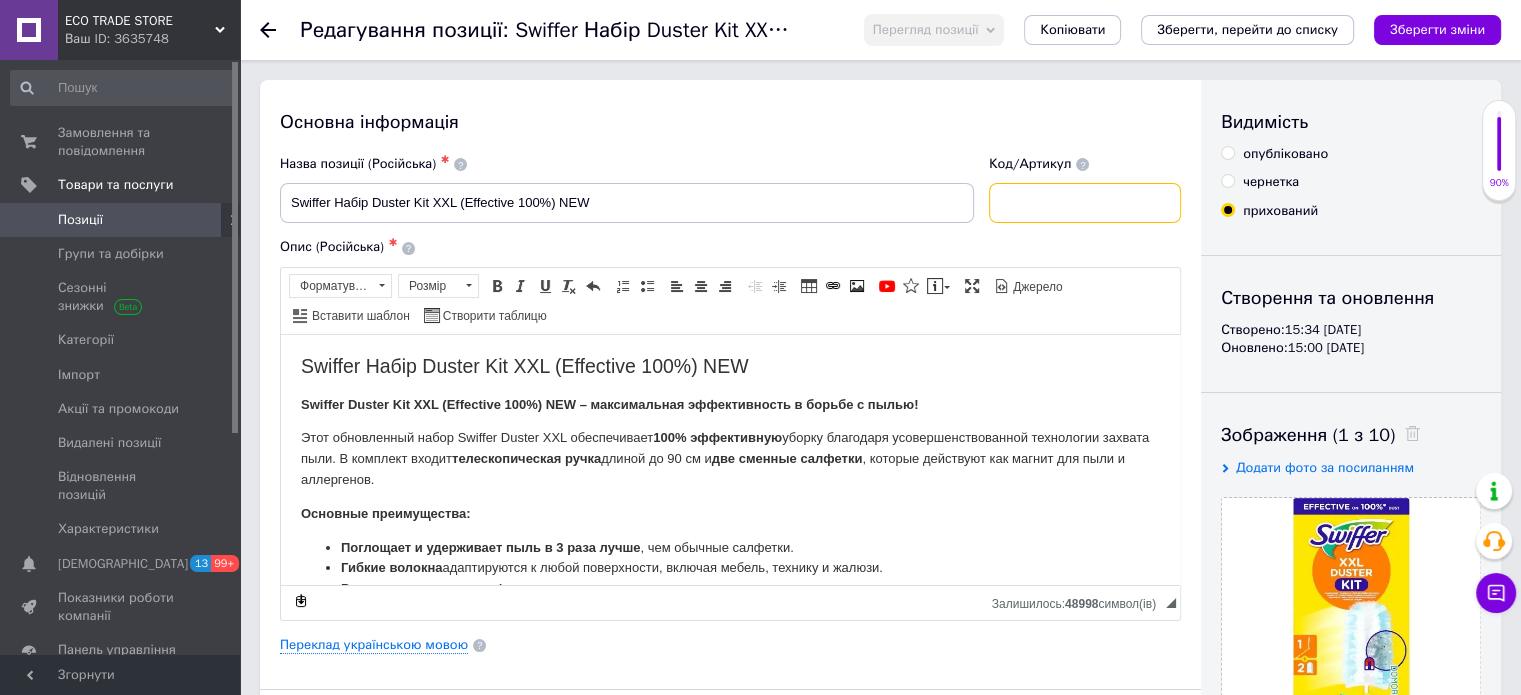 click at bounding box center (1085, 203) 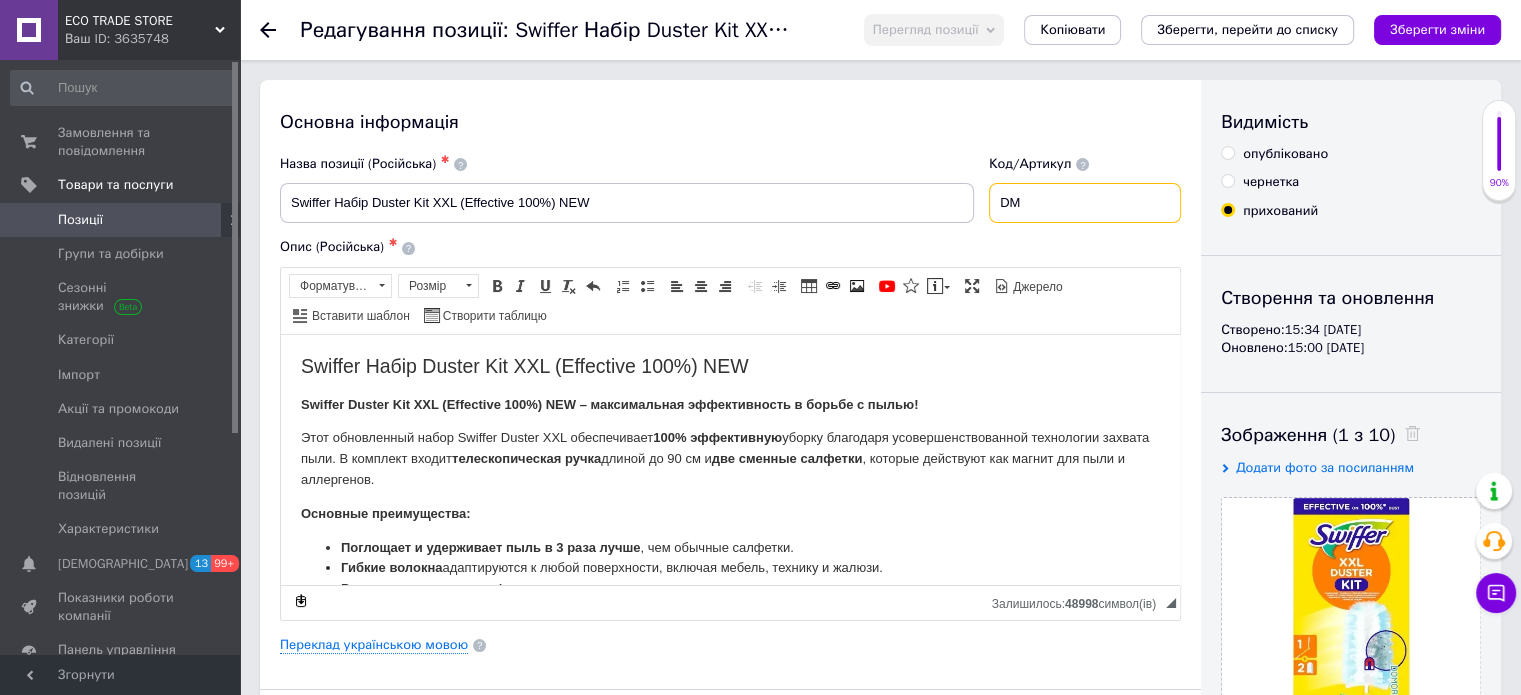 click on "DM" at bounding box center [1085, 203] 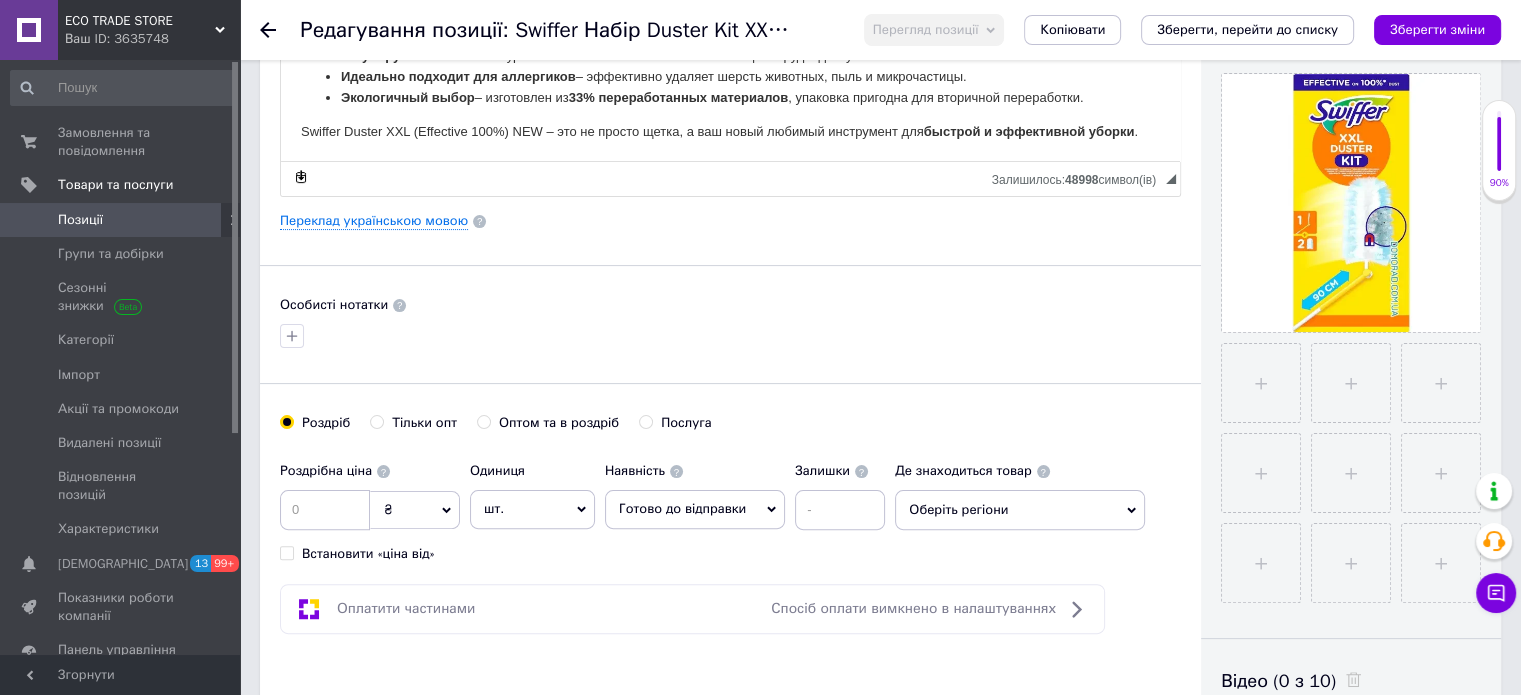 scroll, scrollTop: 600, scrollLeft: 0, axis: vertical 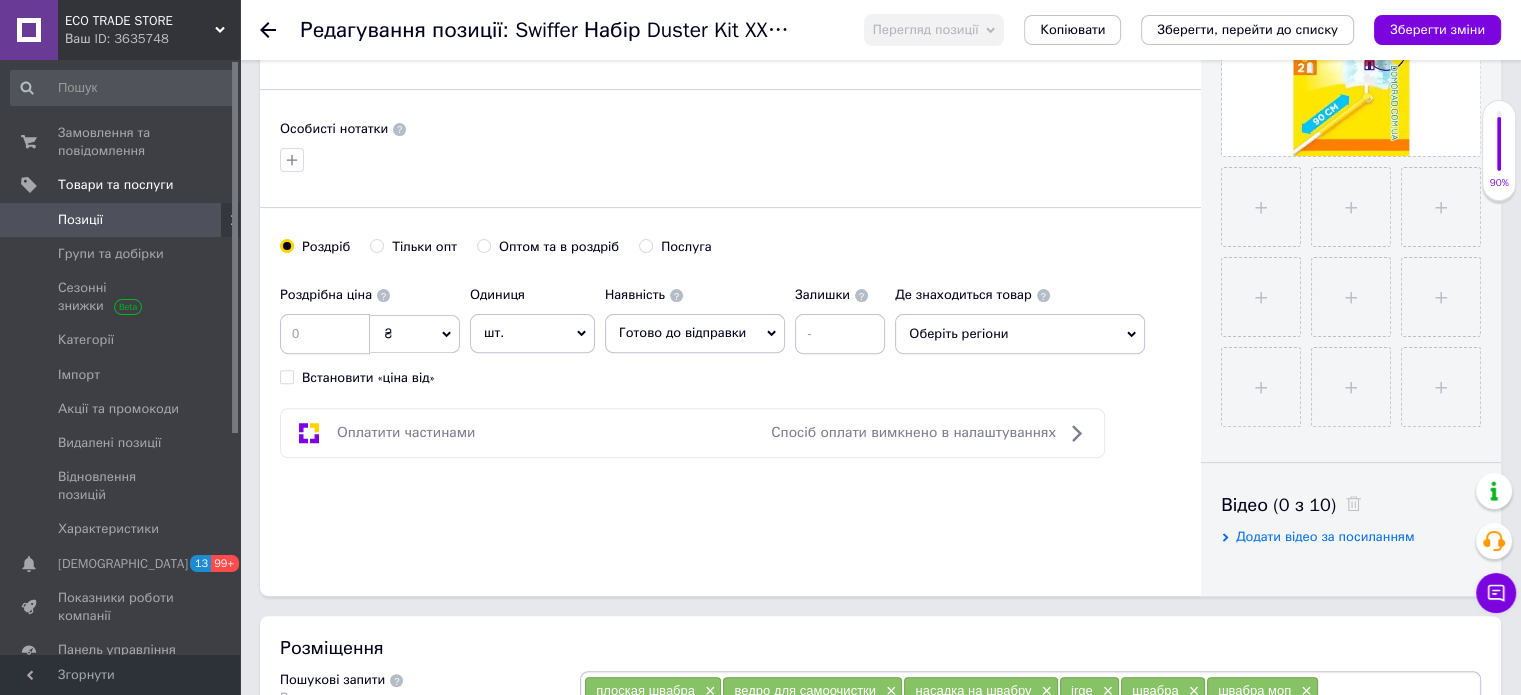 type on "DM711142" 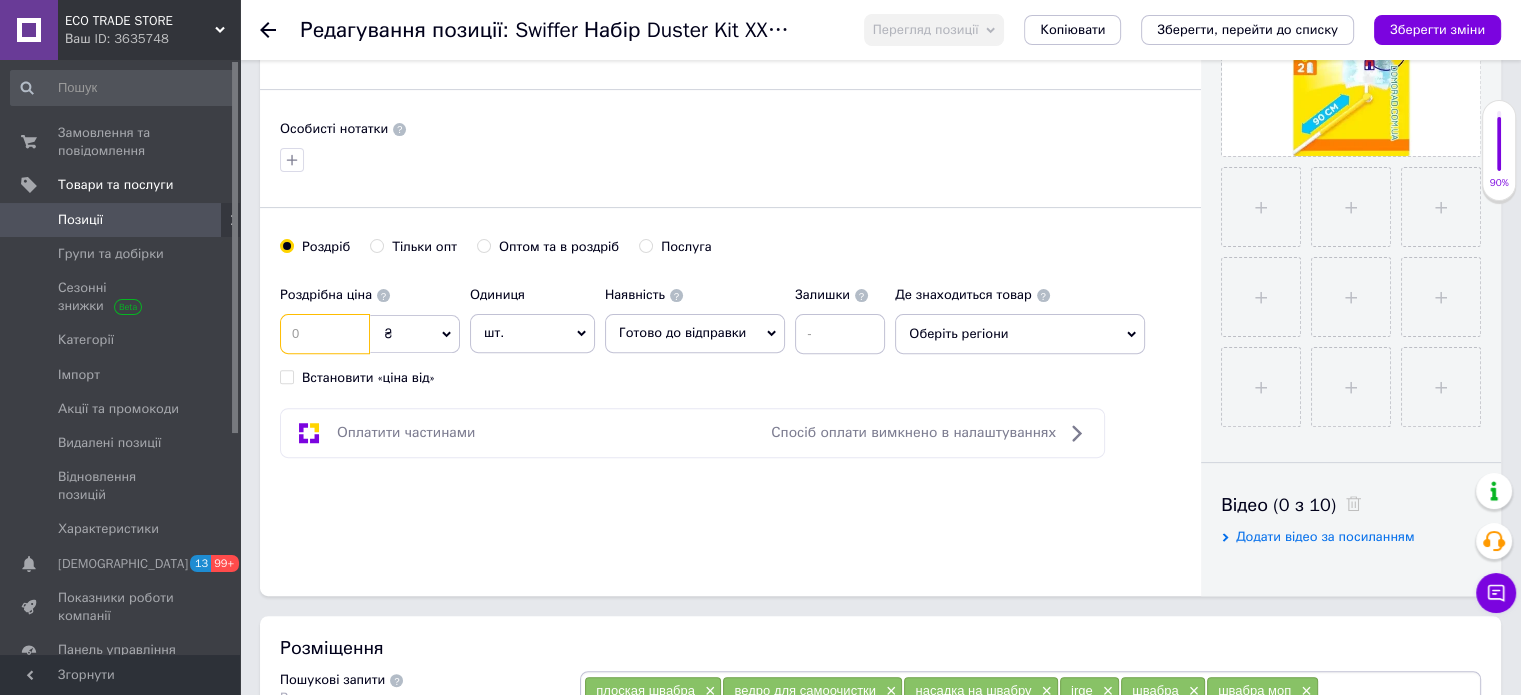 click at bounding box center (325, 334) 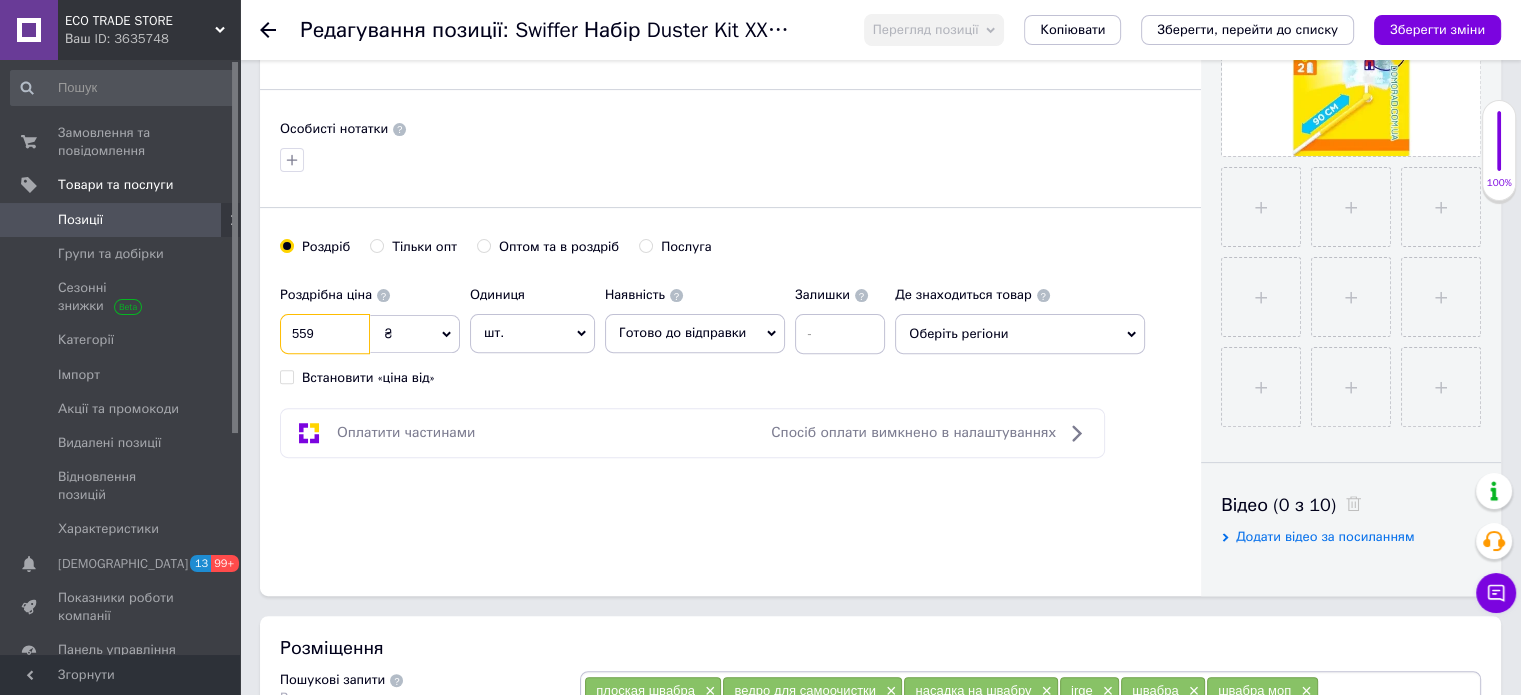 type on "559" 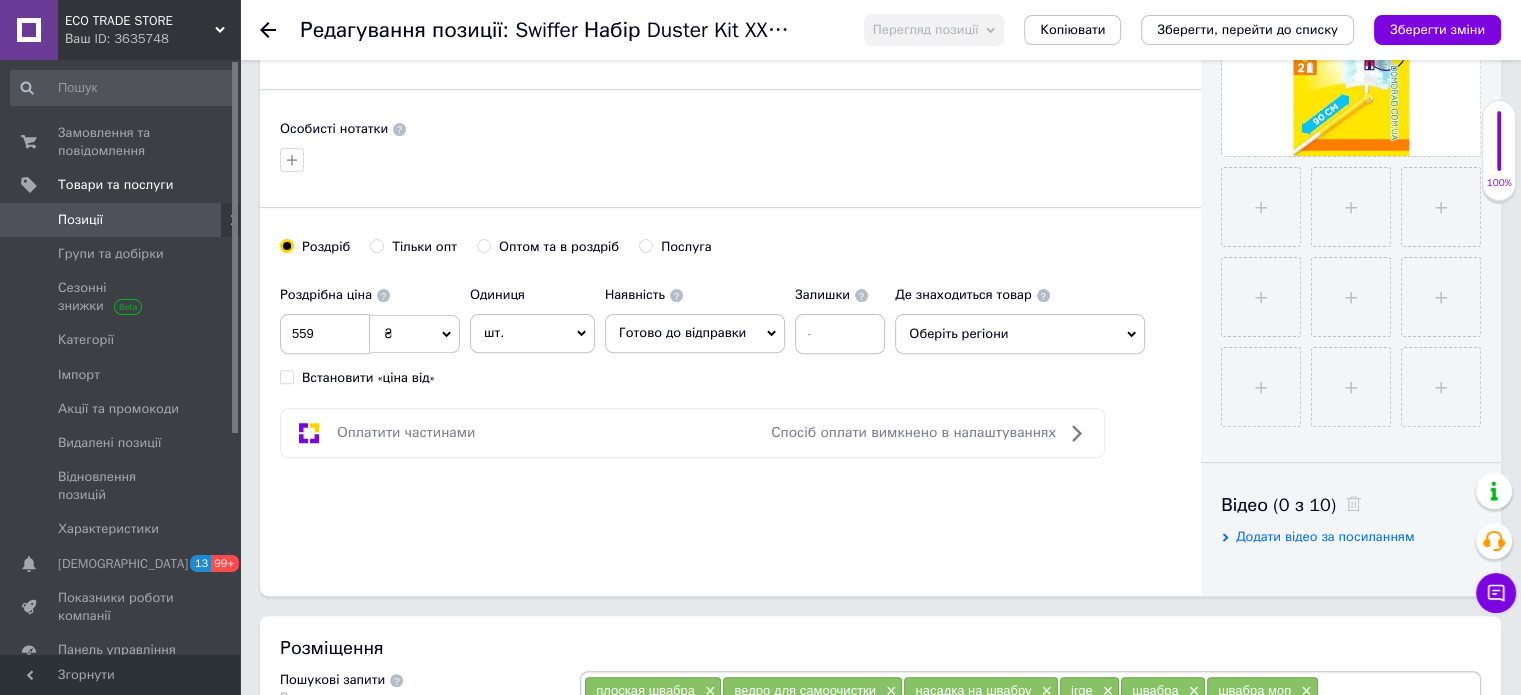 click on "Роздрібна ціна 559 ₴ $ EUR CHF GBP ¥ PLN ₸ MDL HUF KGS CNY TRY KRW lei Встановити «ціна від» Одиниця шт. Популярне комплект упаковка кв.м пара м кг пог.м послуга т а автоцистерна ампула б балон банка блістер бобіна бочка бут бухта в ват виїзд відро г г га година гр/кв.м гігакалорія д дав два місяці день доба доза є єврокуб з зміна к кВт каністра карат кв.дм кв.м кв.см кв.фут квартал кг кг/кв.м км колесо комплект коробка куб.дм куб.м л л лист м м мВт мл мм моток місяць мішок н набір номер о об'єкт од. п палетомісце пара партія пач пог.м послуга посівна одиниця птахомісце півроку пігулка" at bounding box center [587, 331] 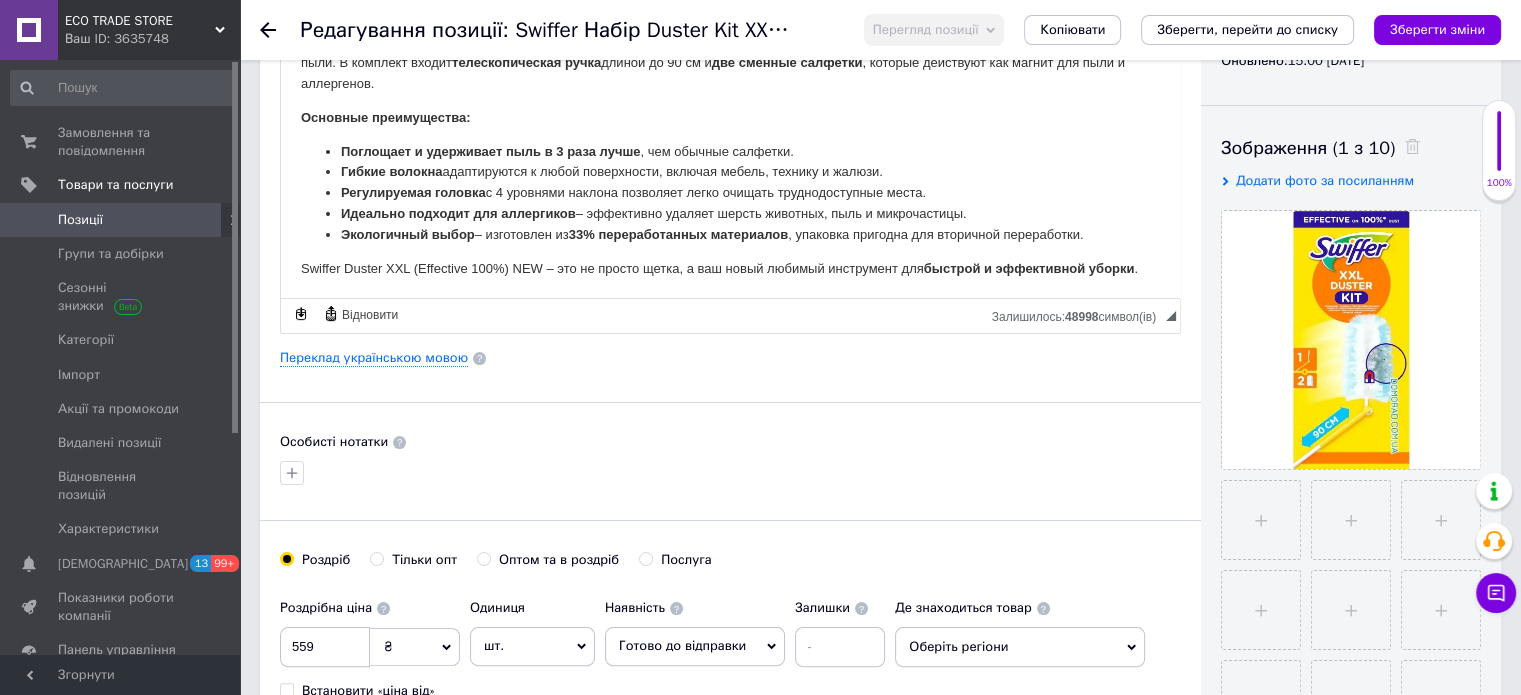 scroll, scrollTop: 0, scrollLeft: 0, axis: both 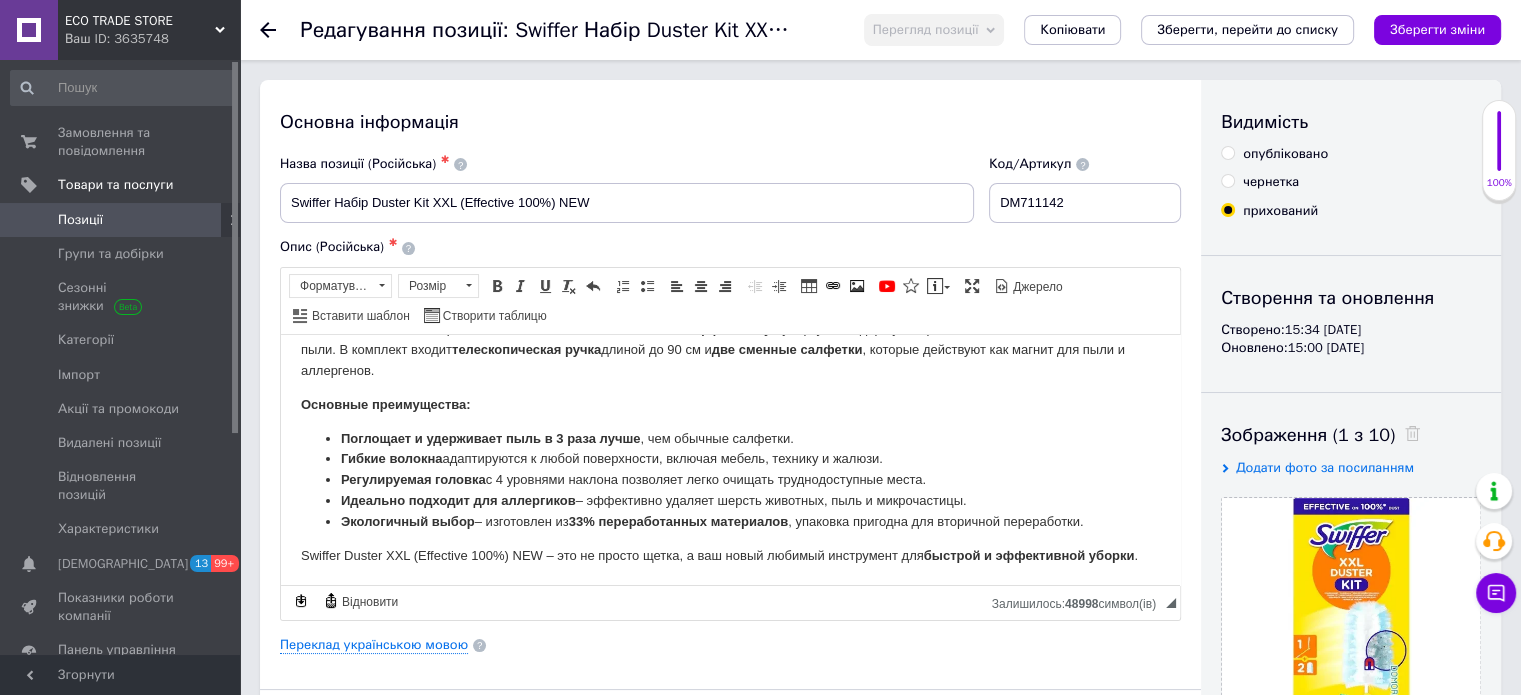 click on "опубліковано" at bounding box center [1227, 152] 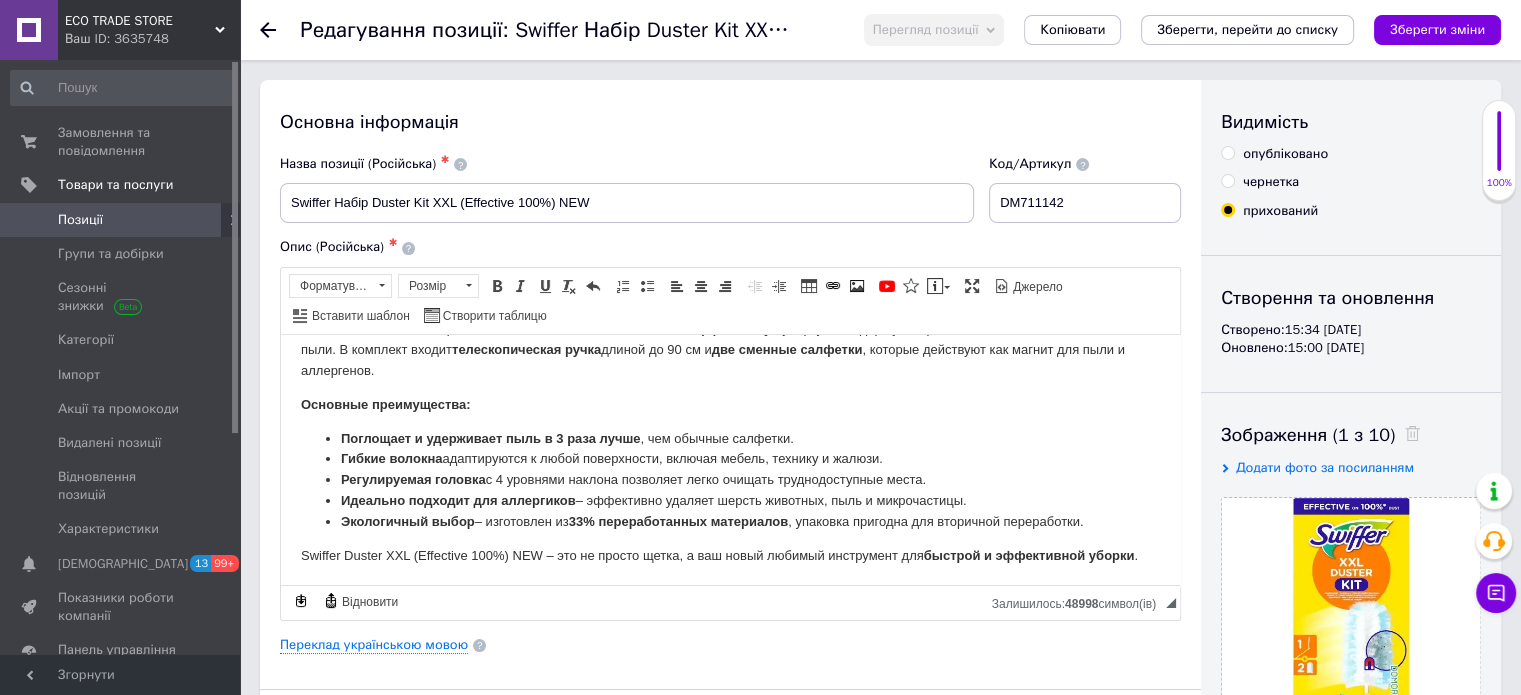 radio on "true" 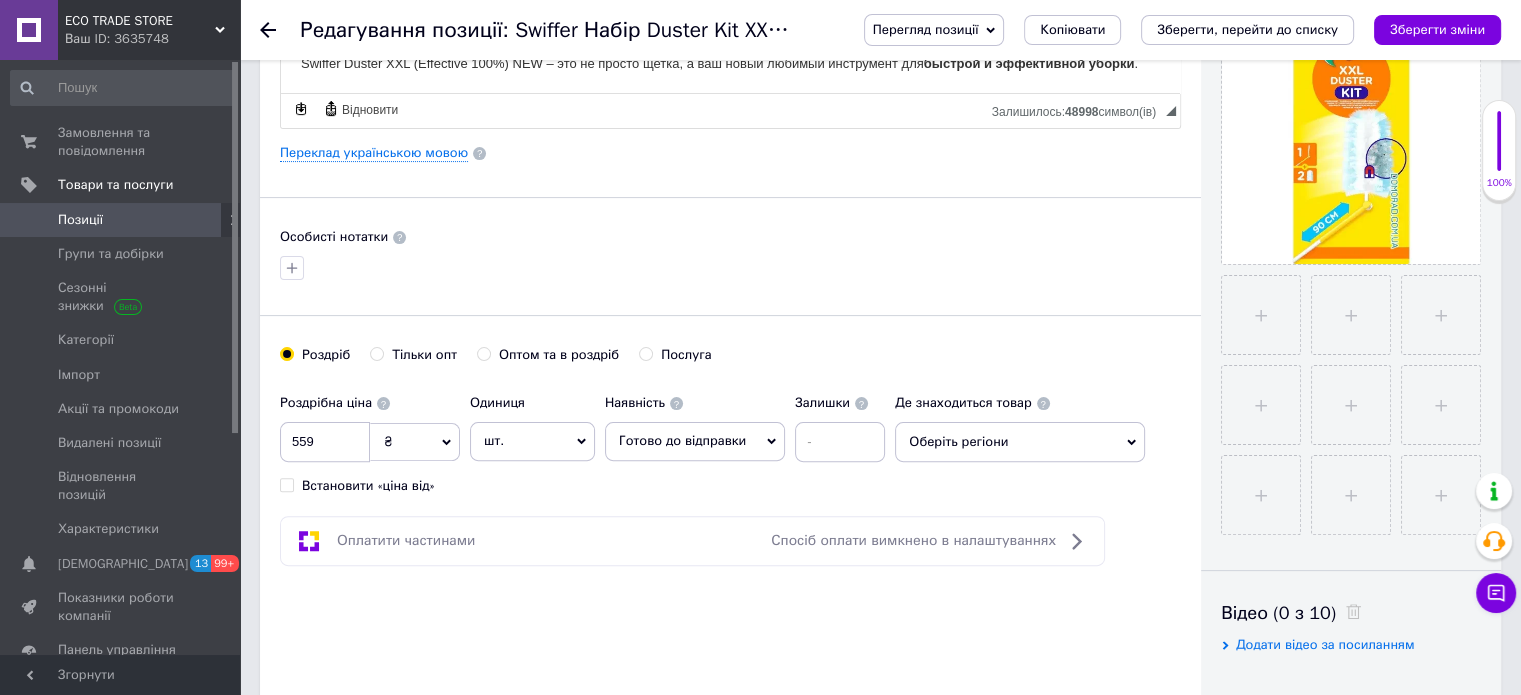 scroll, scrollTop: 500, scrollLeft: 0, axis: vertical 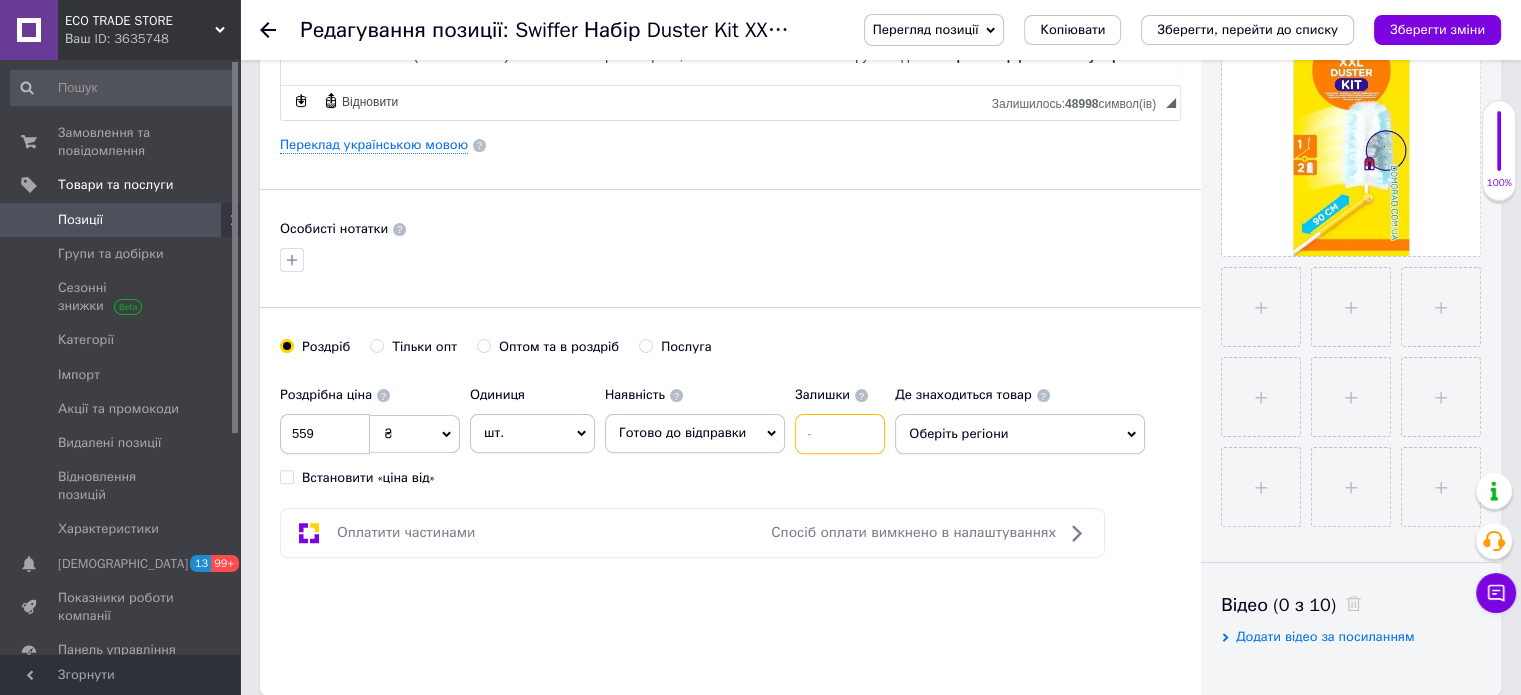 click at bounding box center [840, 434] 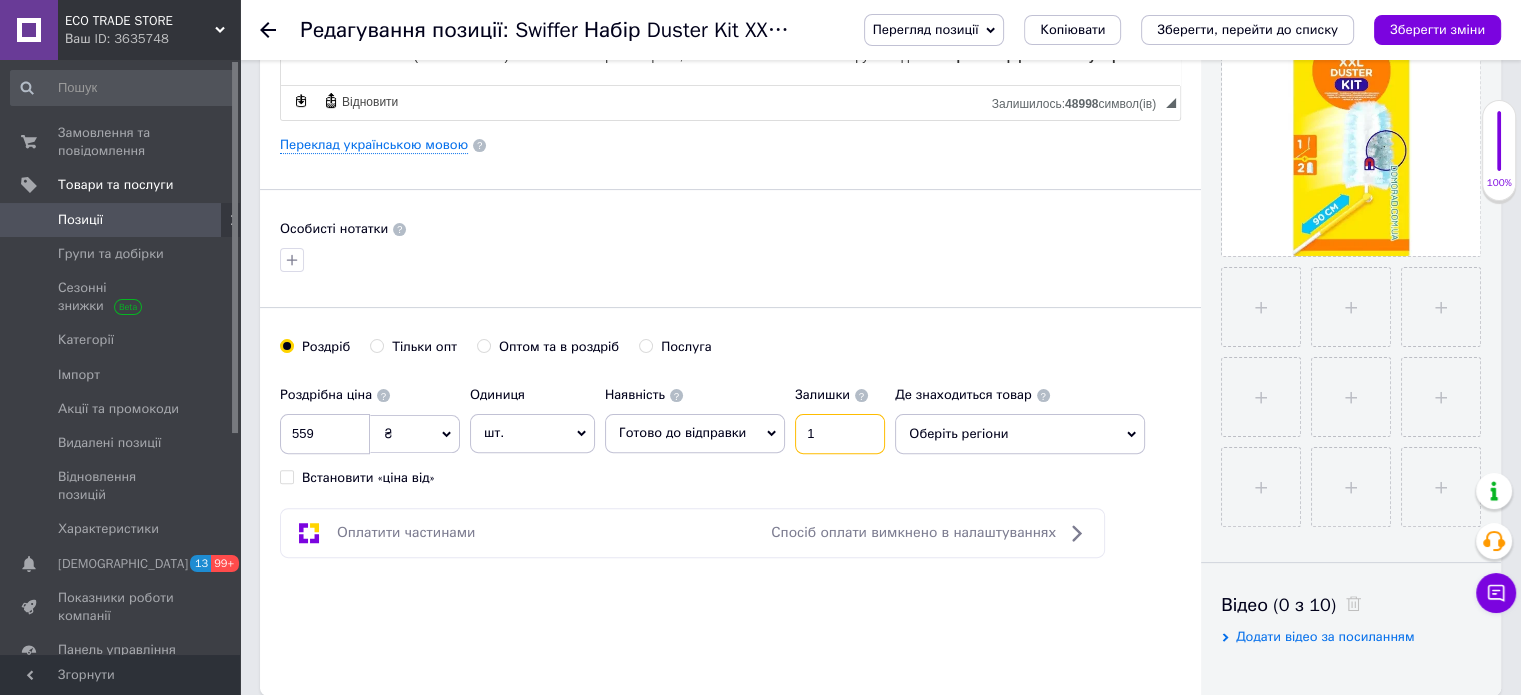type on "1" 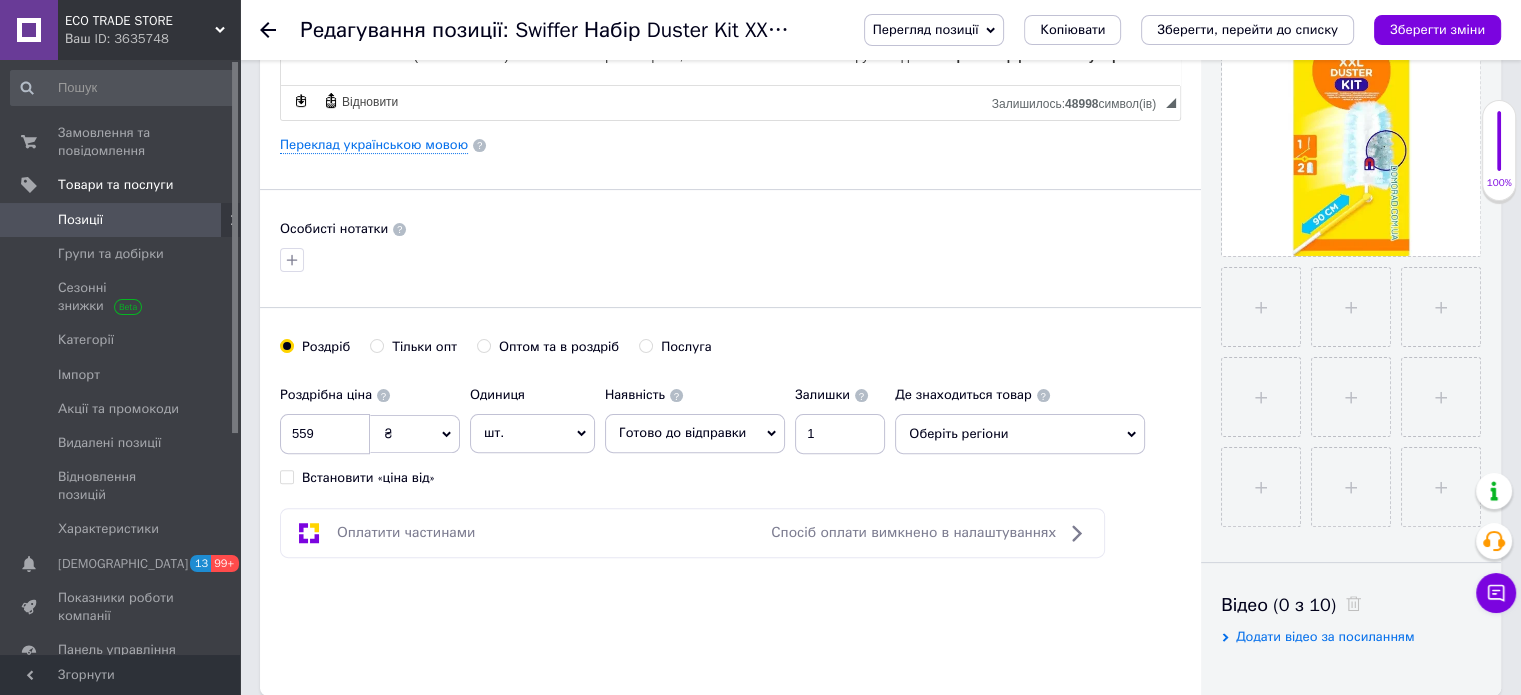 click on "Роздрібна ціна 559 ₴ $ EUR CHF GBP ¥ PLN ₸ MDL HUF KGS CNY TRY KRW lei Встановити «ціна від» Одиниця шт. Популярне комплект упаковка кв.м пара м кг пог.м послуга т а автоцистерна ампула б балон банка блістер бобіна бочка бут бухта в ват виїзд відро г г га година гр/кв.м гігакалорія д дав два місяці день доба доза є єврокуб з зміна к кВт каністра карат кв.дм кв.м кв.см кв.фут квартал кг кг/кв.м км колесо комплект коробка куб.дм куб.м л л лист м м мВт мл мм моток місяць мішок н набір номер о об'єкт од. п палетомісце пара партія пач пог.м послуга посівна одиниця птахомісце півроку пігулка" at bounding box center [587, 431] 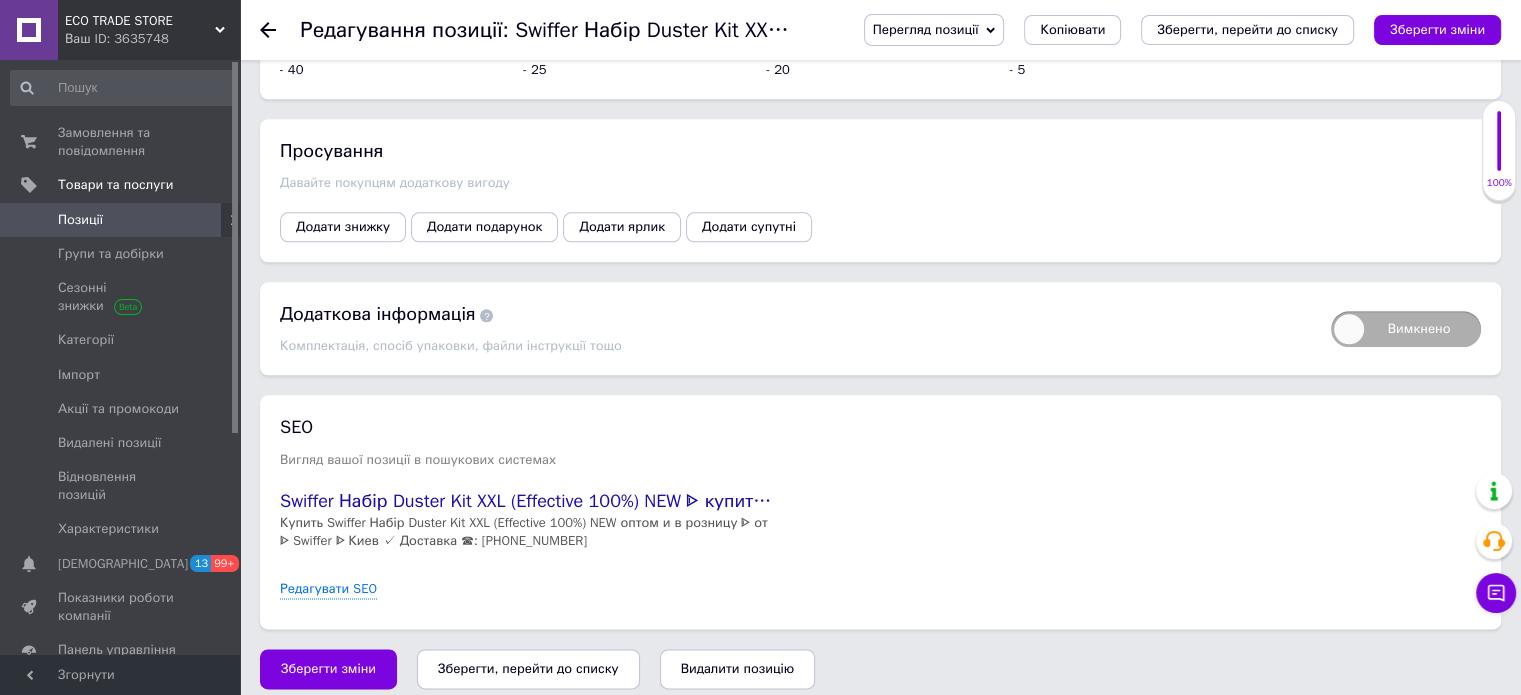 scroll, scrollTop: 2264, scrollLeft: 0, axis: vertical 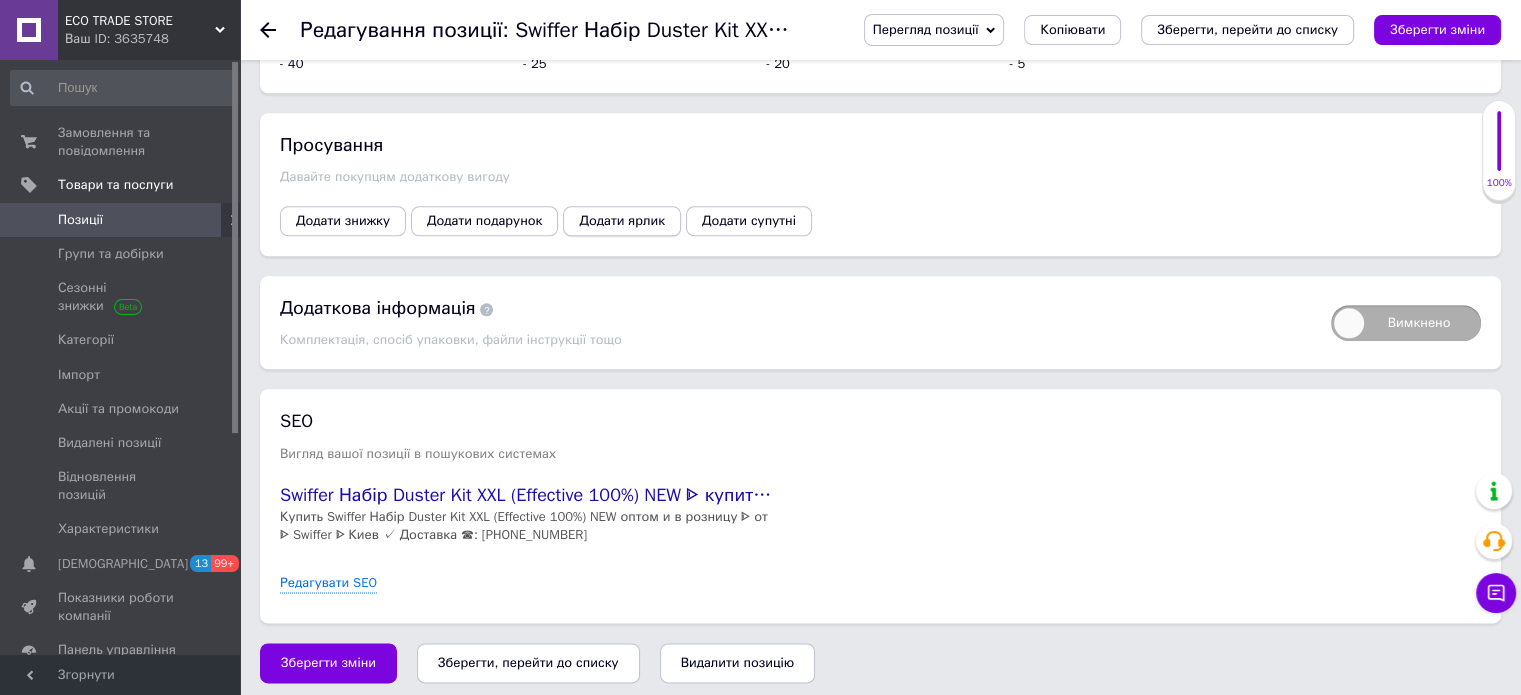 click on "Додати ярлик" at bounding box center [622, 221] 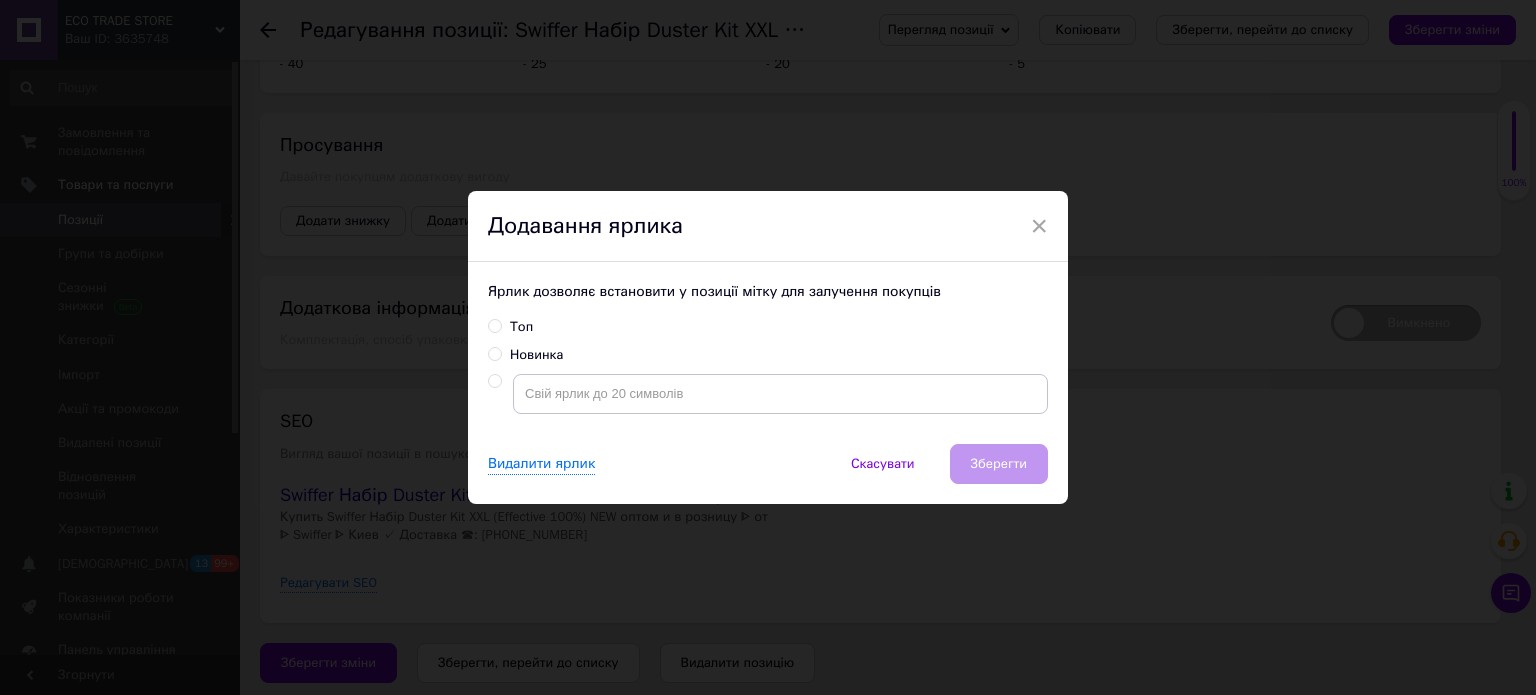 click on "Новинка" at bounding box center [494, 353] 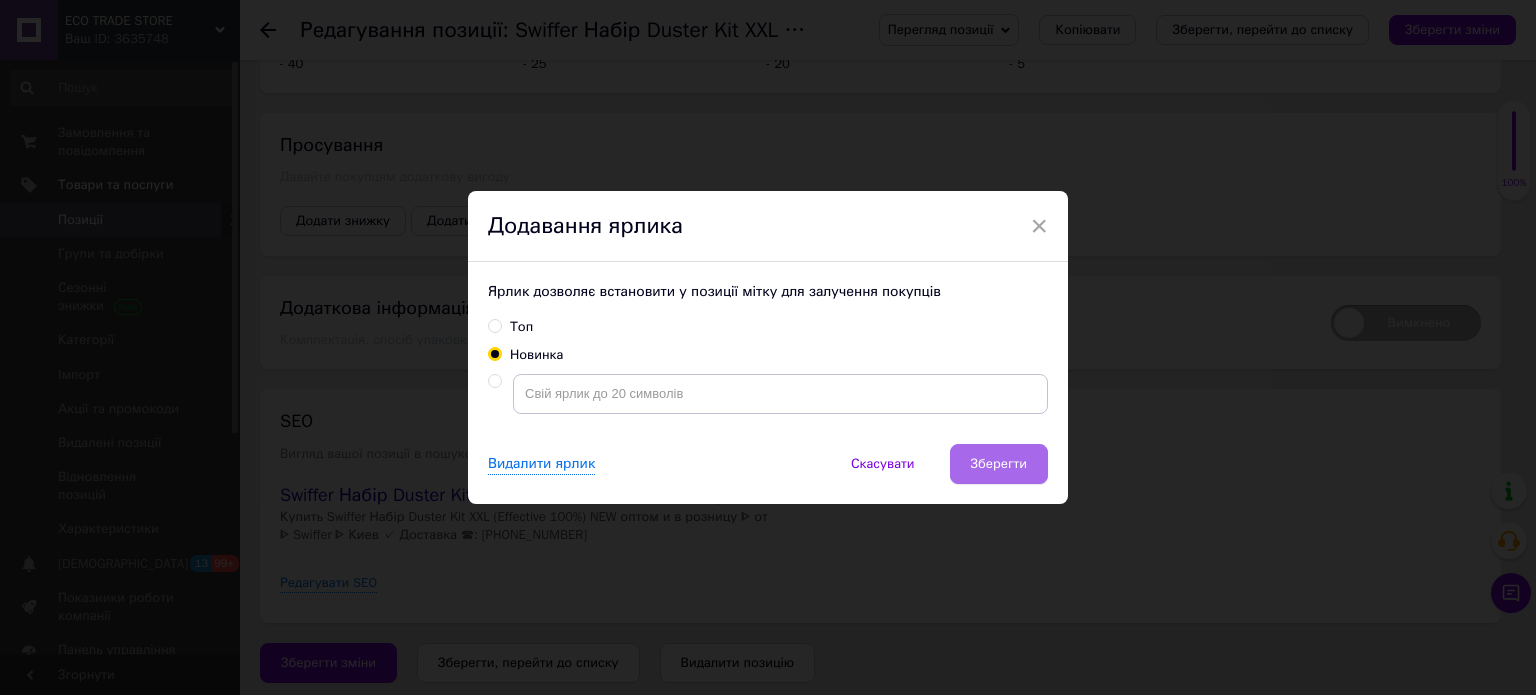 click on "Зберегти" at bounding box center (999, 464) 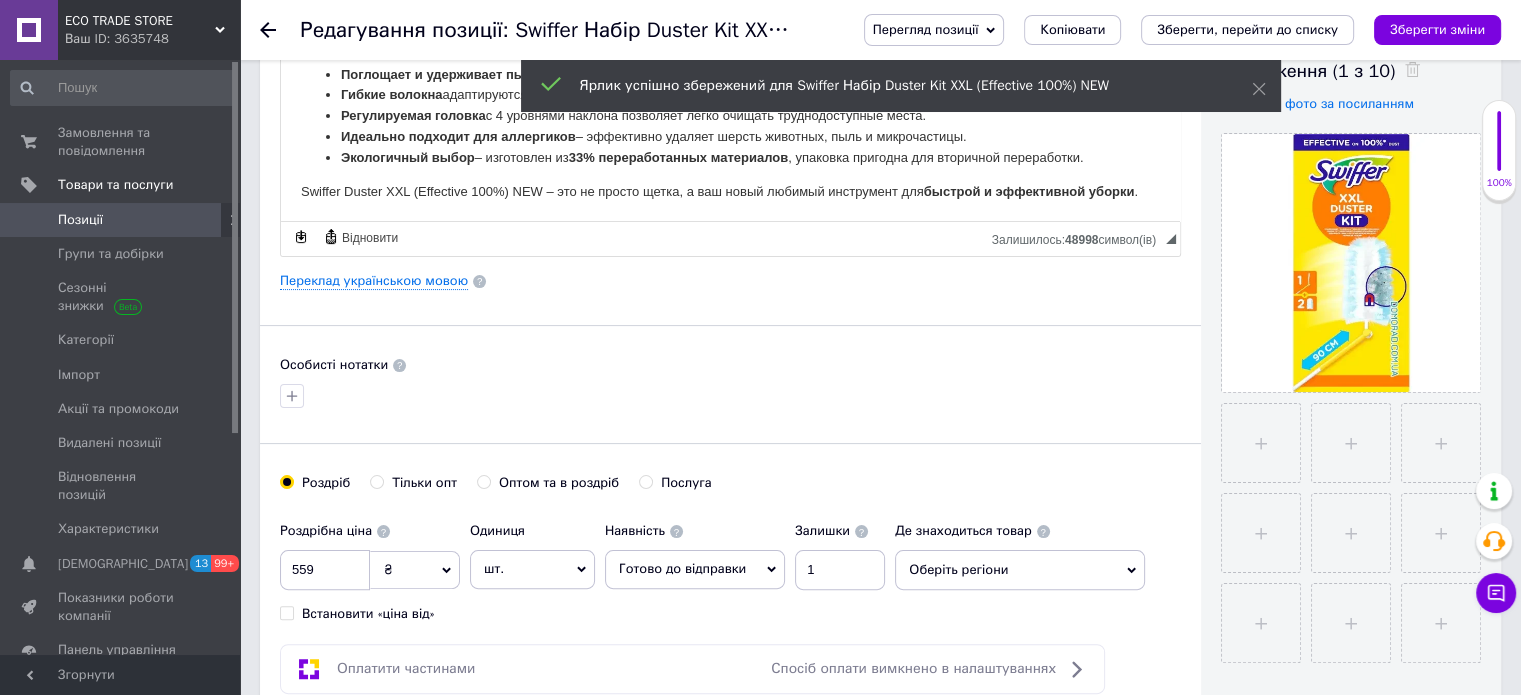 scroll, scrollTop: 0, scrollLeft: 0, axis: both 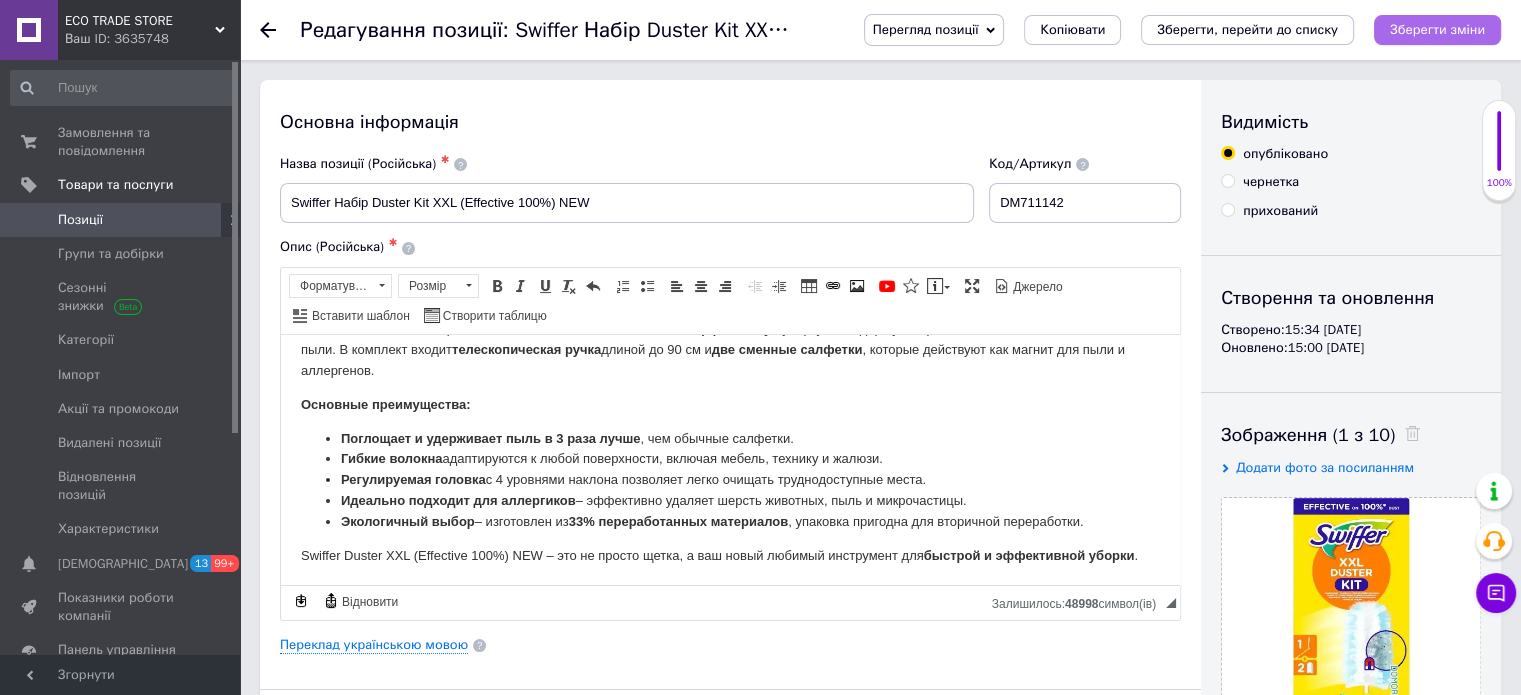 click on "Зберегти зміни" at bounding box center (1437, 30) 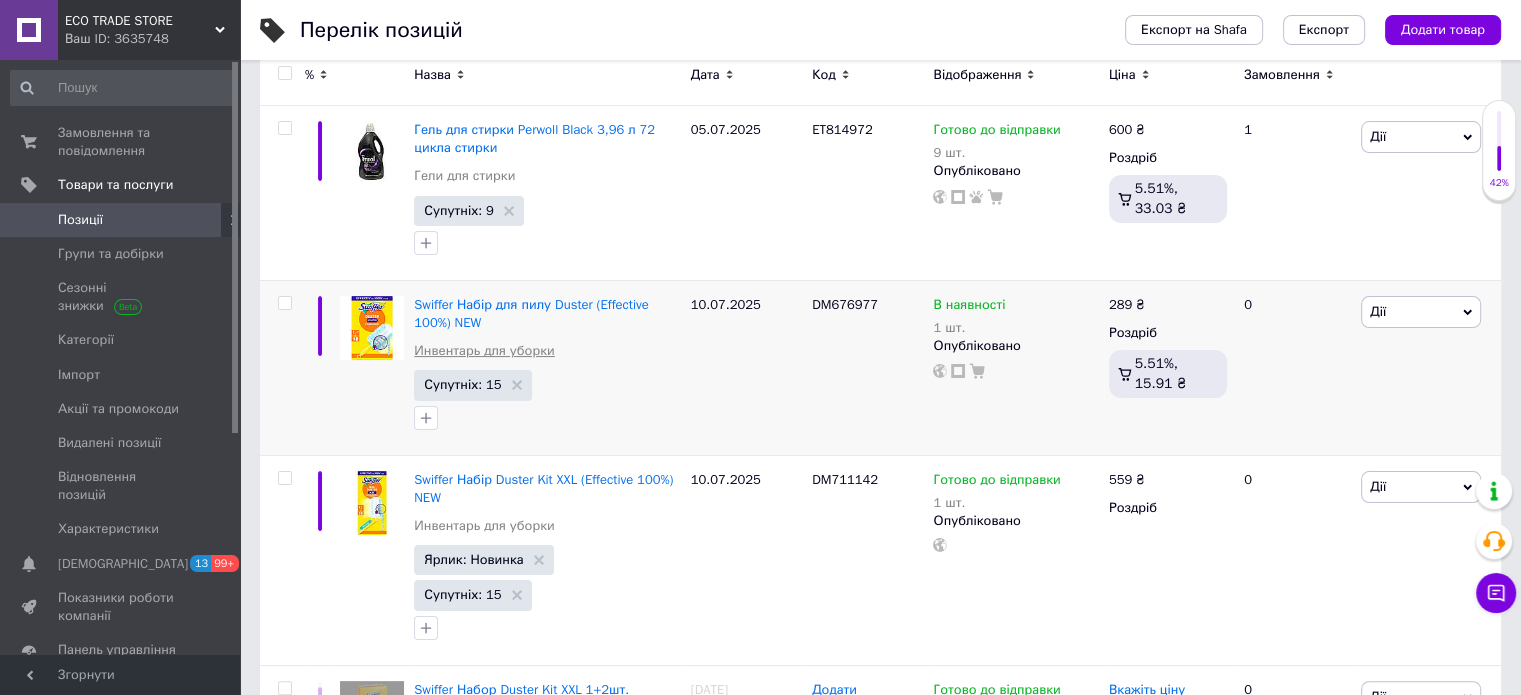 scroll, scrollTop: 300, scrollLeft: 0, axis: vertical 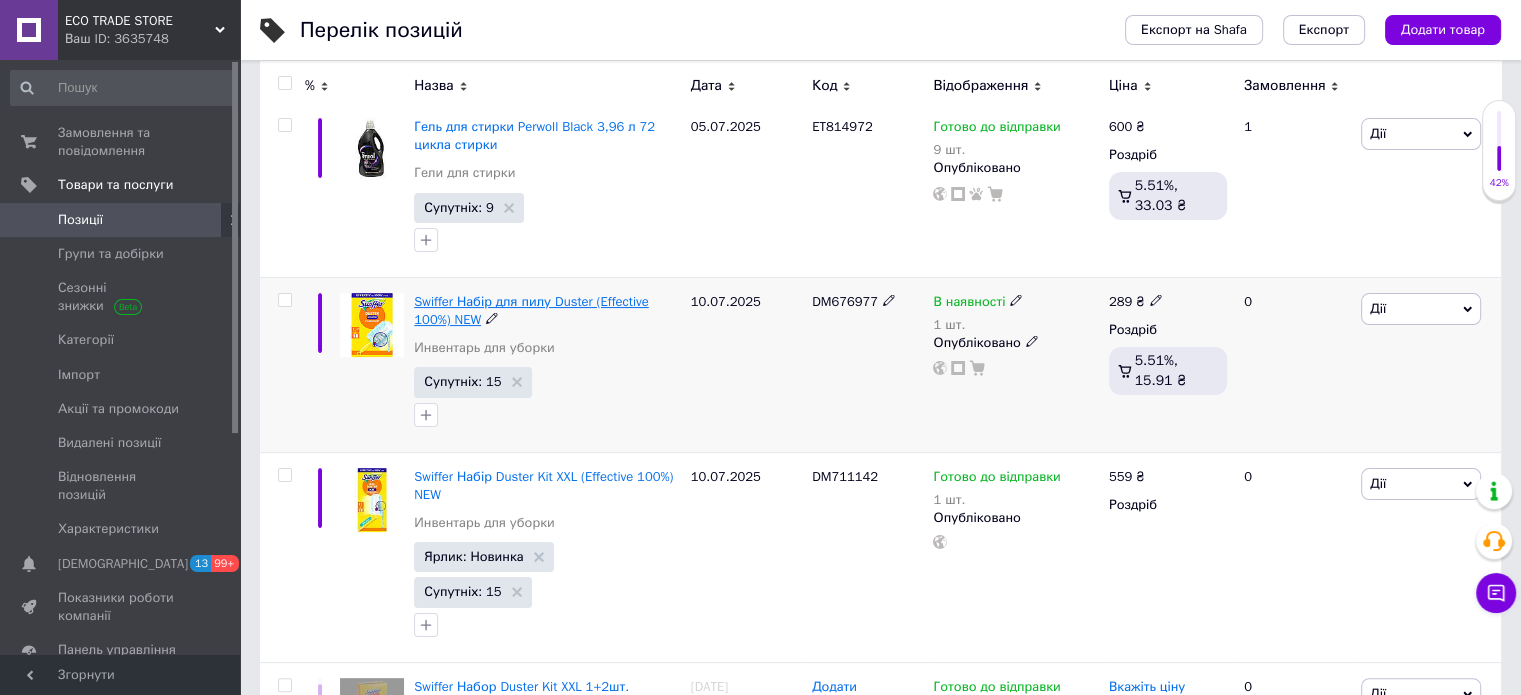 click on "Swiffer Набір для пилу Duster (Effective 100%) NEW" at bounding box center [531, 310] 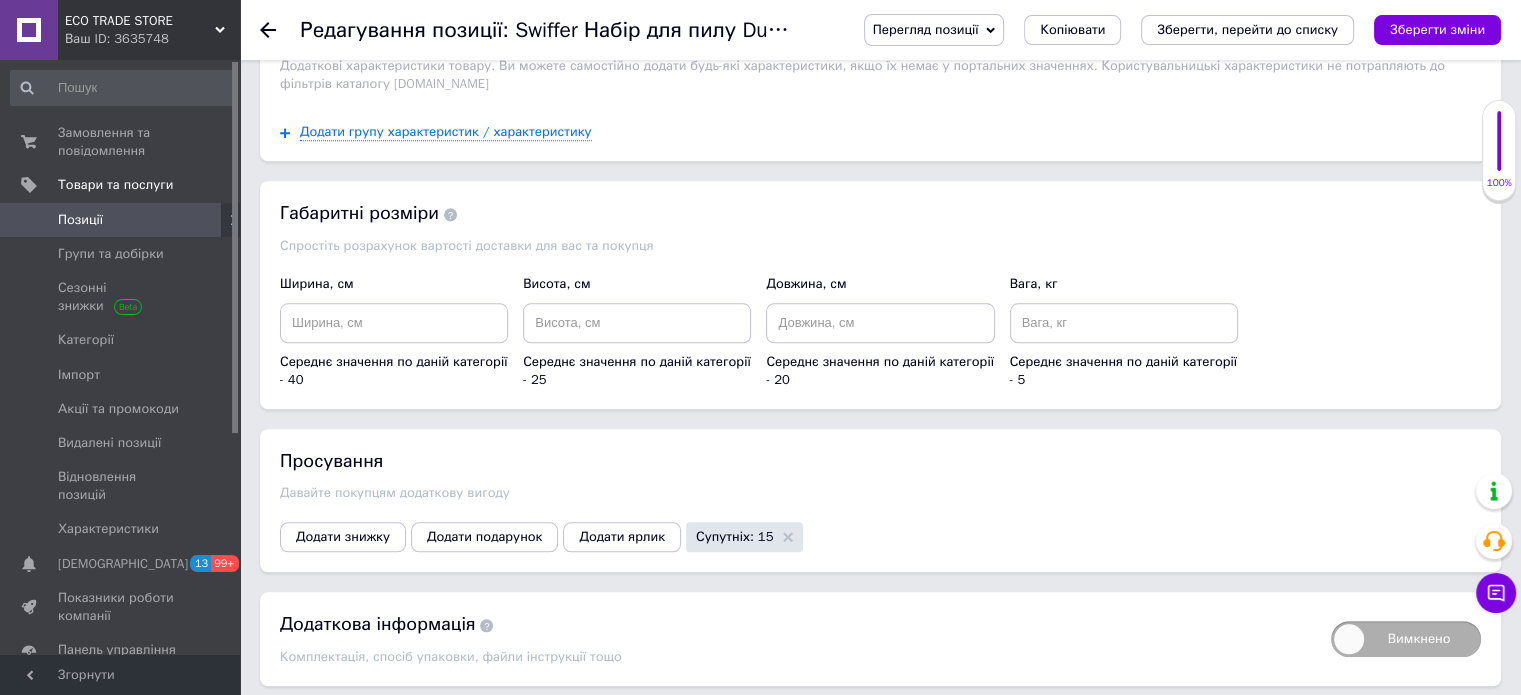 scroll, scrollTop: 2000, scrollLeft: 0, axis: vertical 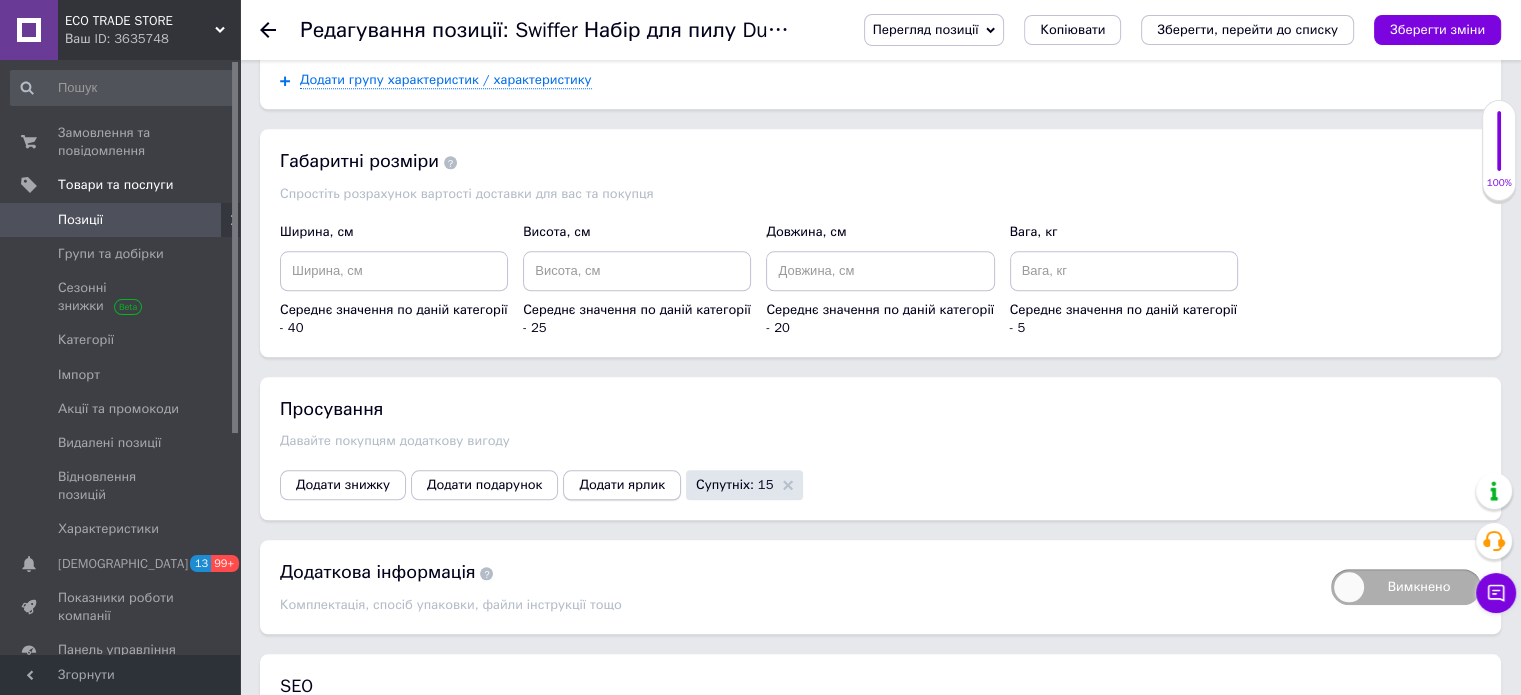 click on "Додати ярлик" at bounding box center [622, 485] 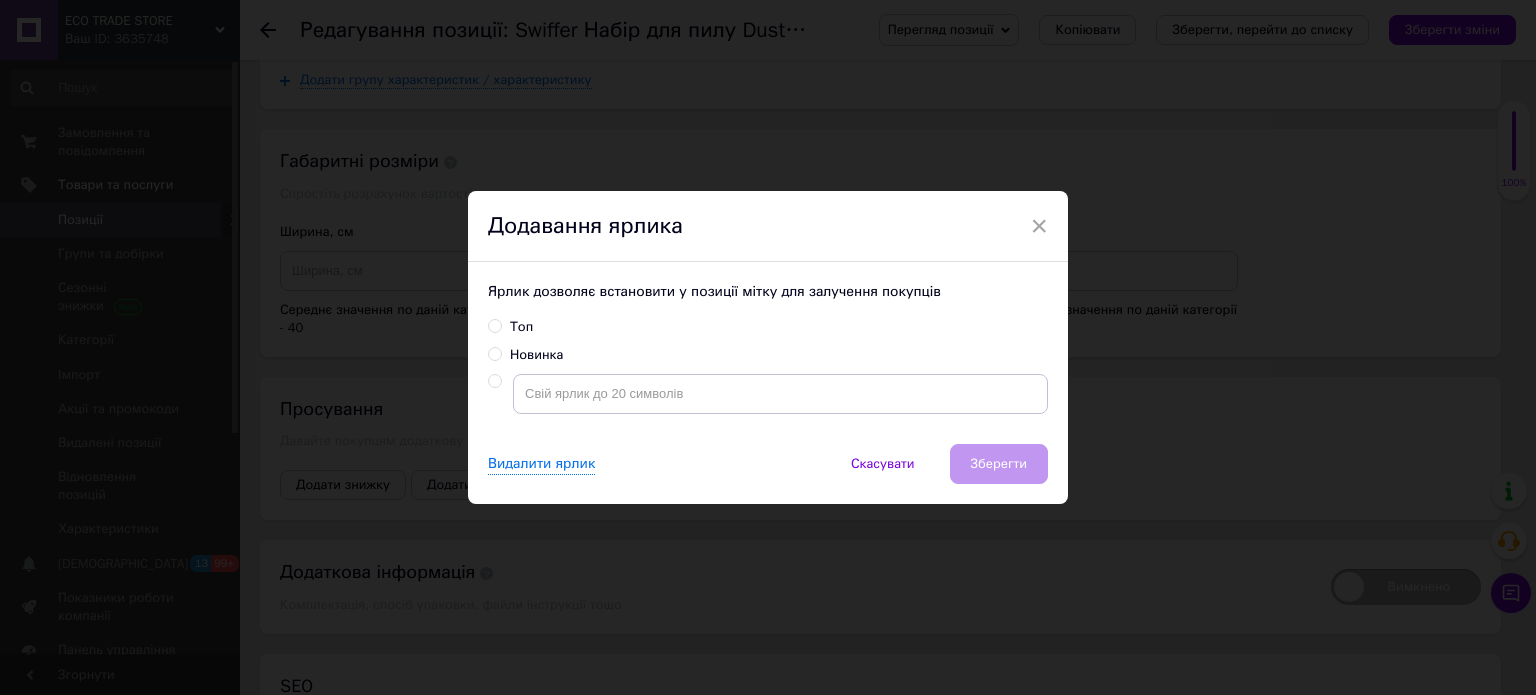 click on "Новинка" at bounding box center [494, 353] 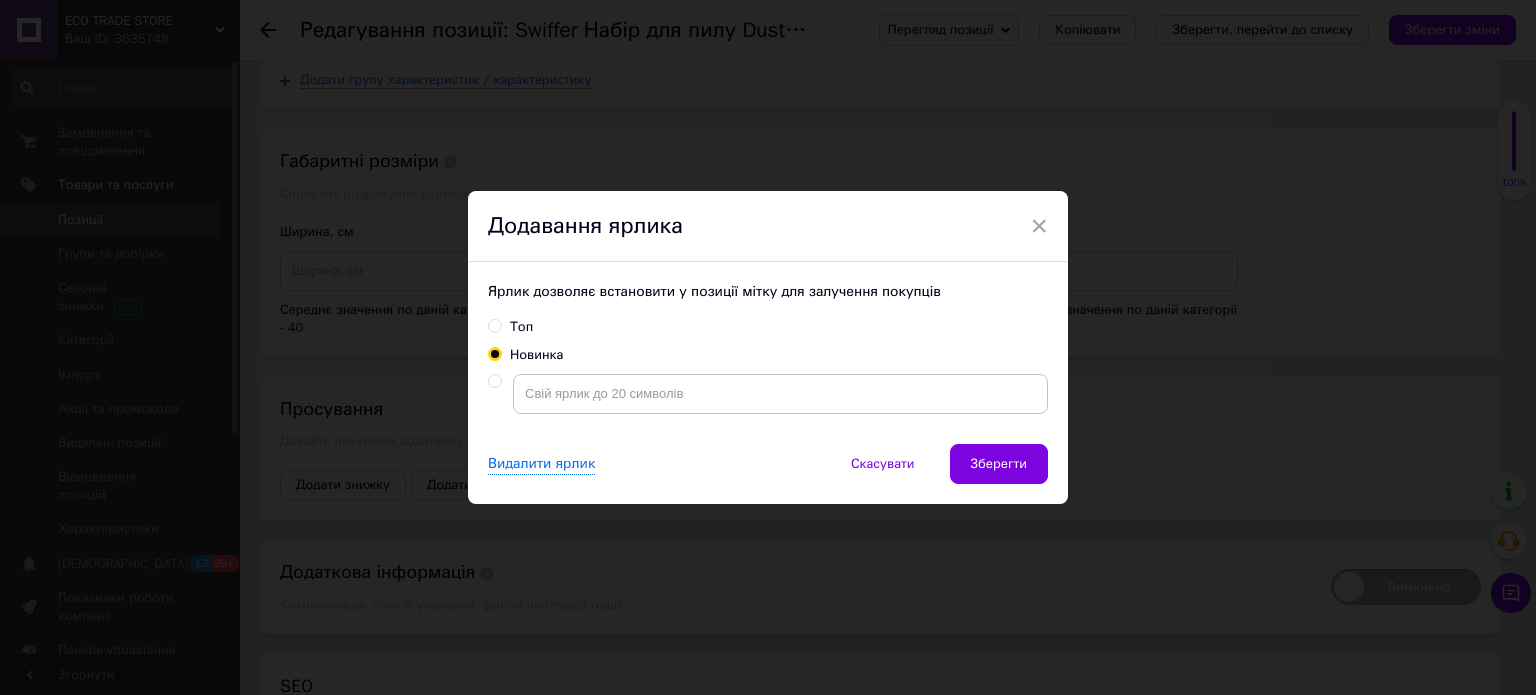 click on "Зберегти" at bounding box center [999, 464] 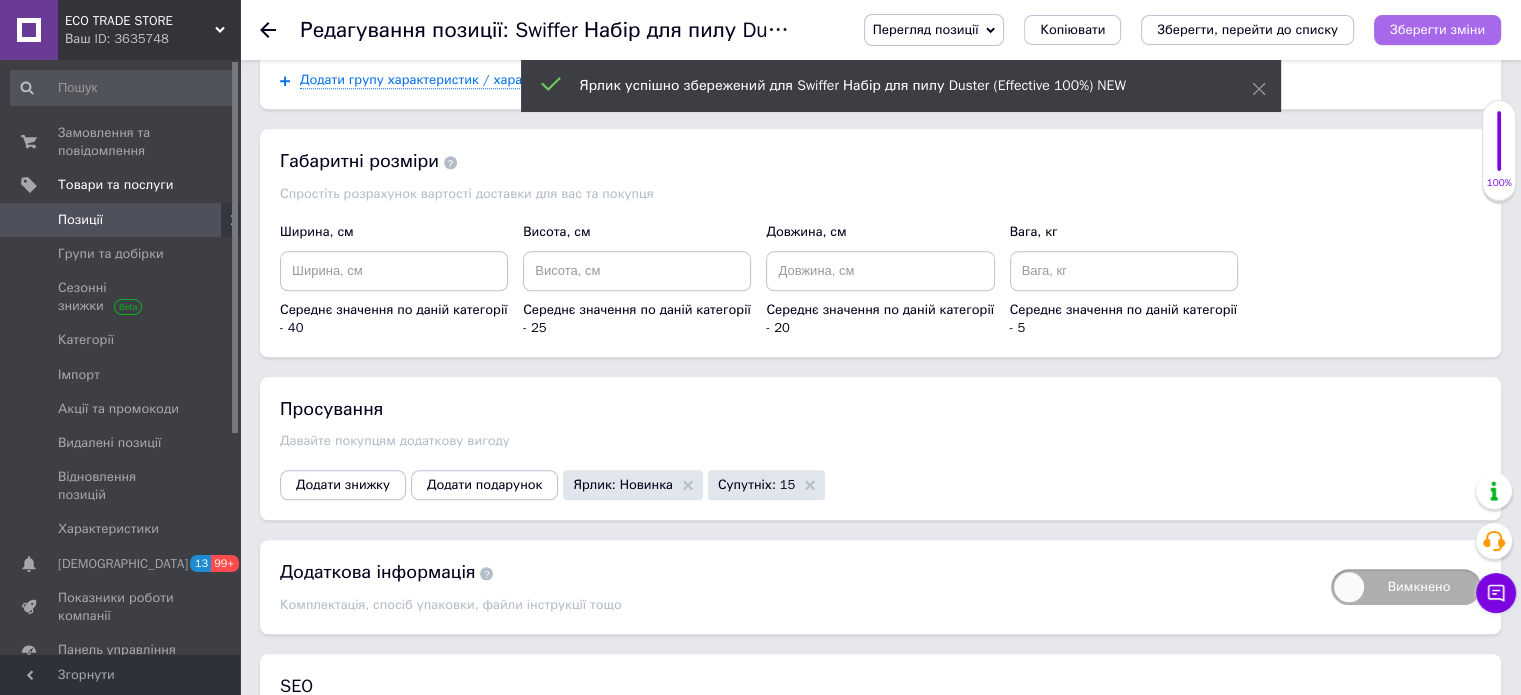 click on "Зберегти зміни" at bounding box center (1437, 29) 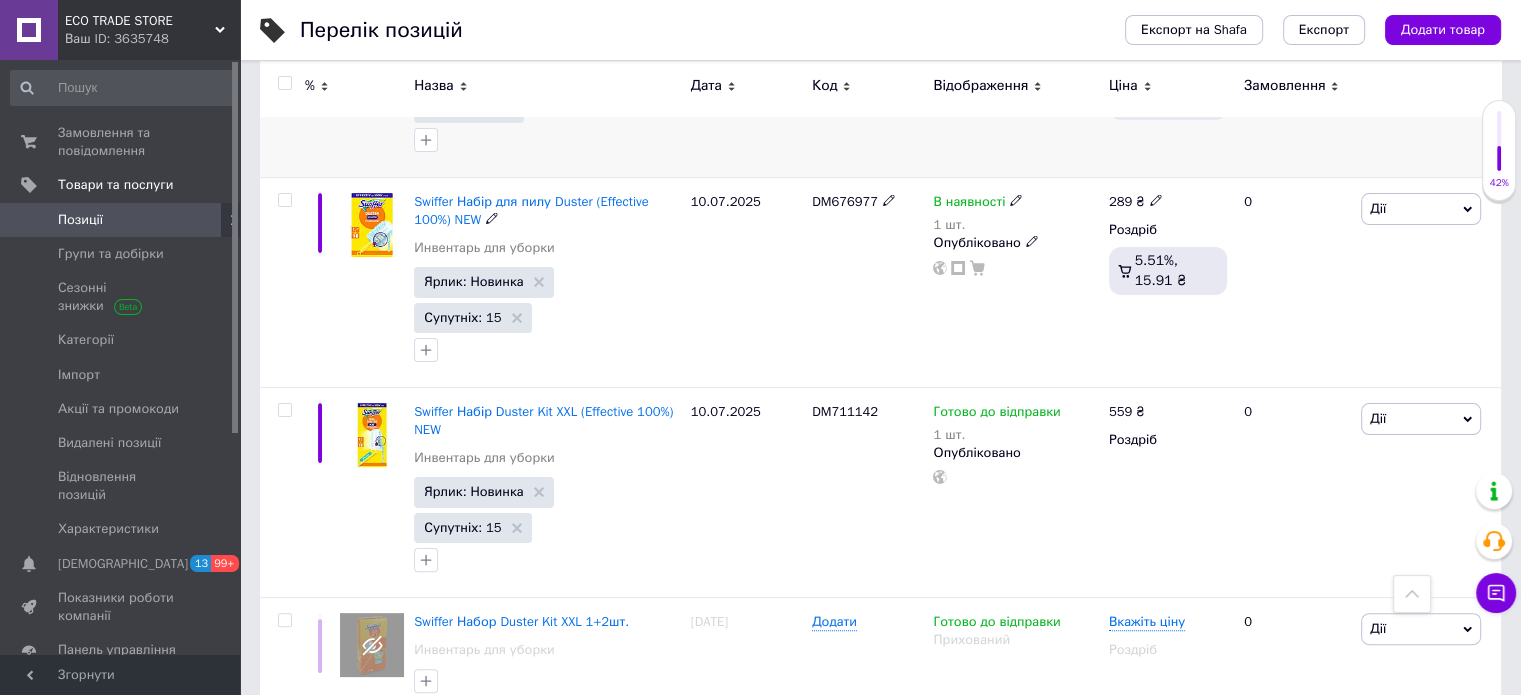 scroll, scrollTop: 700, scrollLeft: 0, axis: vertical 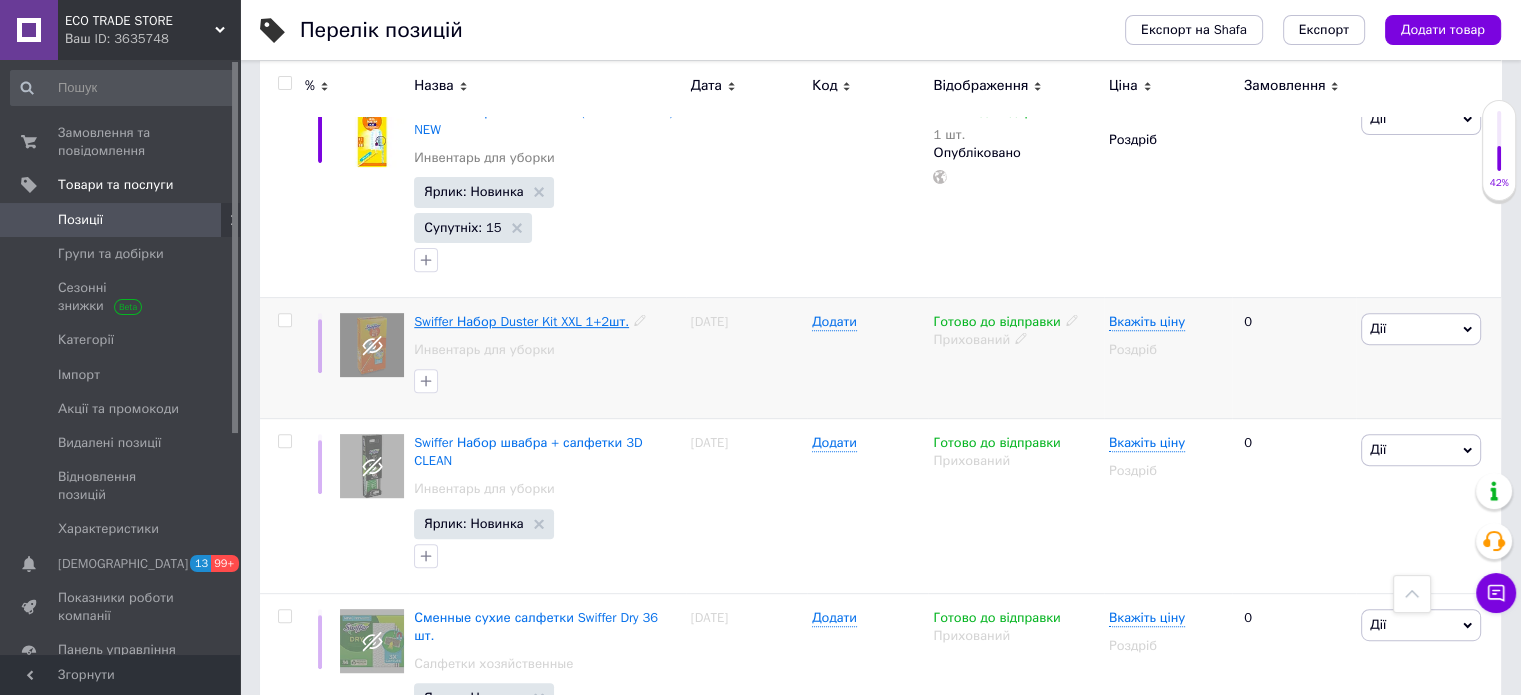 click on "Swiffer Набор Duster Kit XXL 1+2шт." at bounding box center [521, 321] 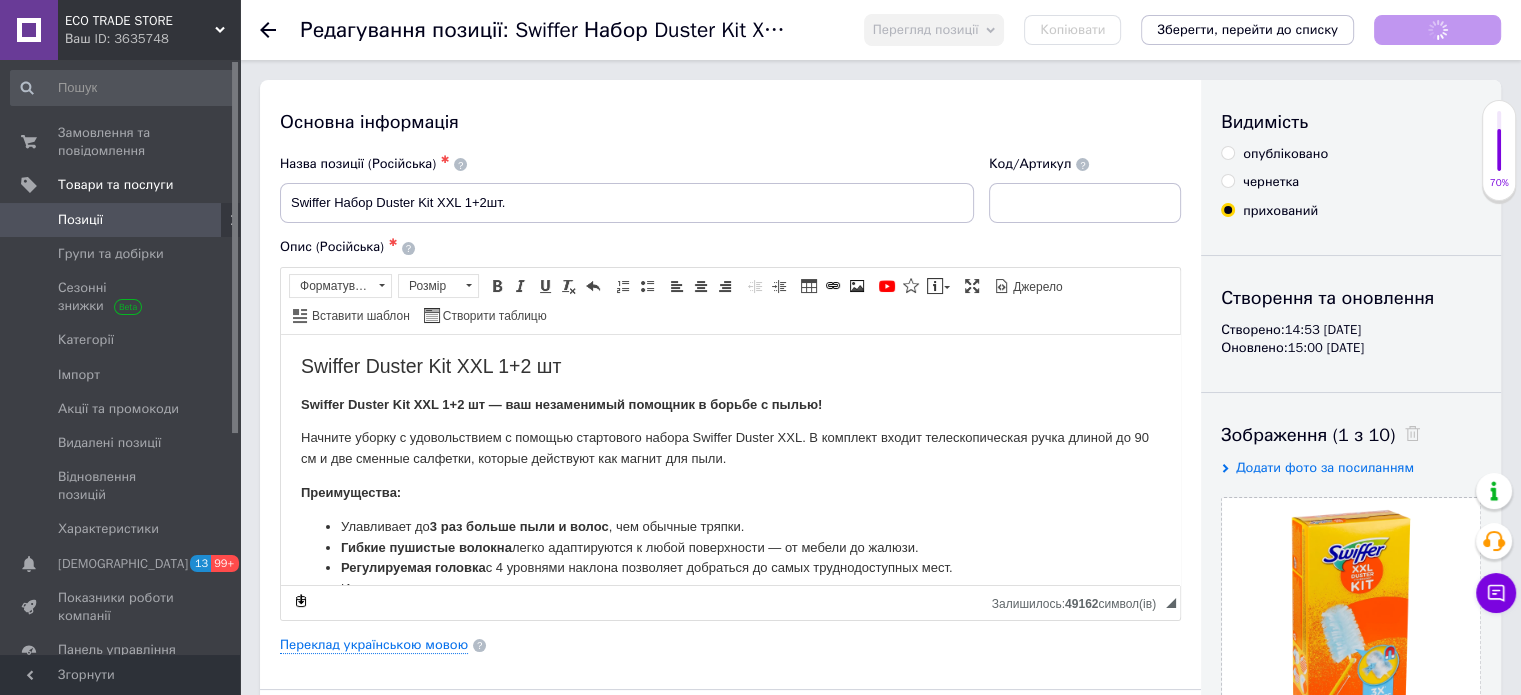 scroll, scrollTop: 0, scrollLeft: 0, axis: both 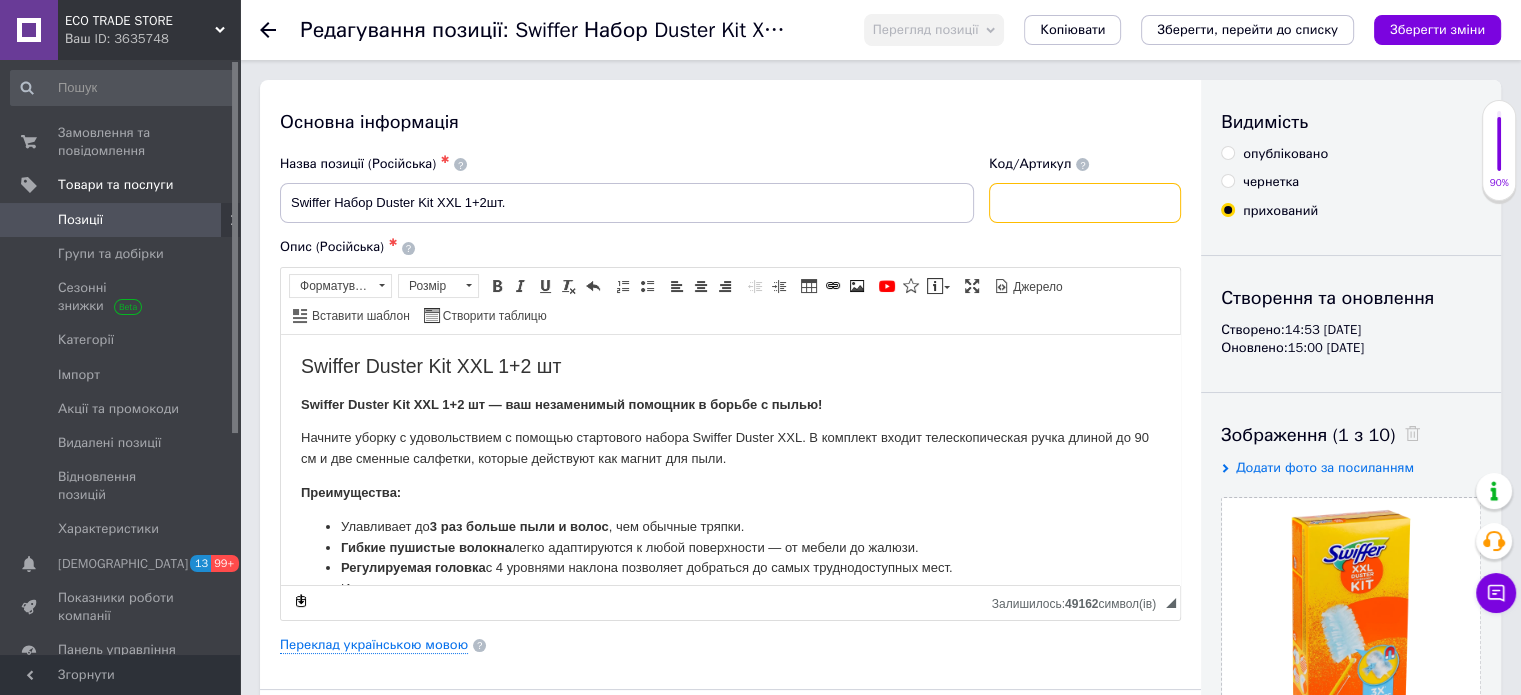 click at bounding box center (1085, 203) 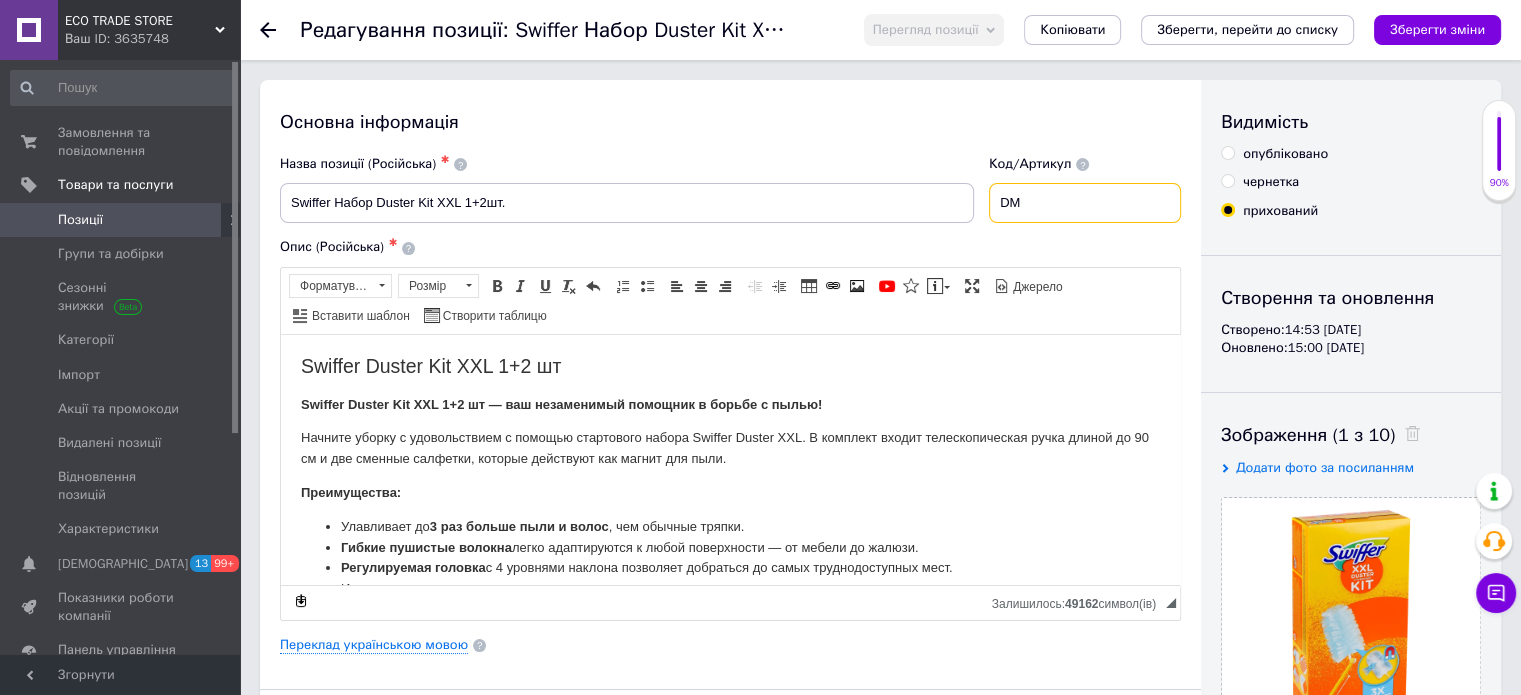 click on "DM" at bounding box center [1085, 203] 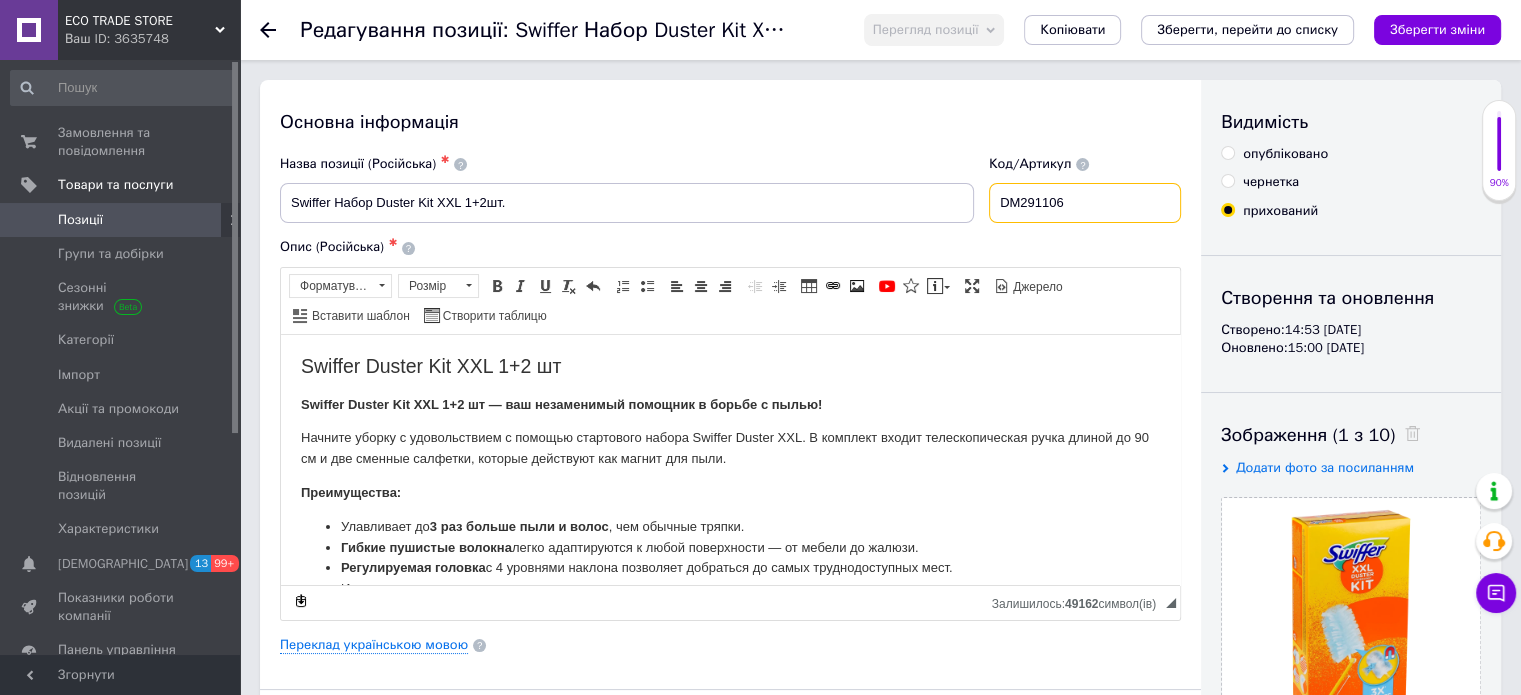 type on "DM291106" 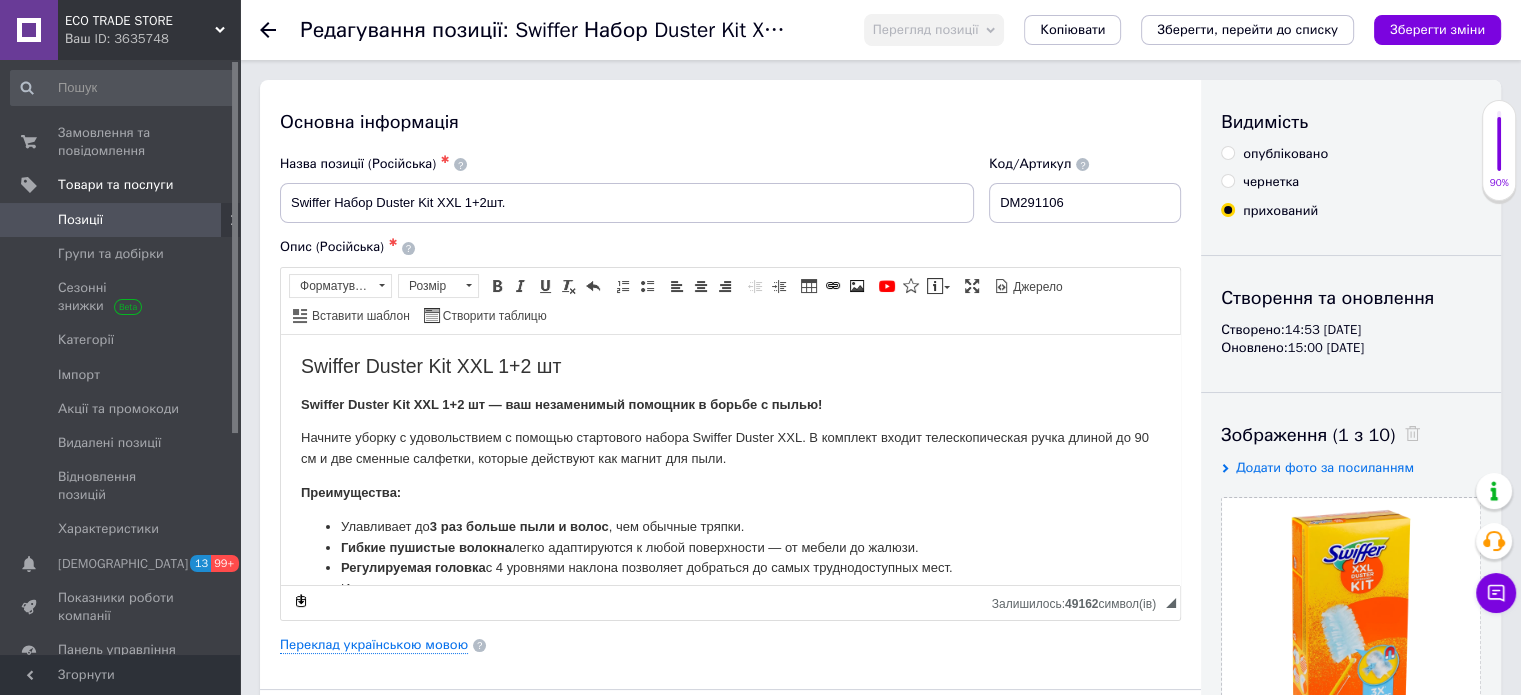 click on "опубліковано" at bounding box center [1227, 152] 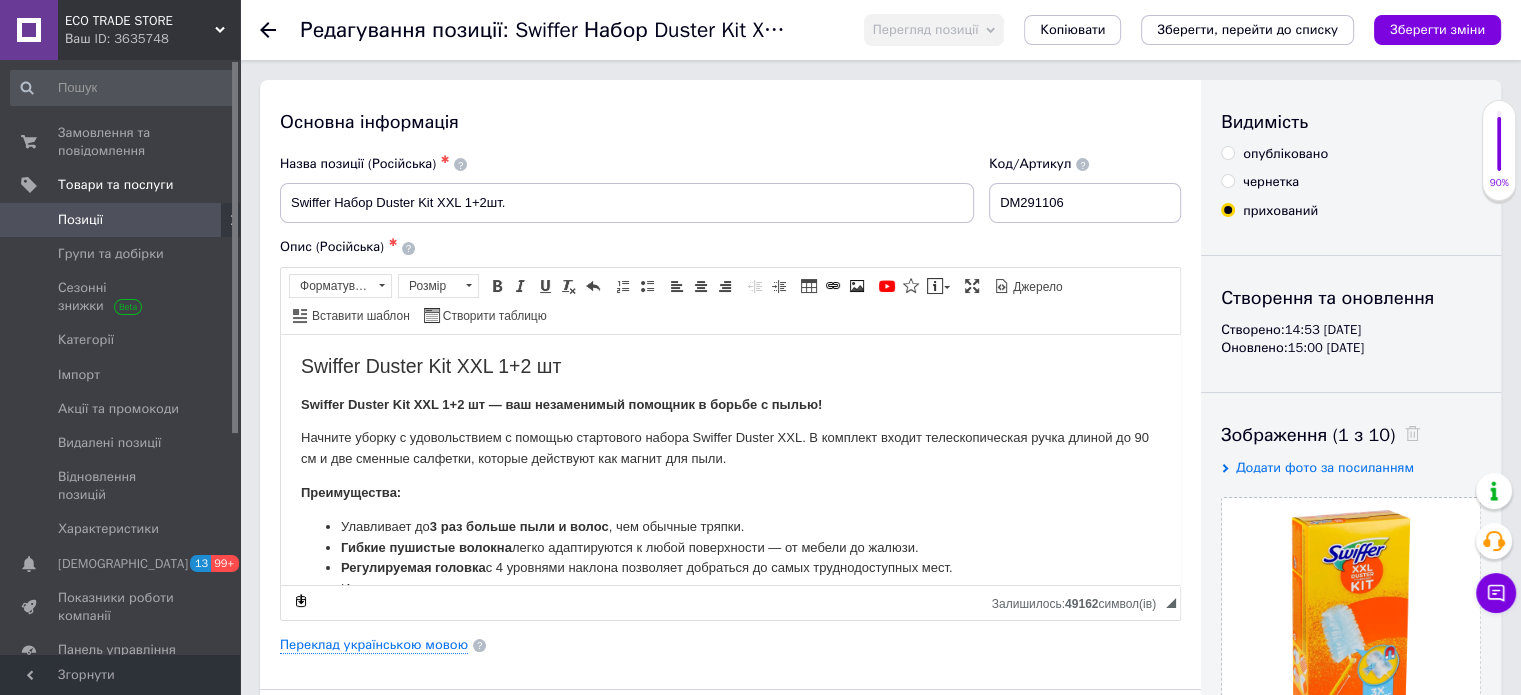 radio on "true" 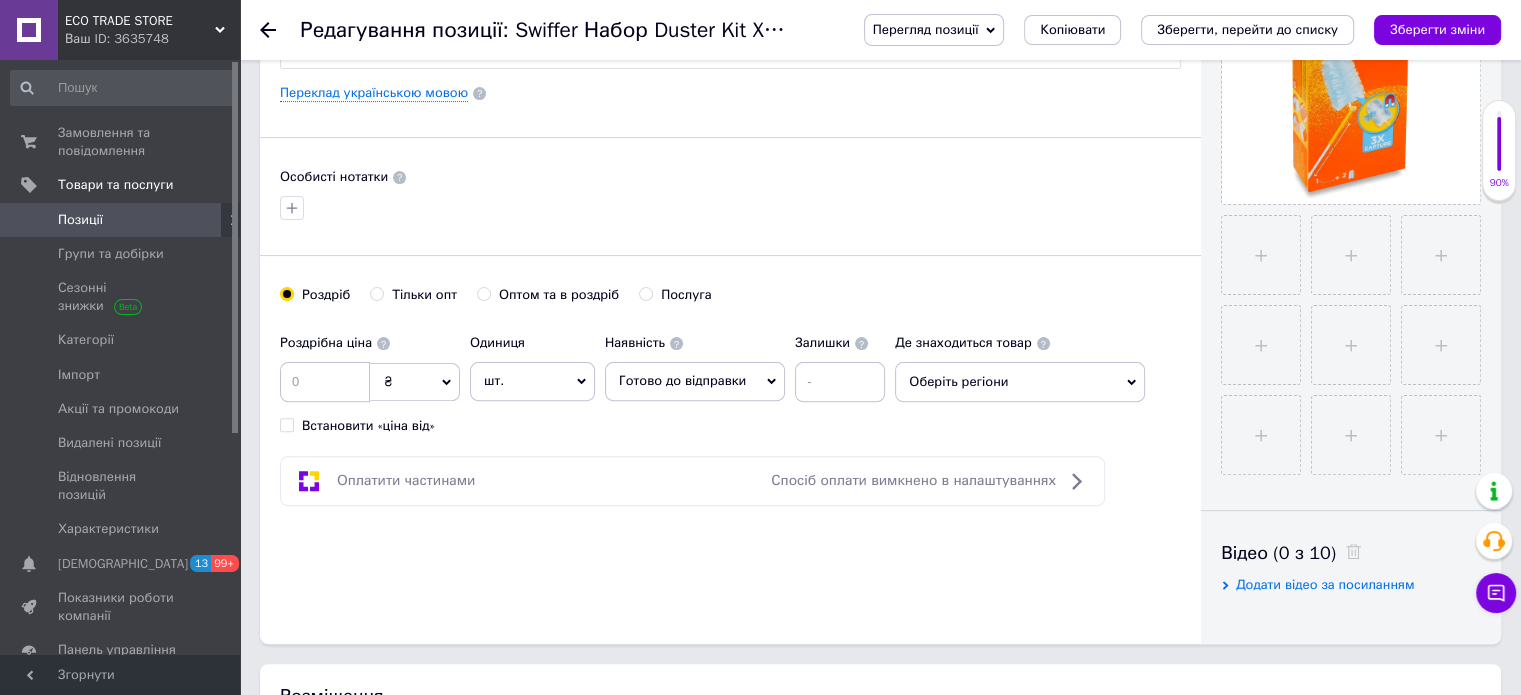 scroll, scrollTop: 800, scrollLeft: 0, axis: vertical 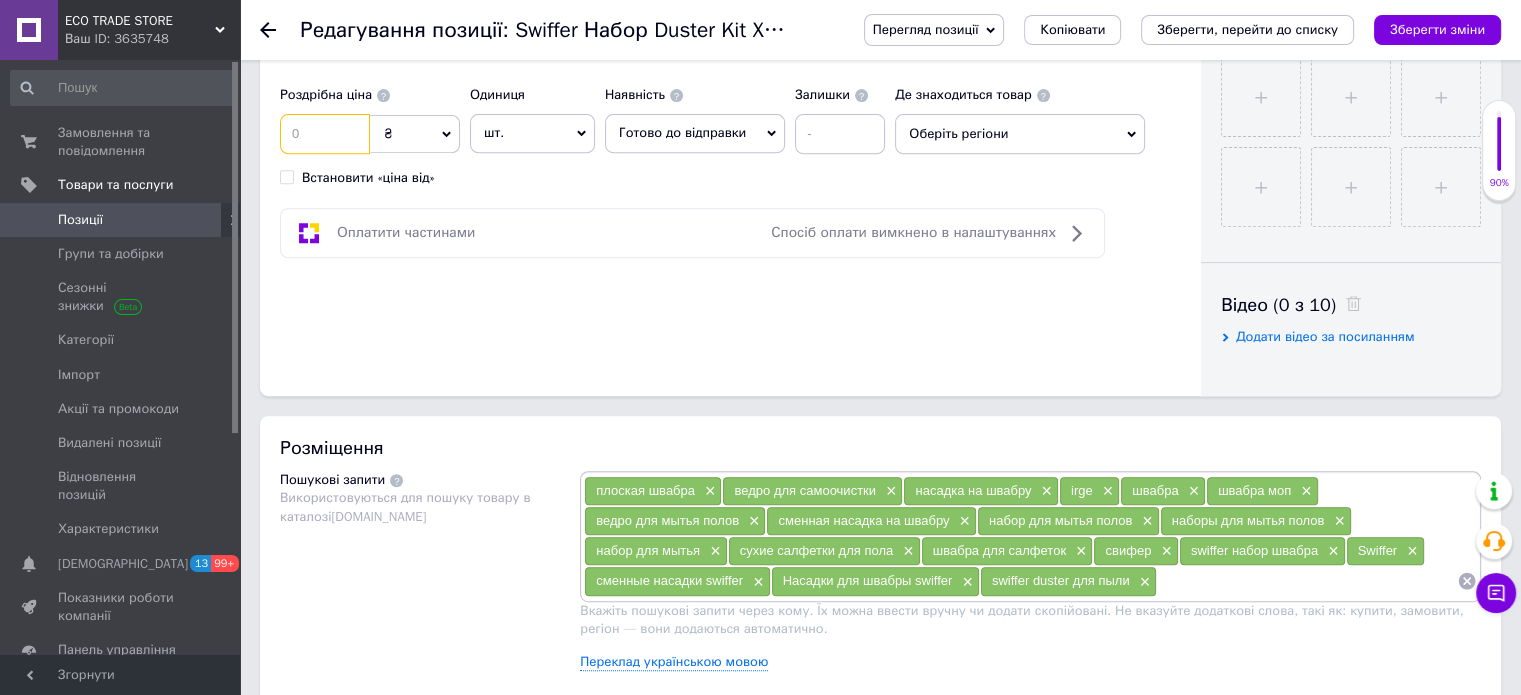 click at bounding box center (325, 134) 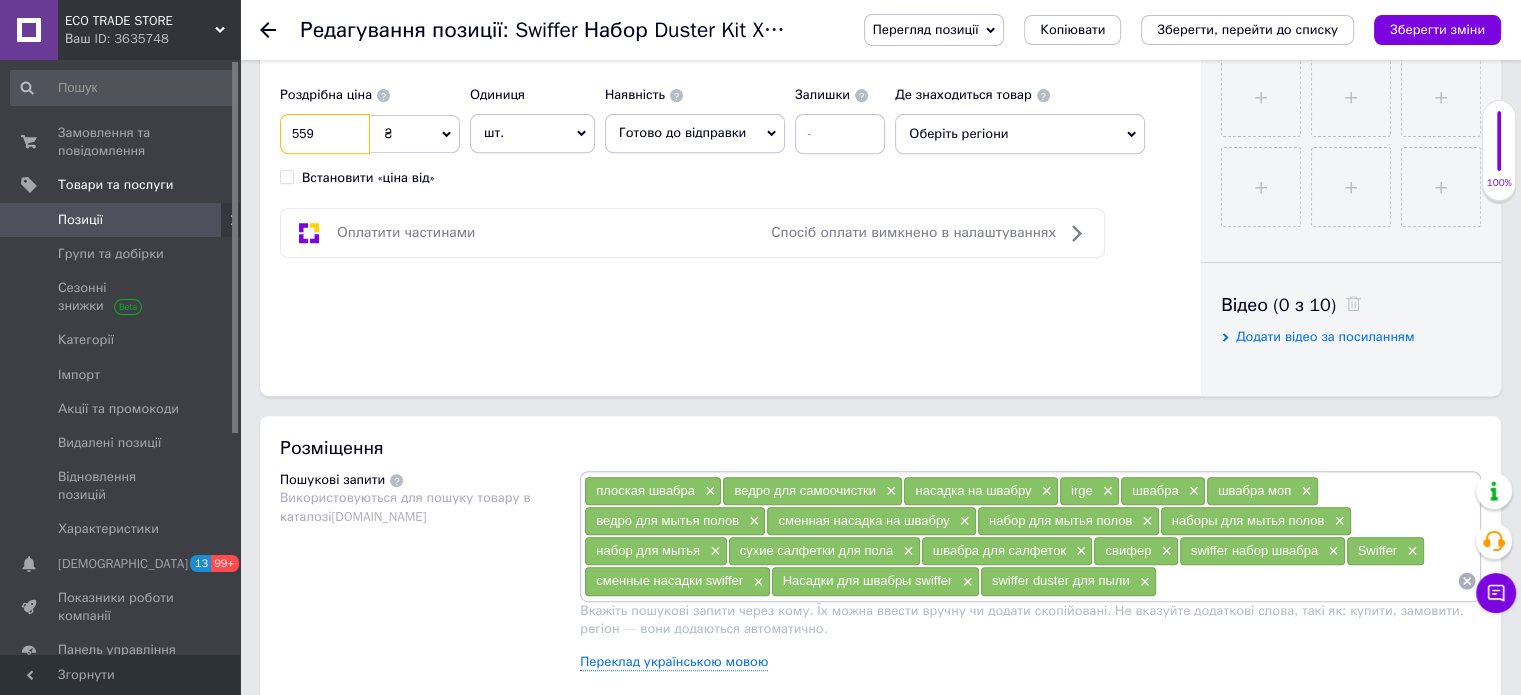 type on "559" 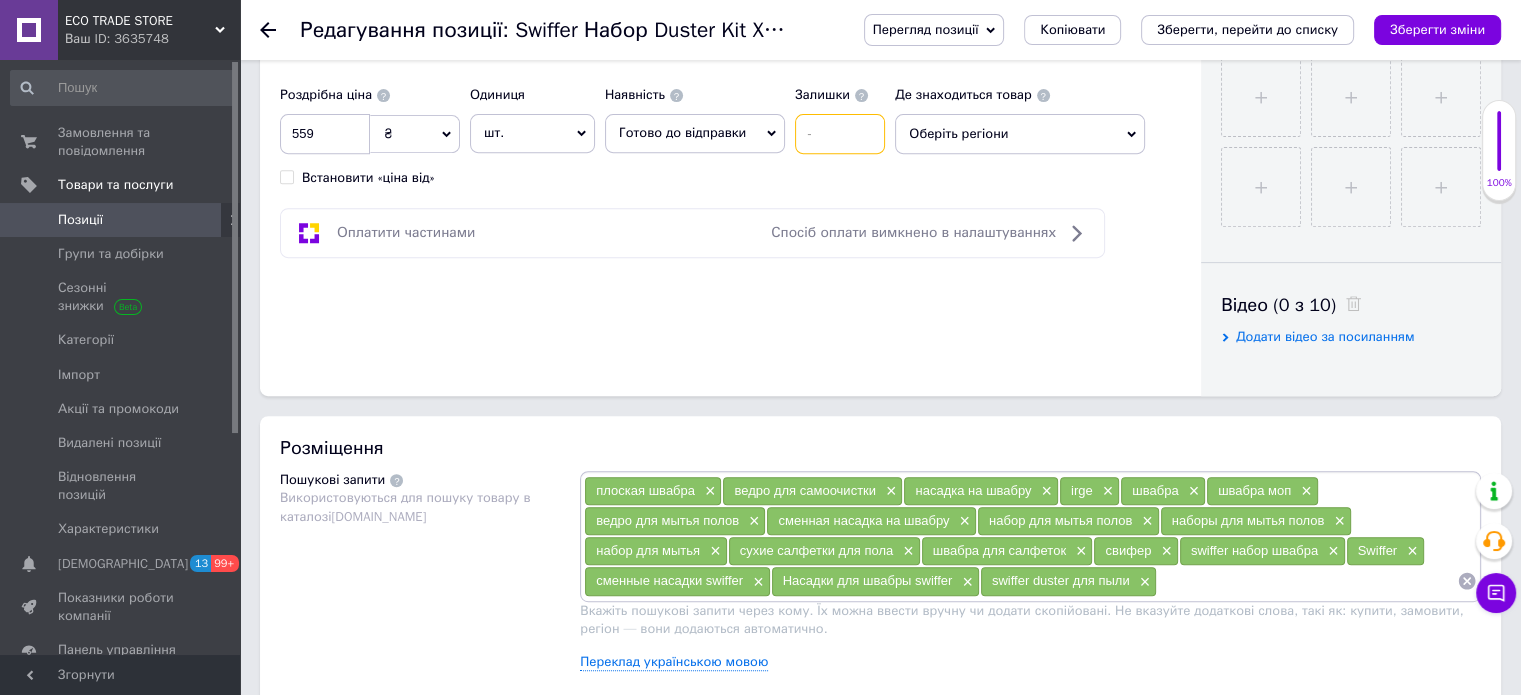 click at bounding box center (840, 134) 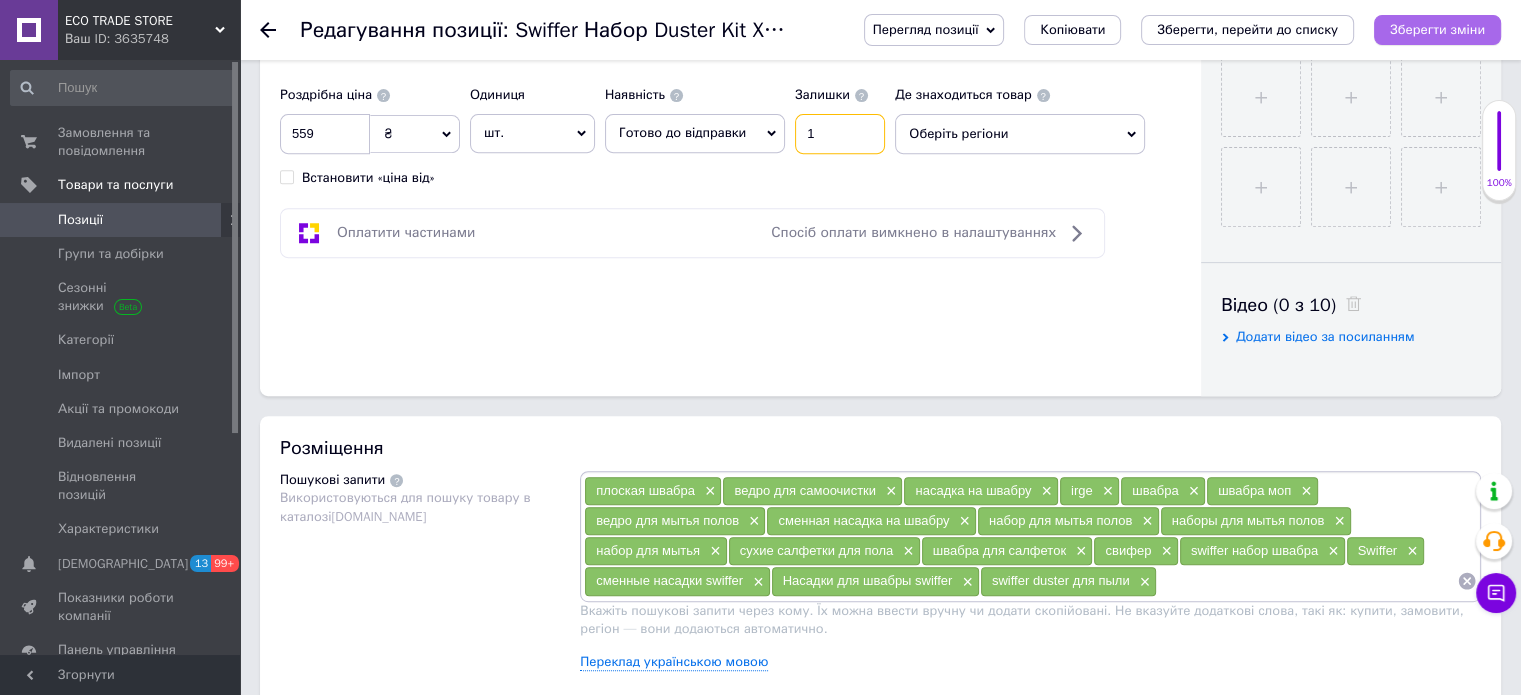 type on "1" 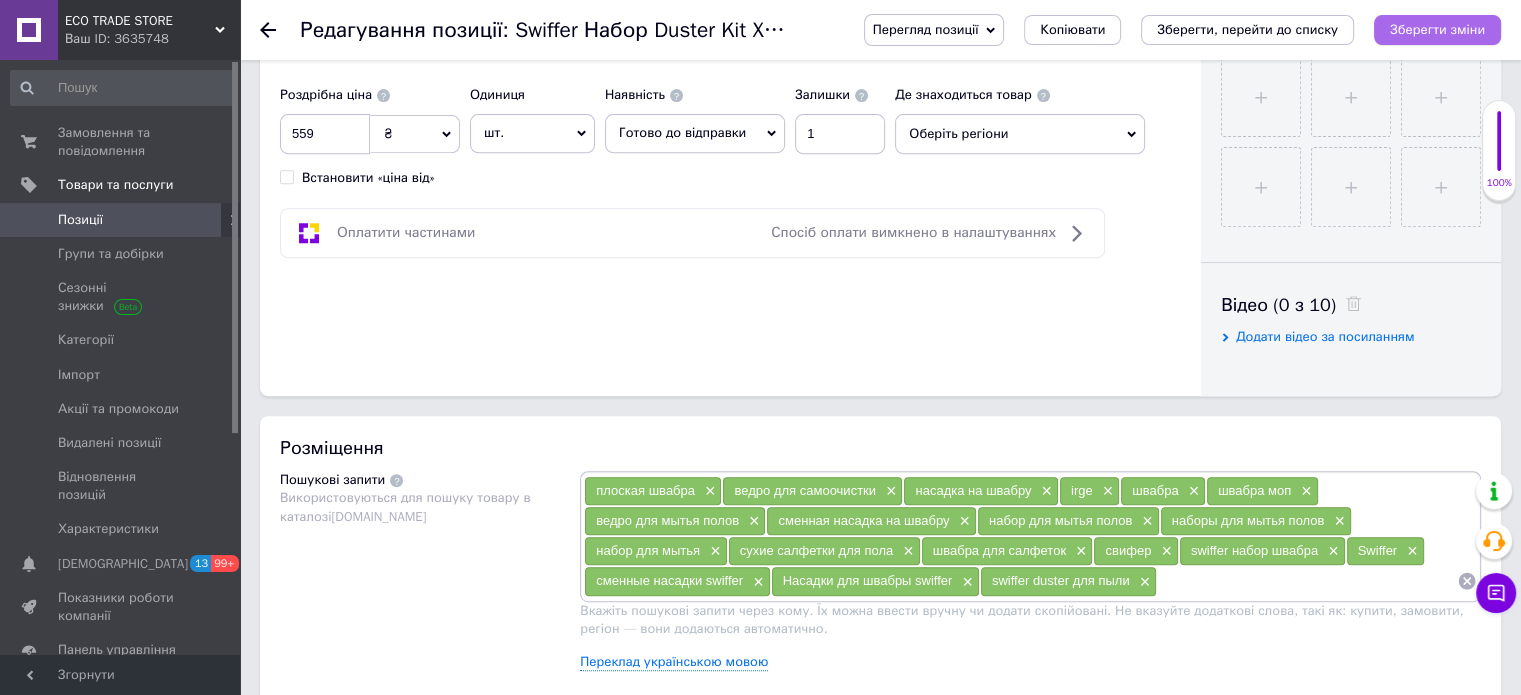 click on "Зберегти зміни" at bounding box center (1437, 29) 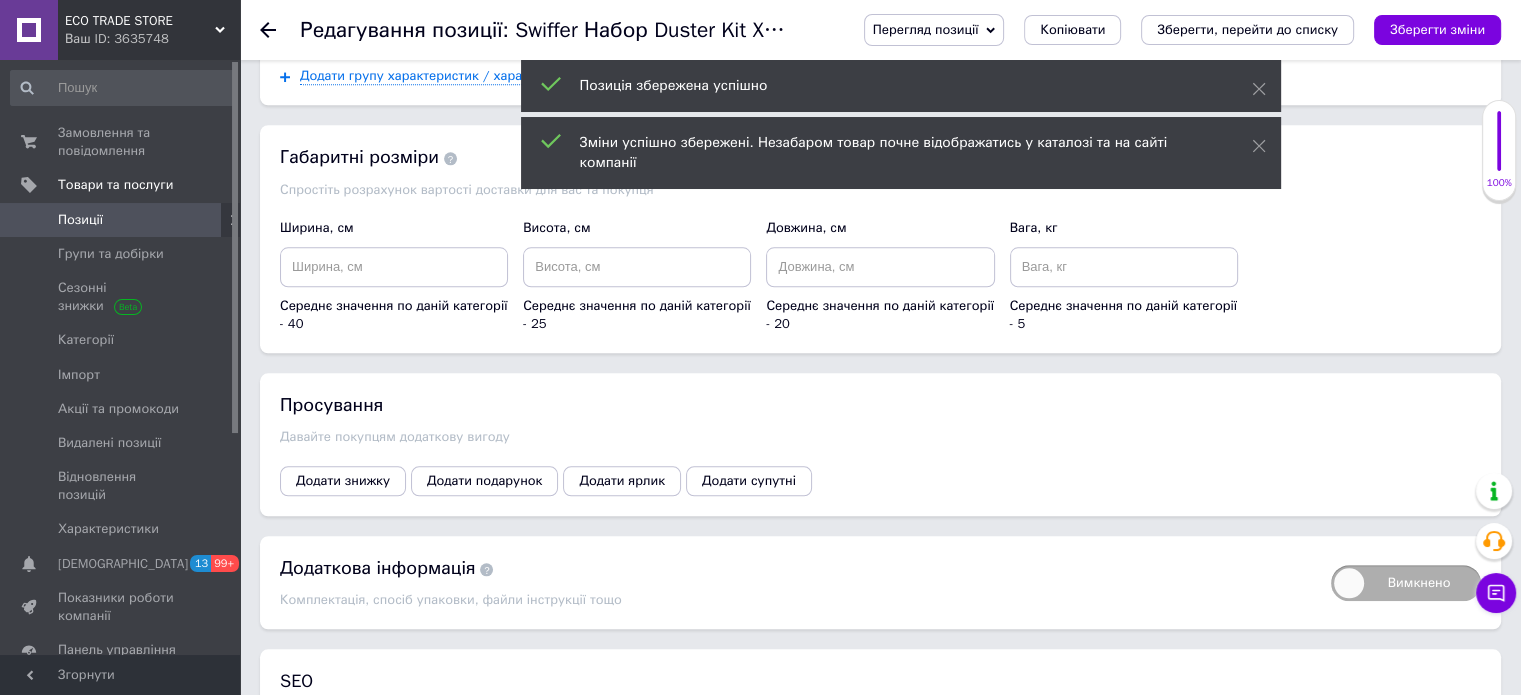scroll, scrollTop: 2100, scrollLeft: 0, axis: vertical 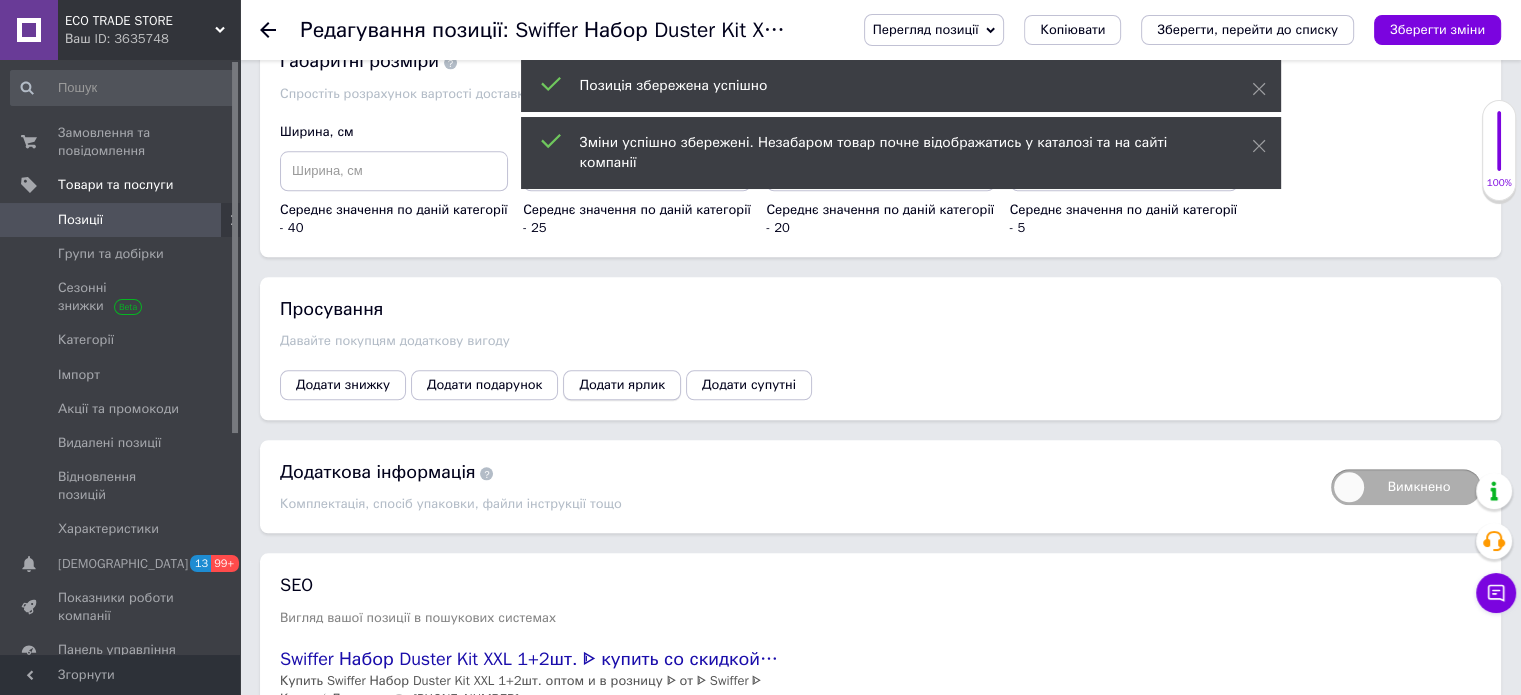click on "Додати ярлик" at bounding box center (622, 385) 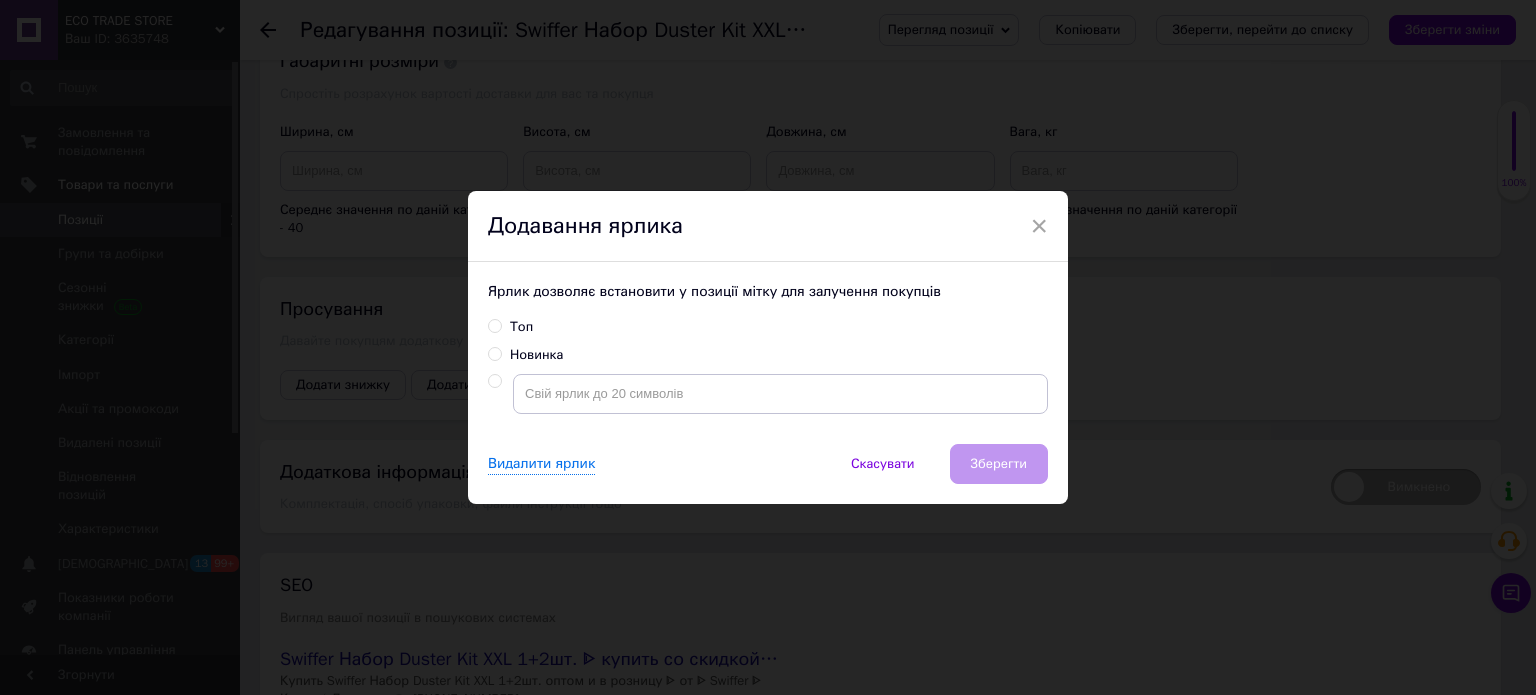 click on "Новинка" at bounding box center (494, 353) 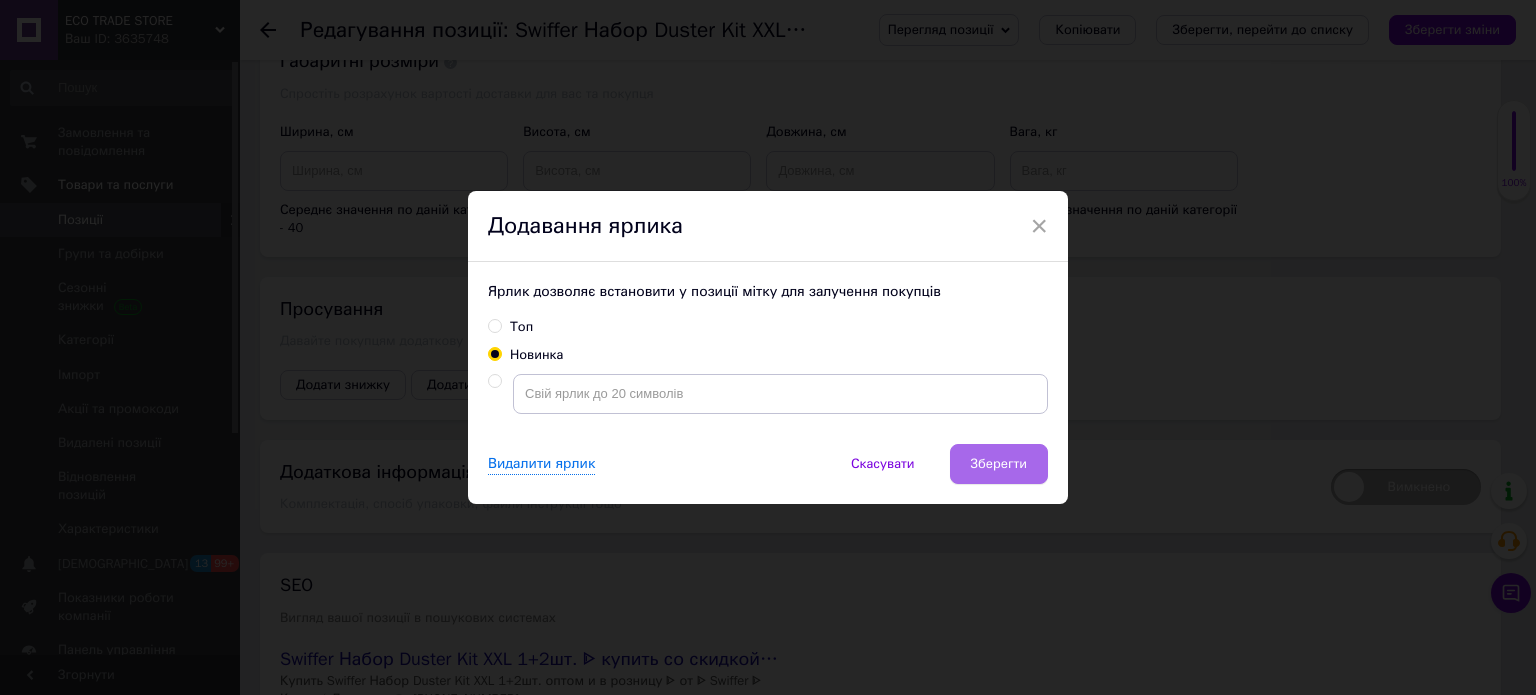 click on "Зберегти" at bounding box center (999, 464) 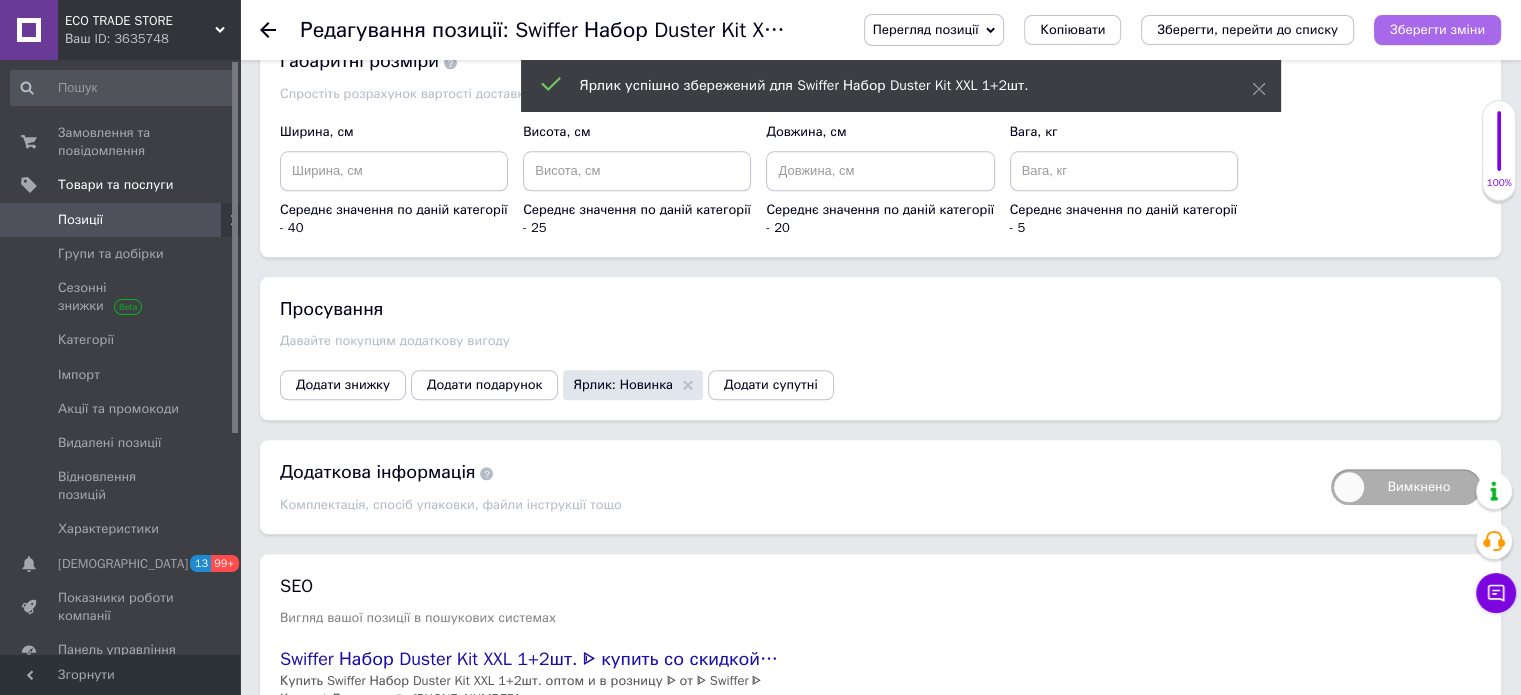 click on "Зберегти зміни" at bounding box center (1437, 29) 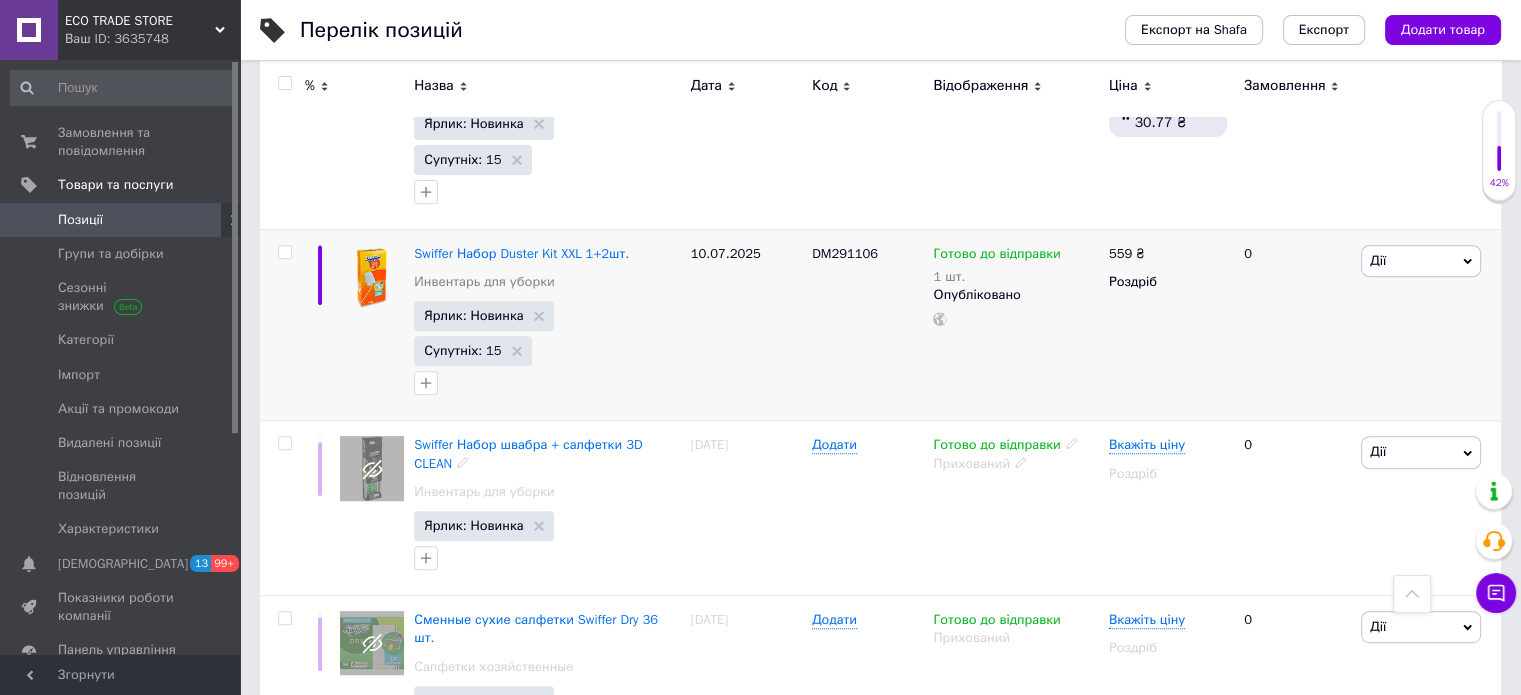 scroll, scrollTop: 800, scrollLeft: 0, axis: vertical 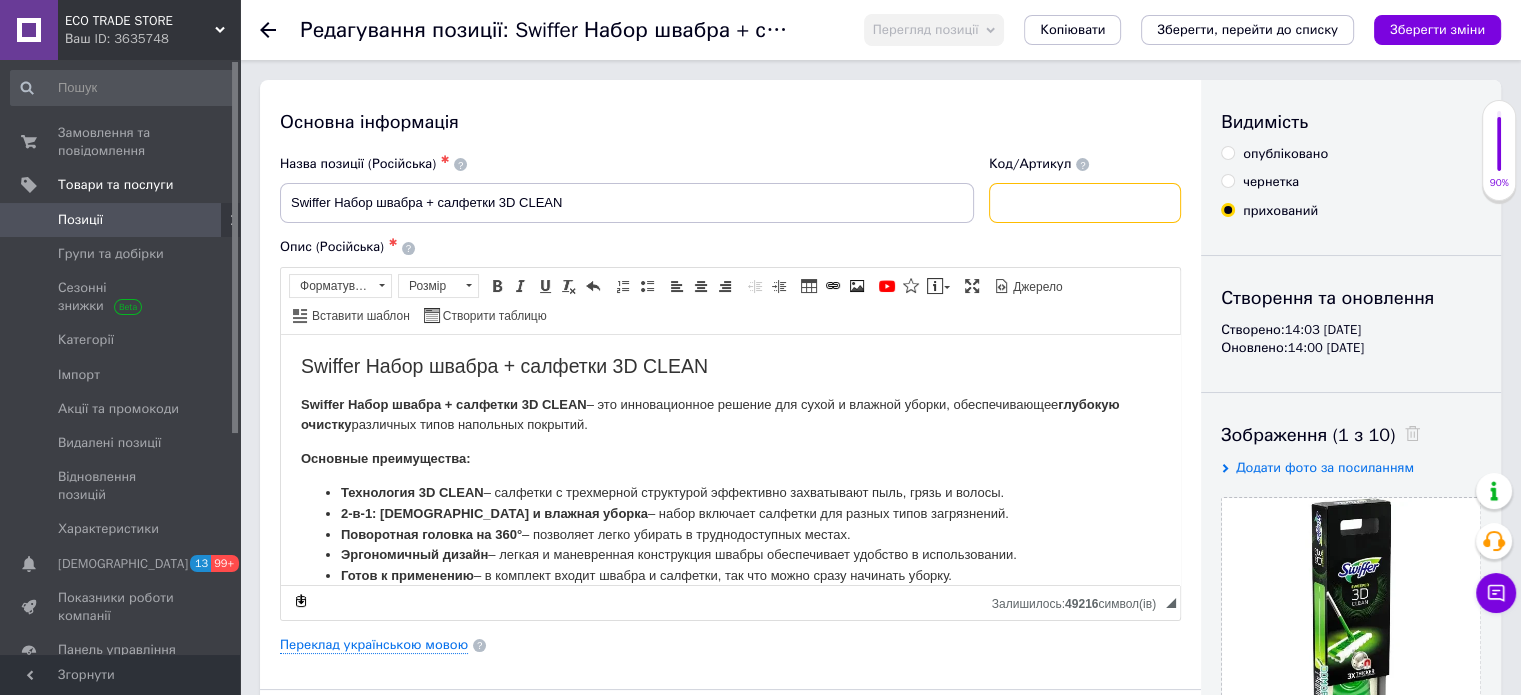 click at bounding box center [1085, 203] 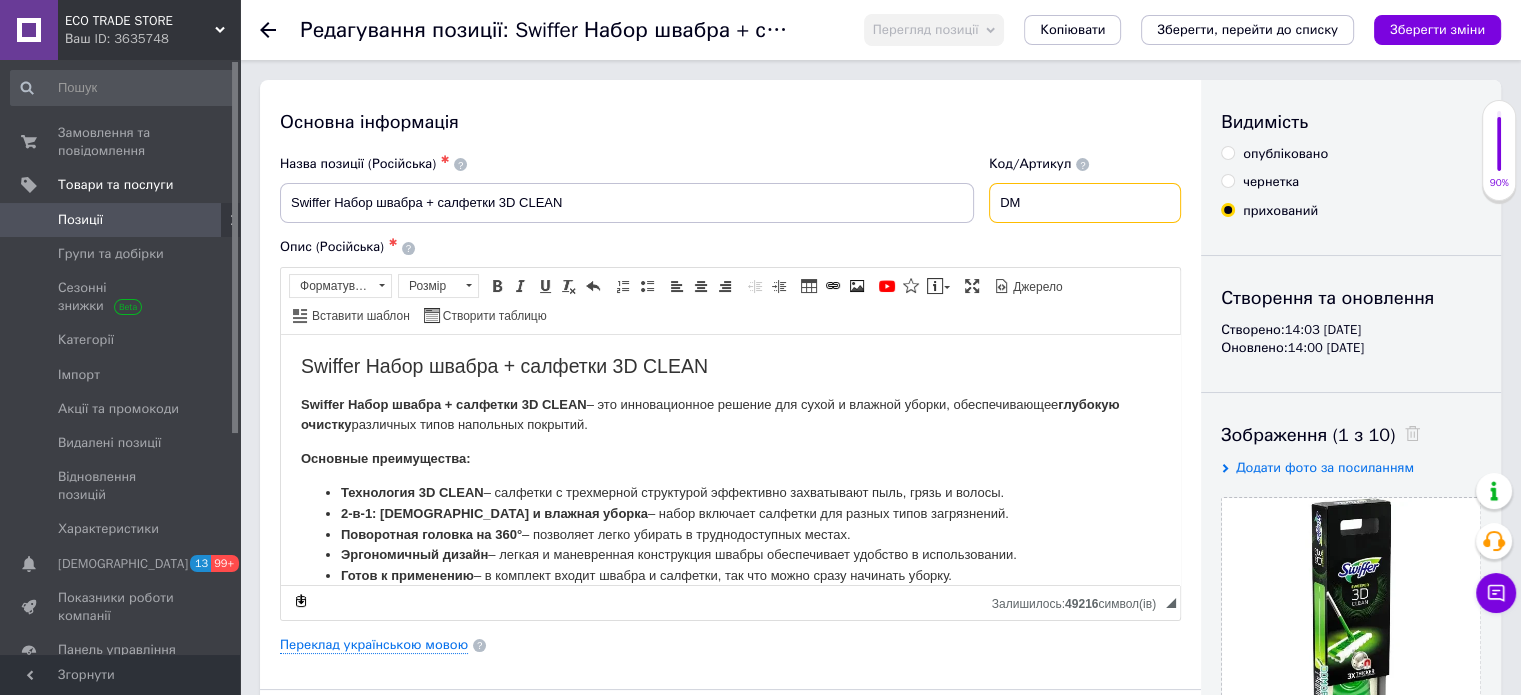 paste on "040843" 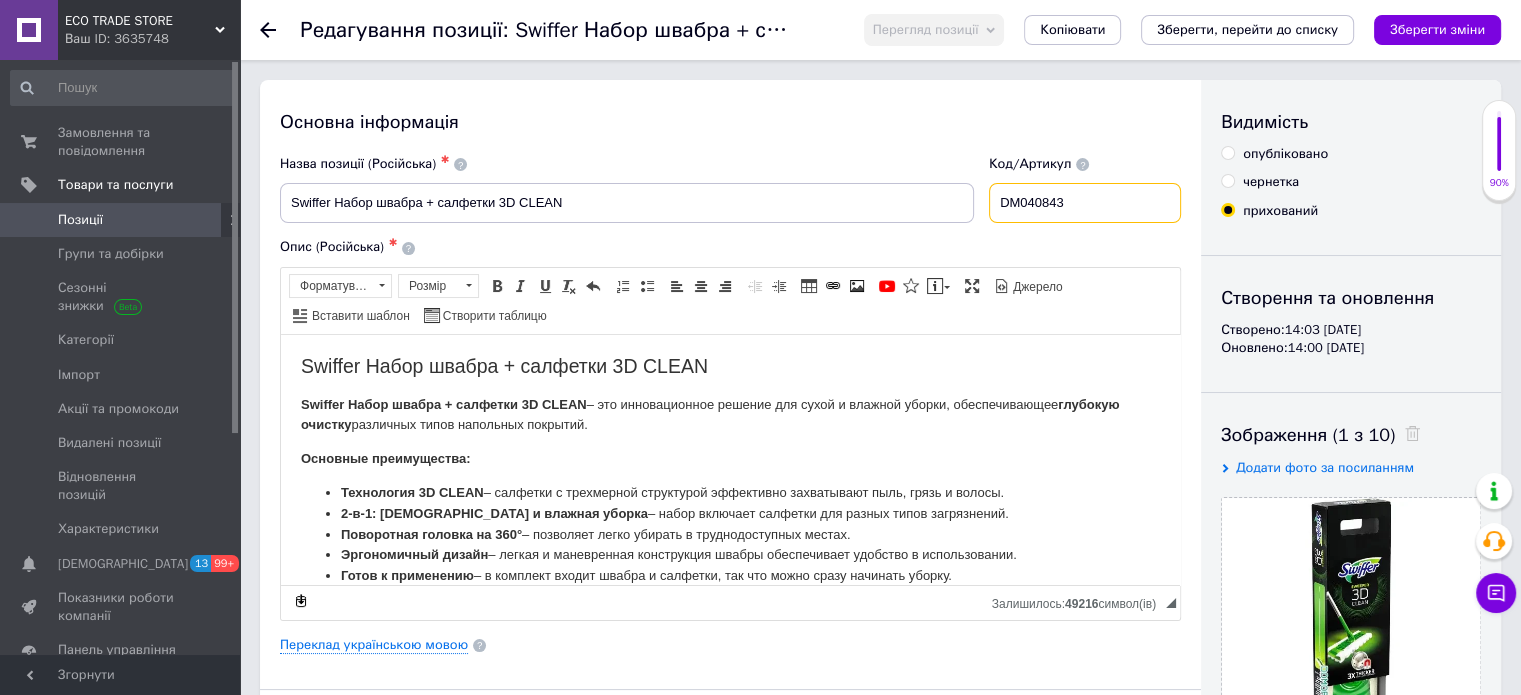 type on "DM040843" 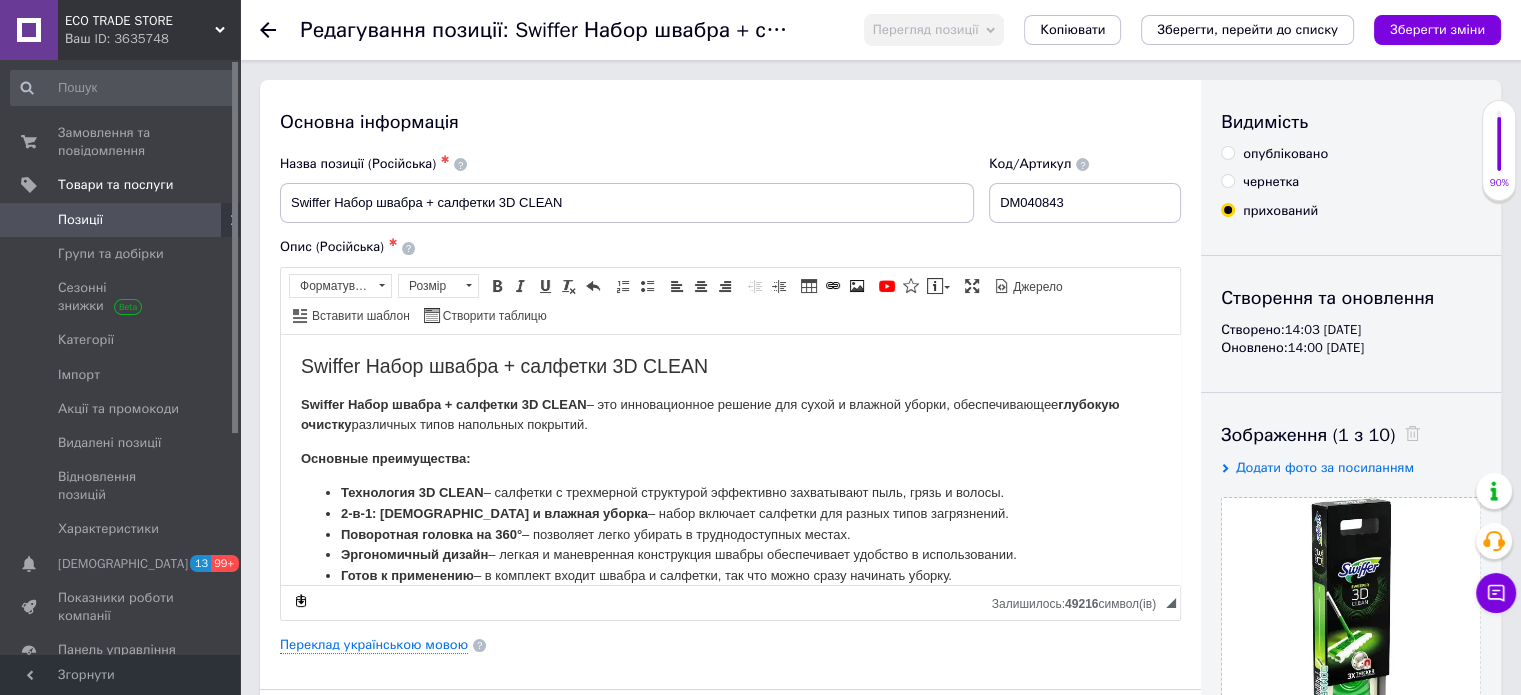 click on "опубліковано" at bounding box center (1227, 152) 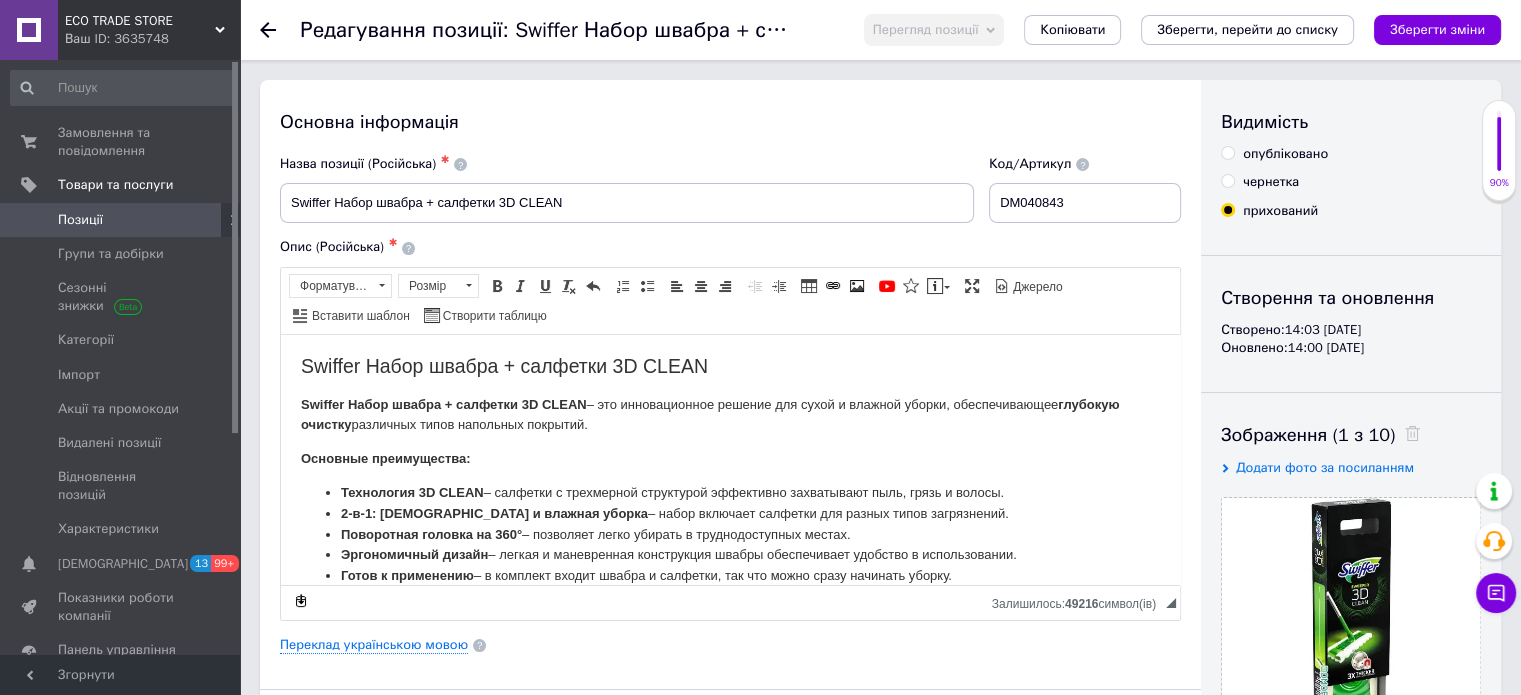 radio on "true" 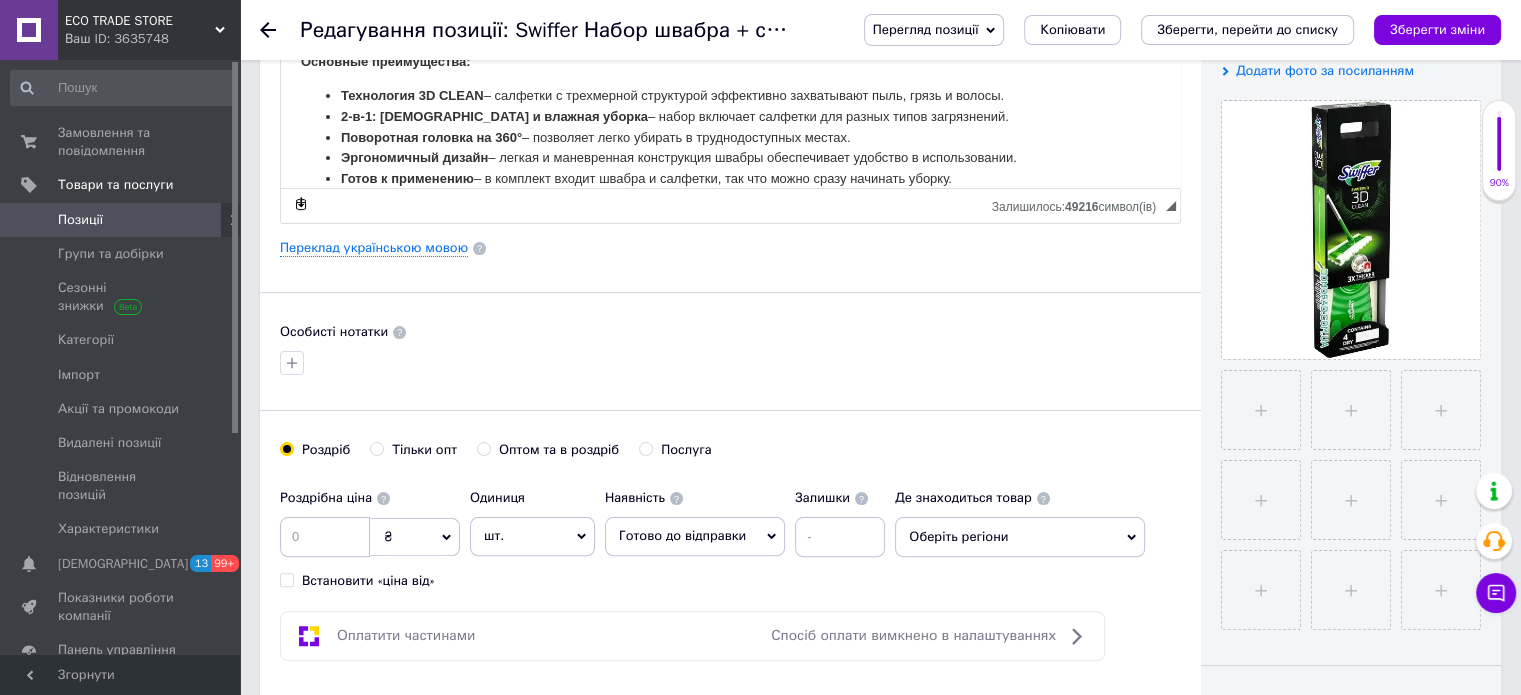 scroll, scrollTop: 500, scrollLeft: 0, axis: vertical 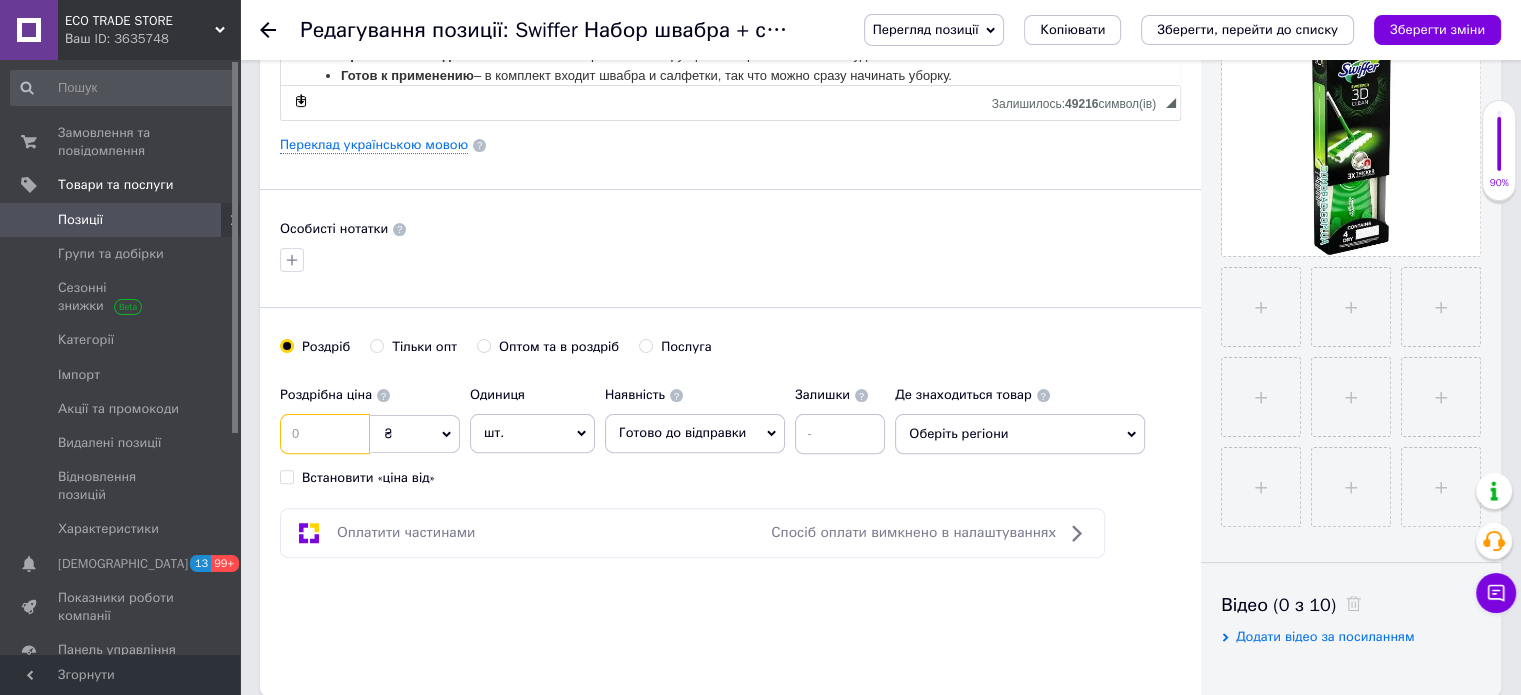 click at bounding box center [325, 434] 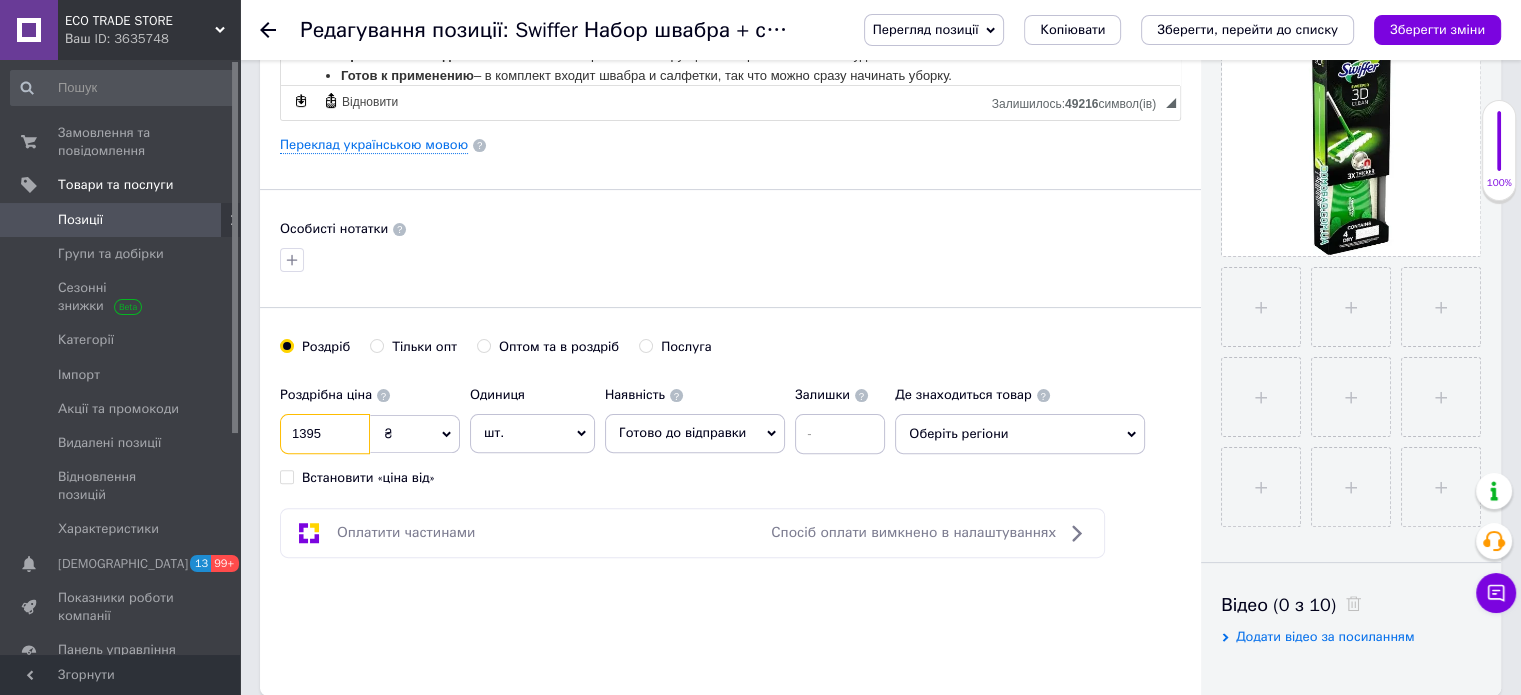 type on "1395" 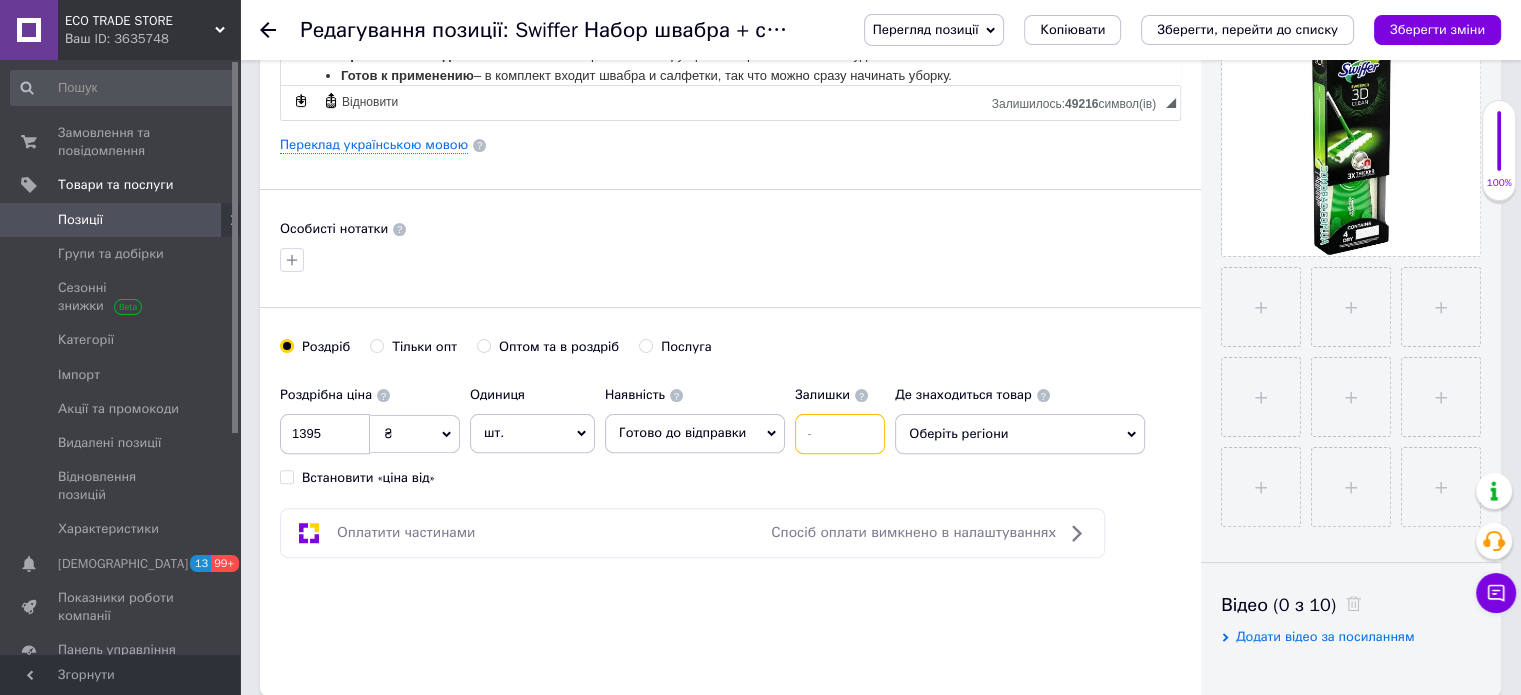 click at bounding box center (840, 434) 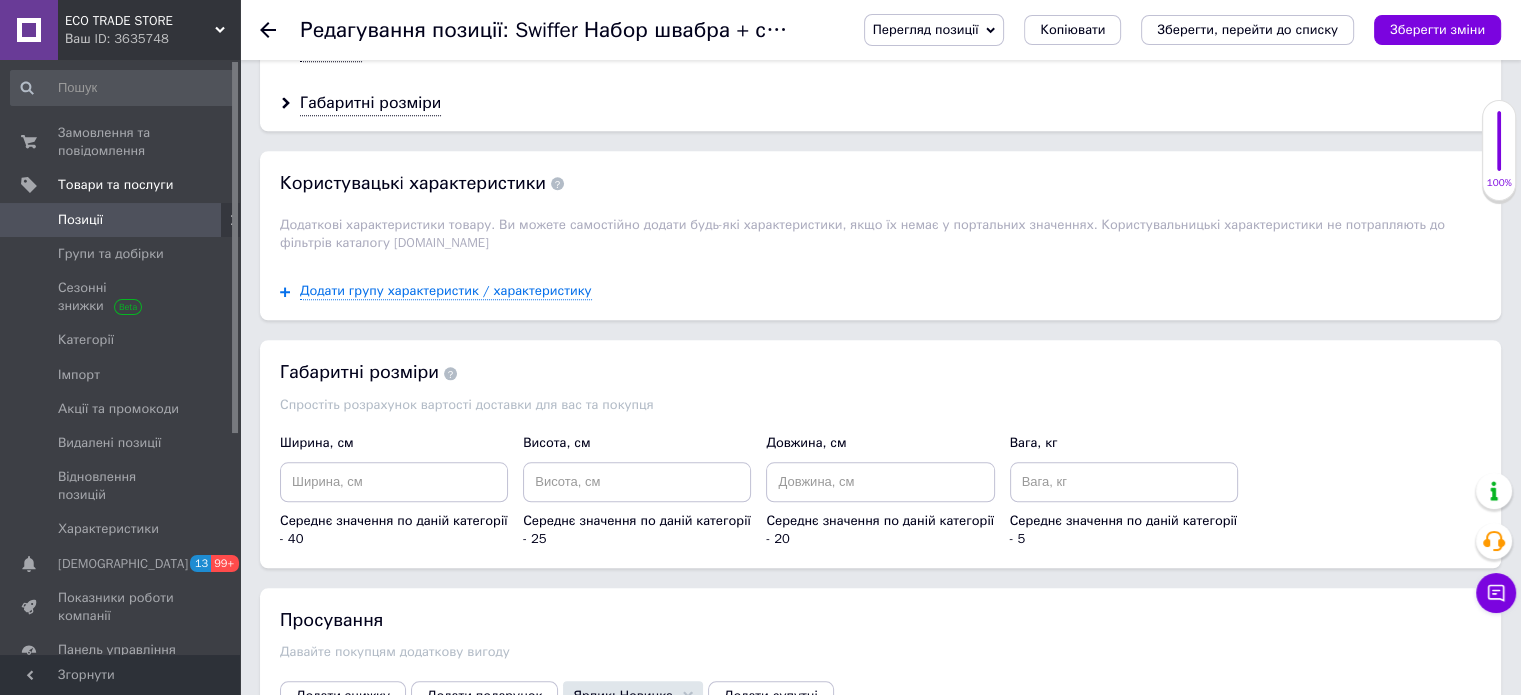 scroll, scrollTop: 2000, scrollLeft: 0, axis: vertical 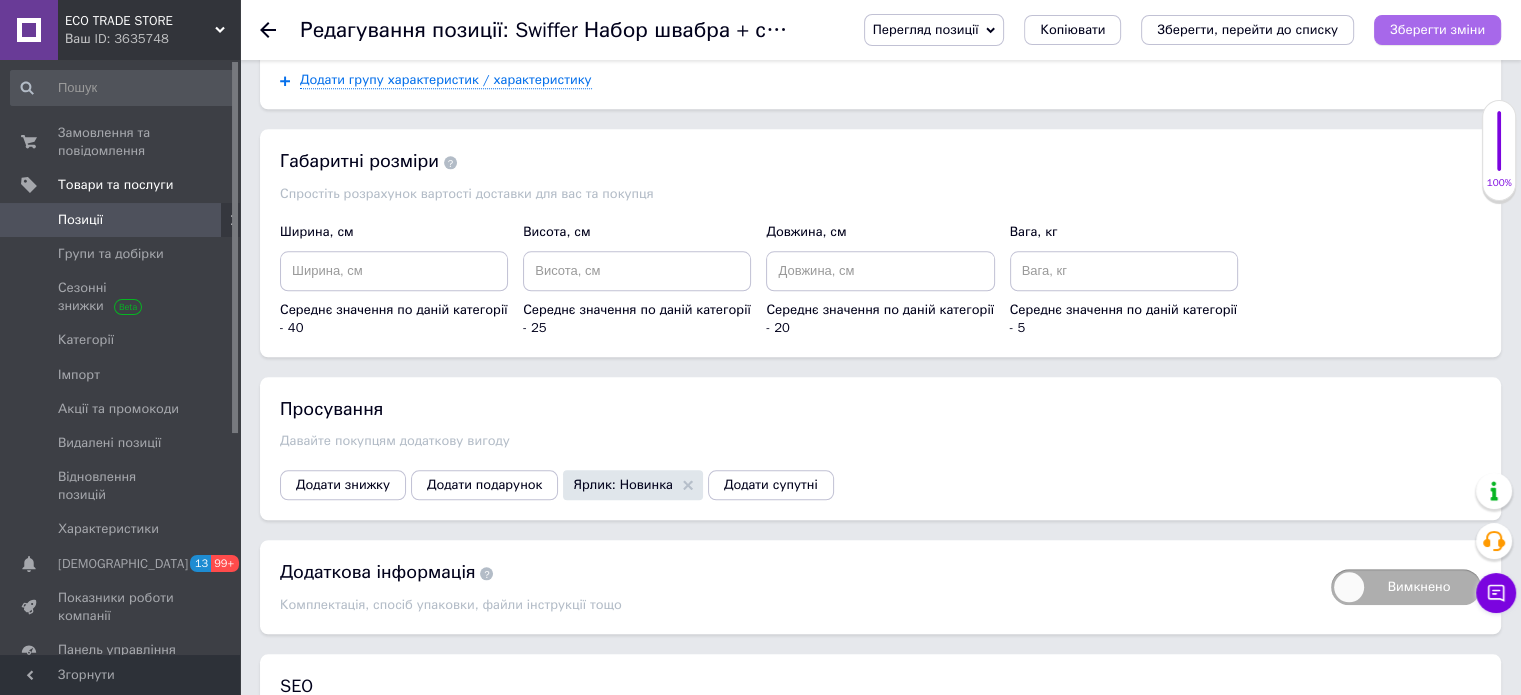 type on "1" 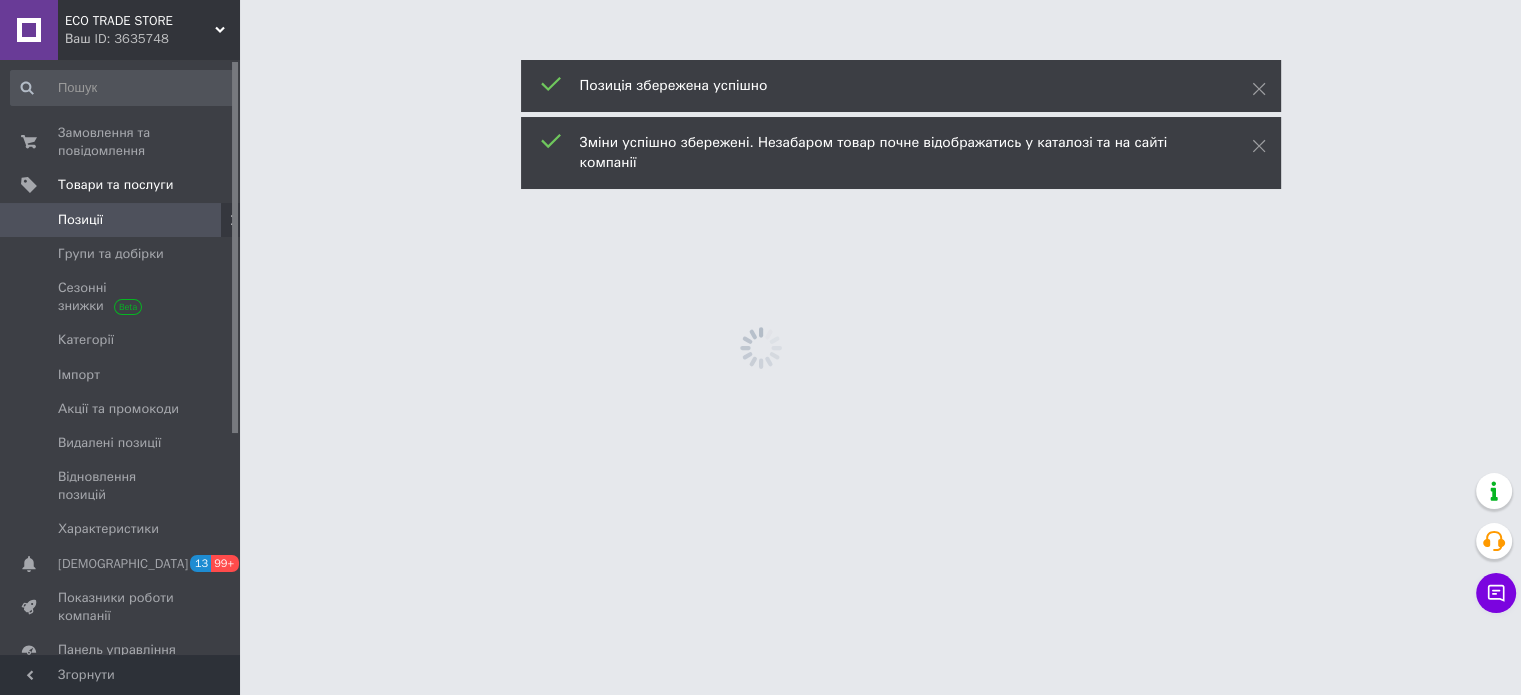scroll, scrollTop: 0, scrollLeft: 0, axis: both 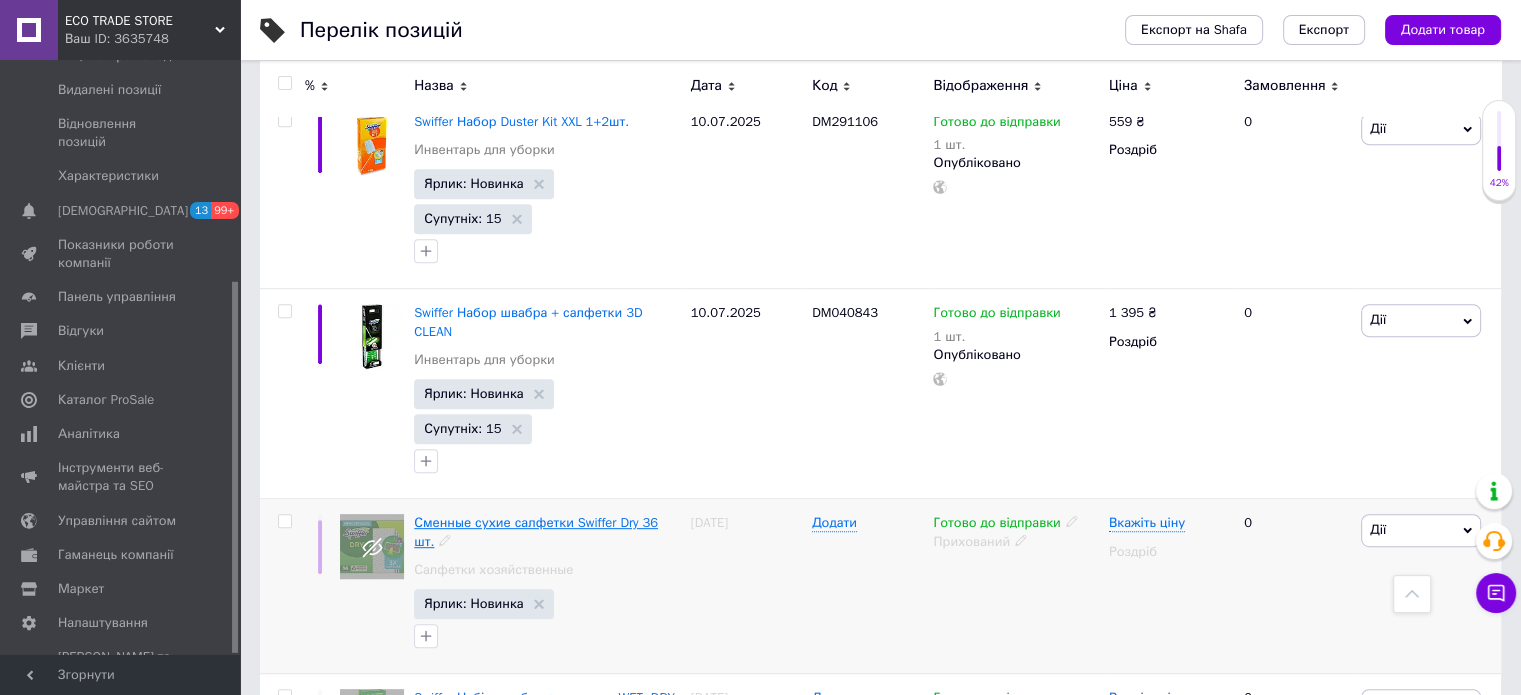 click on "Сменные сухие салфетки Swiffer Dry 36 шт." at bounding box center (536, 531) 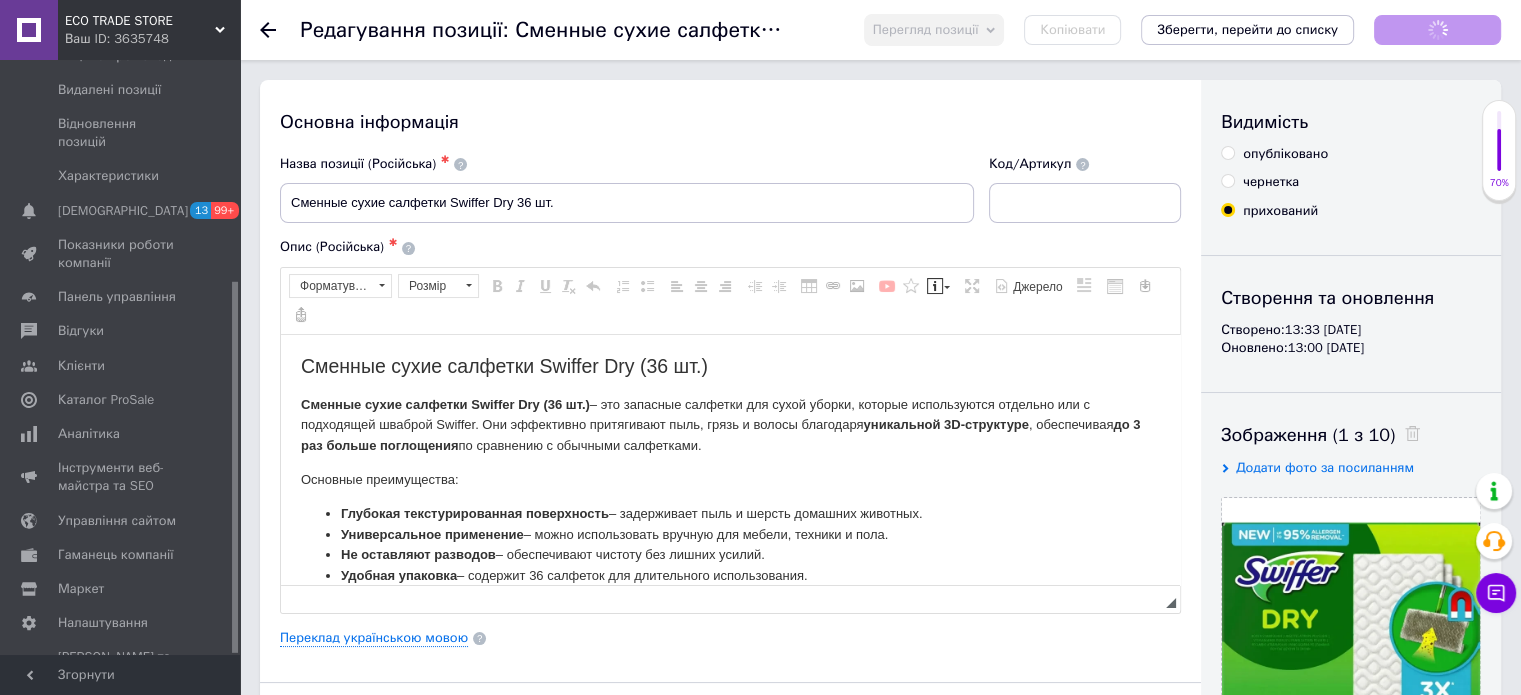 scroll, scrollTop: 0, scrollLeft: 0, axis: both 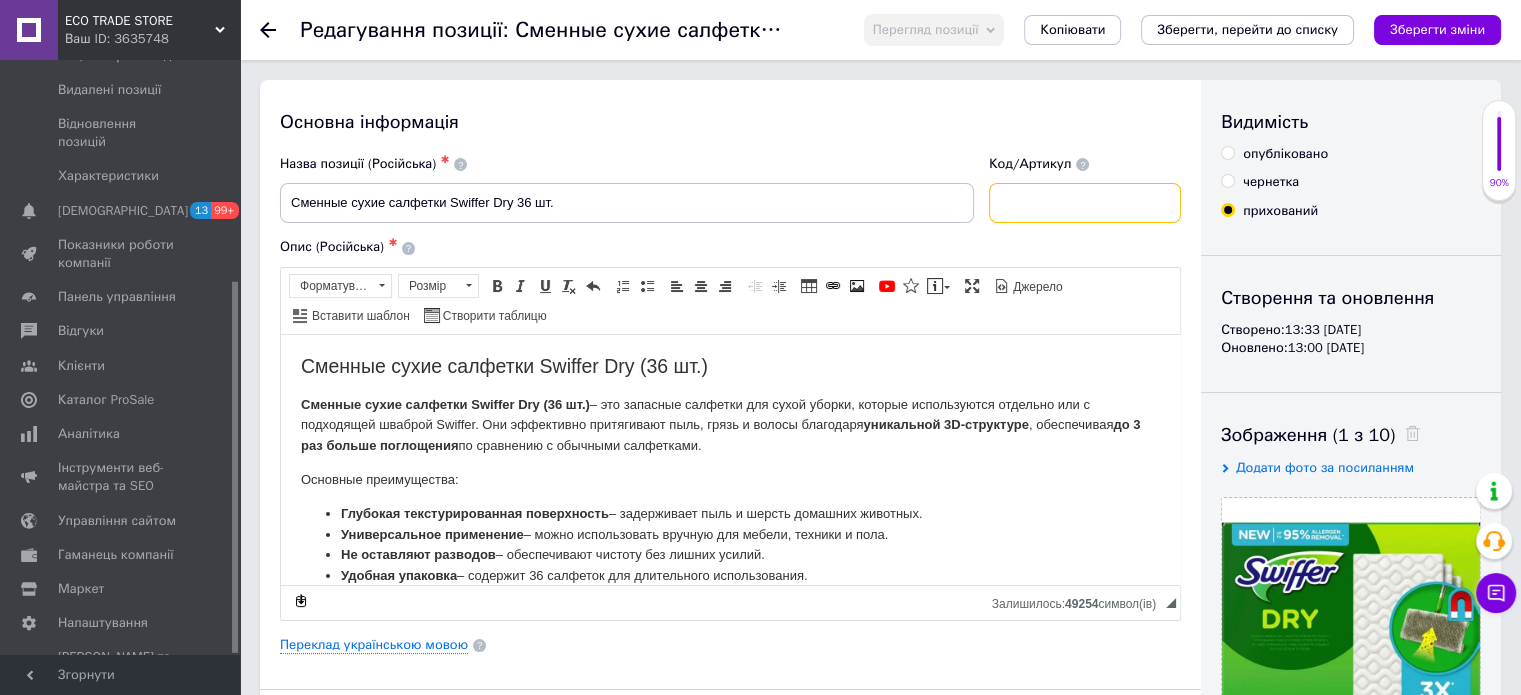 click at bounding box center [1085, 203] 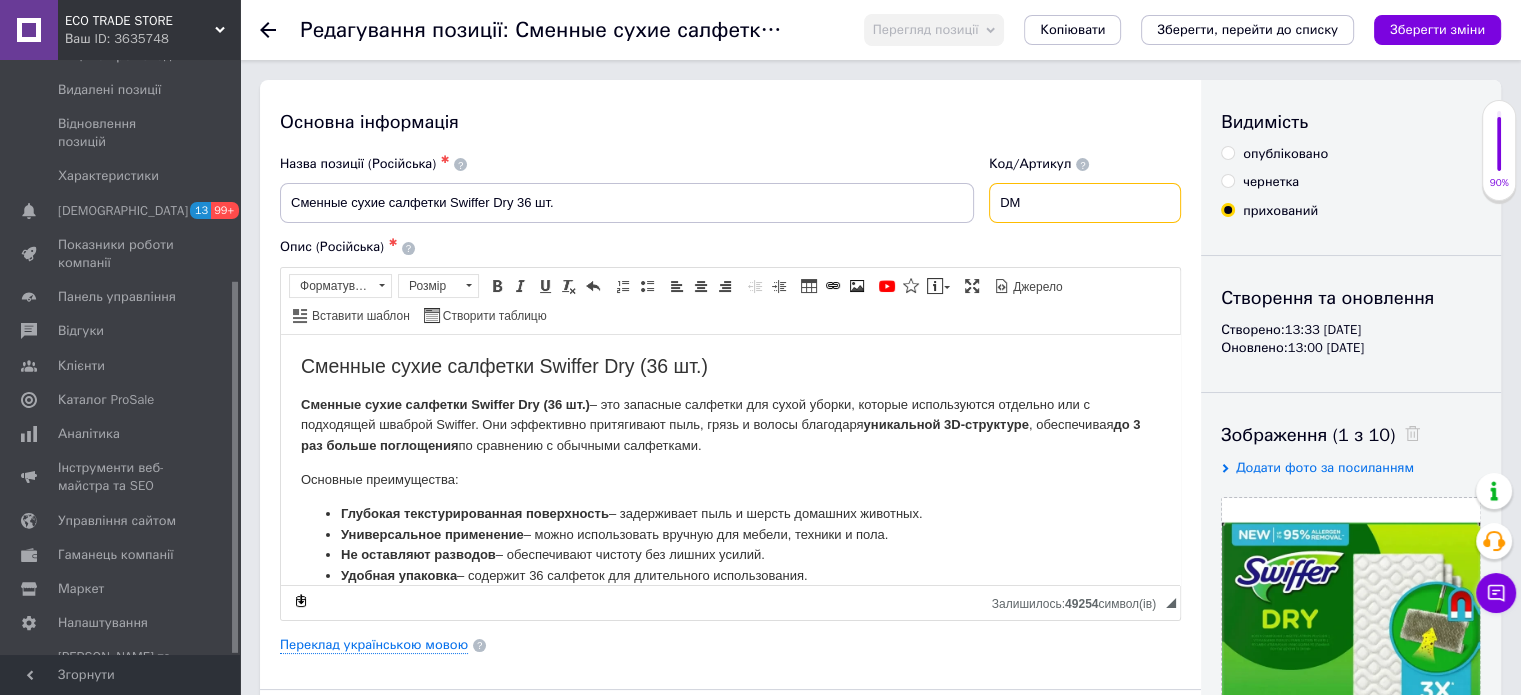 paste on "545476" 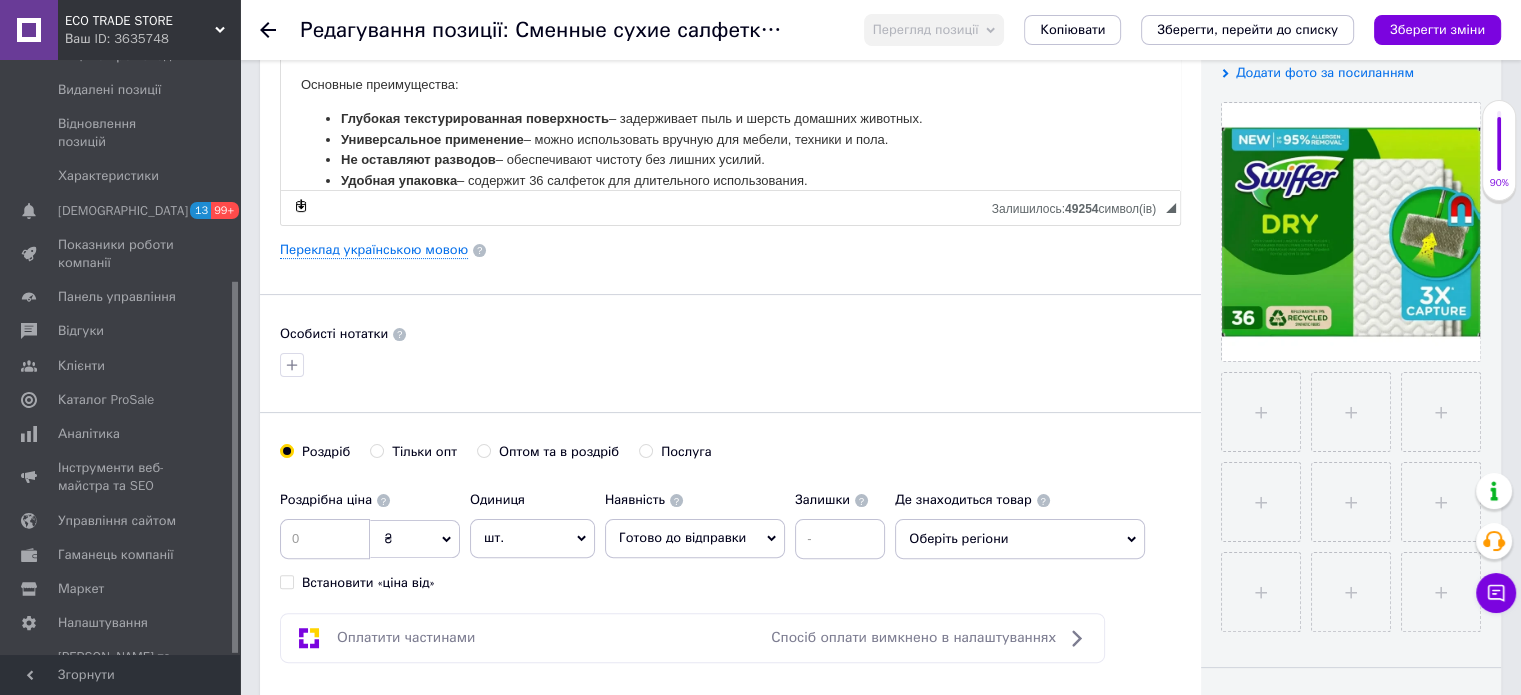 scroll, scrollTop: 500, scrollLeft: 0, axis: vertical 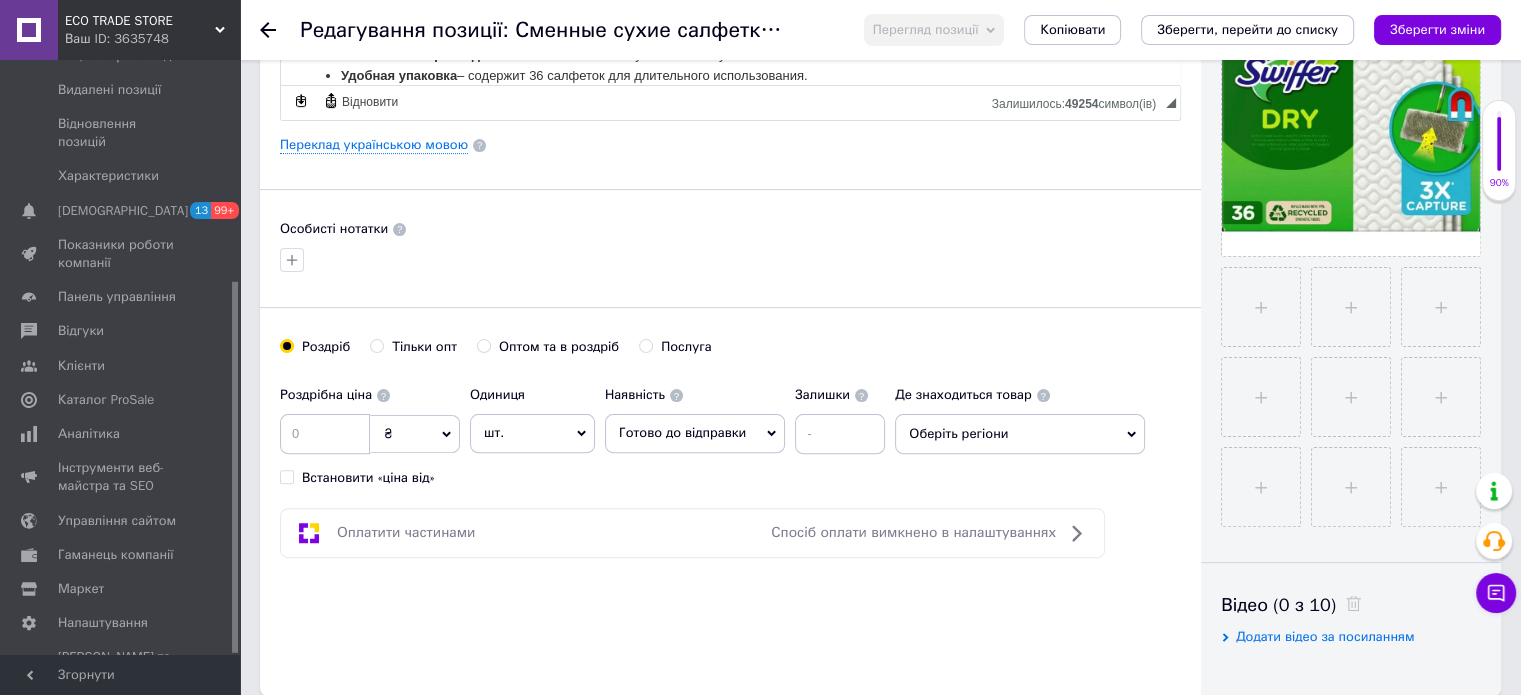 type on "DM545476" 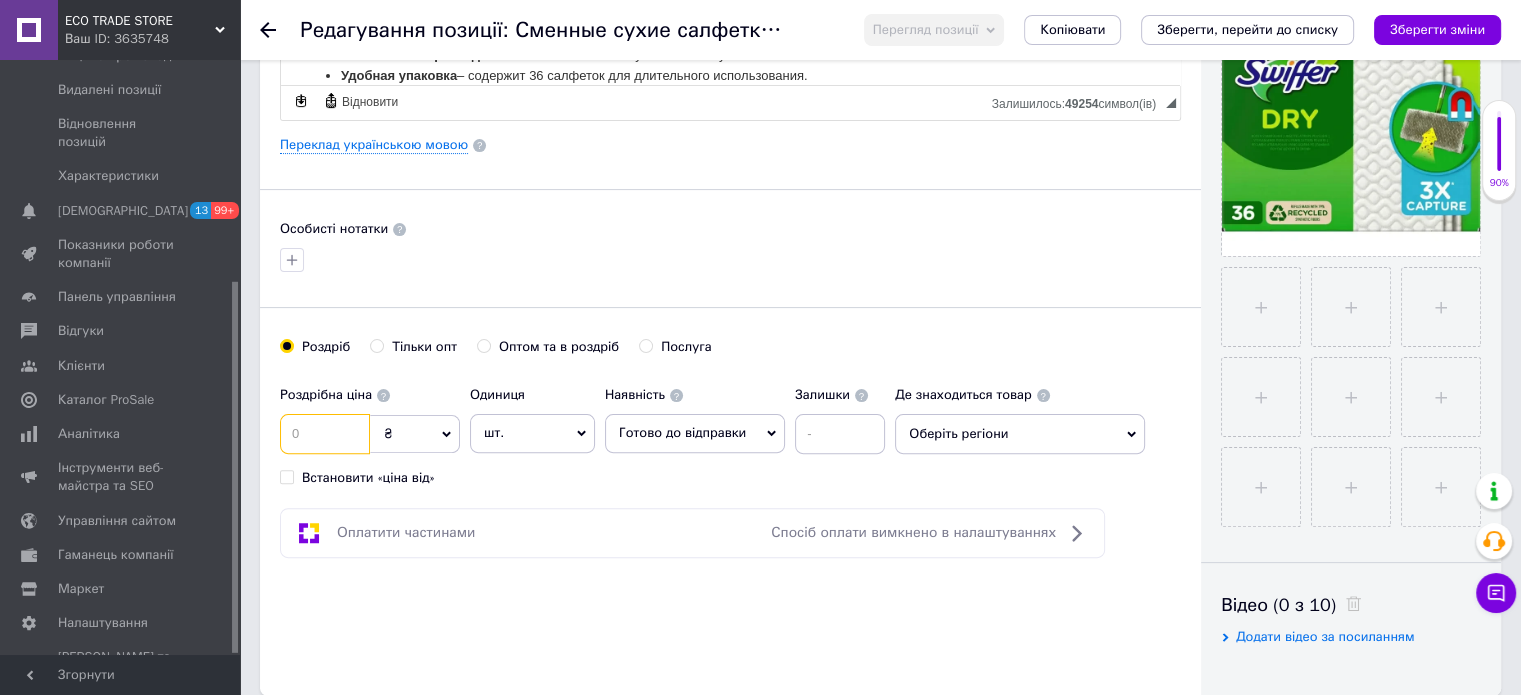 click at bounding box center (325, 434) 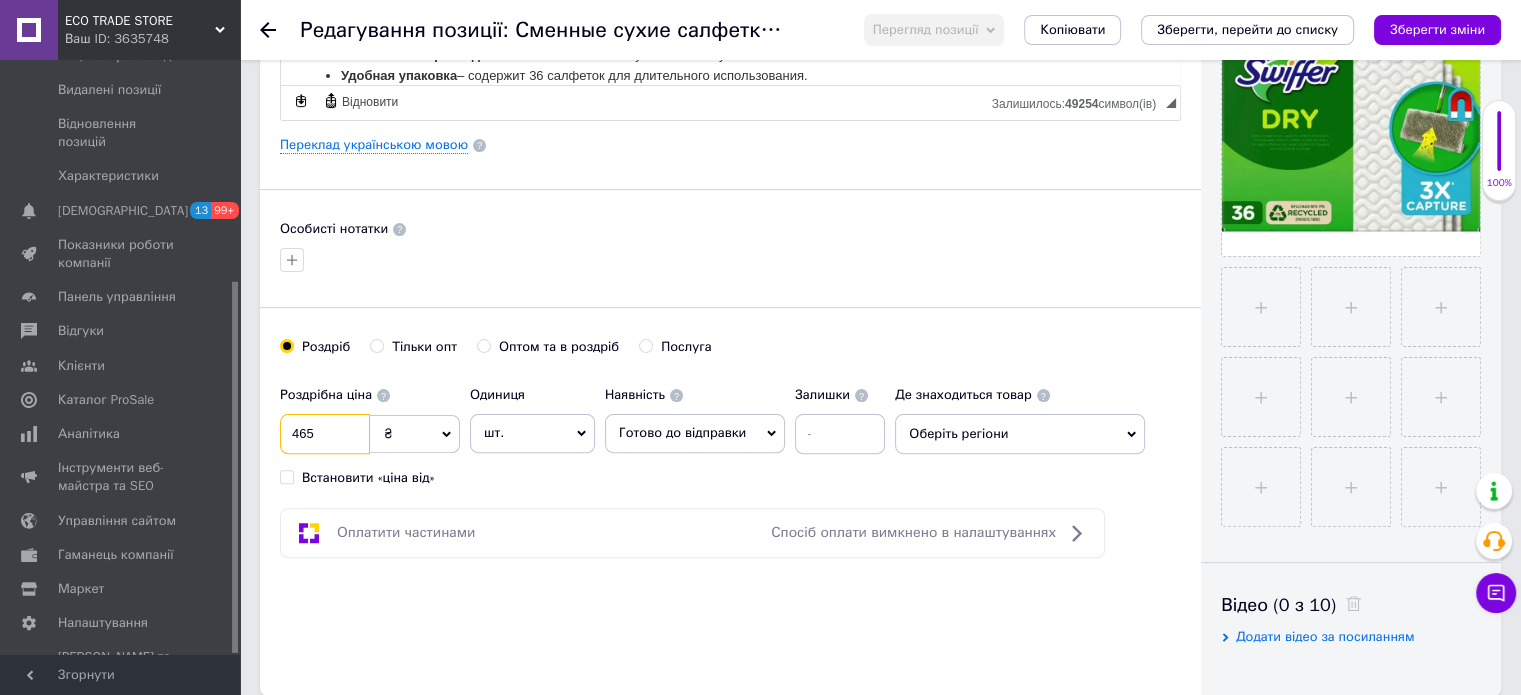 type on "465" 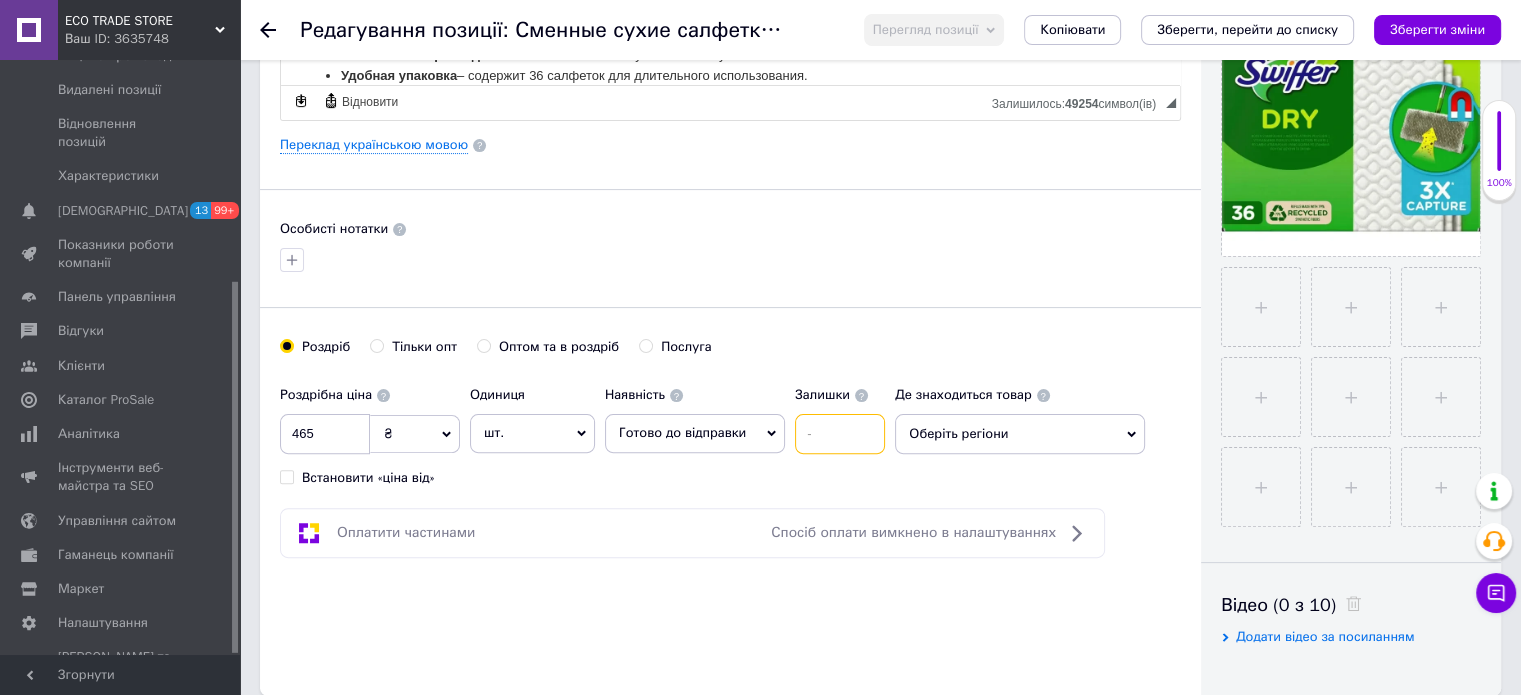 click at bounding box center (840, 434) 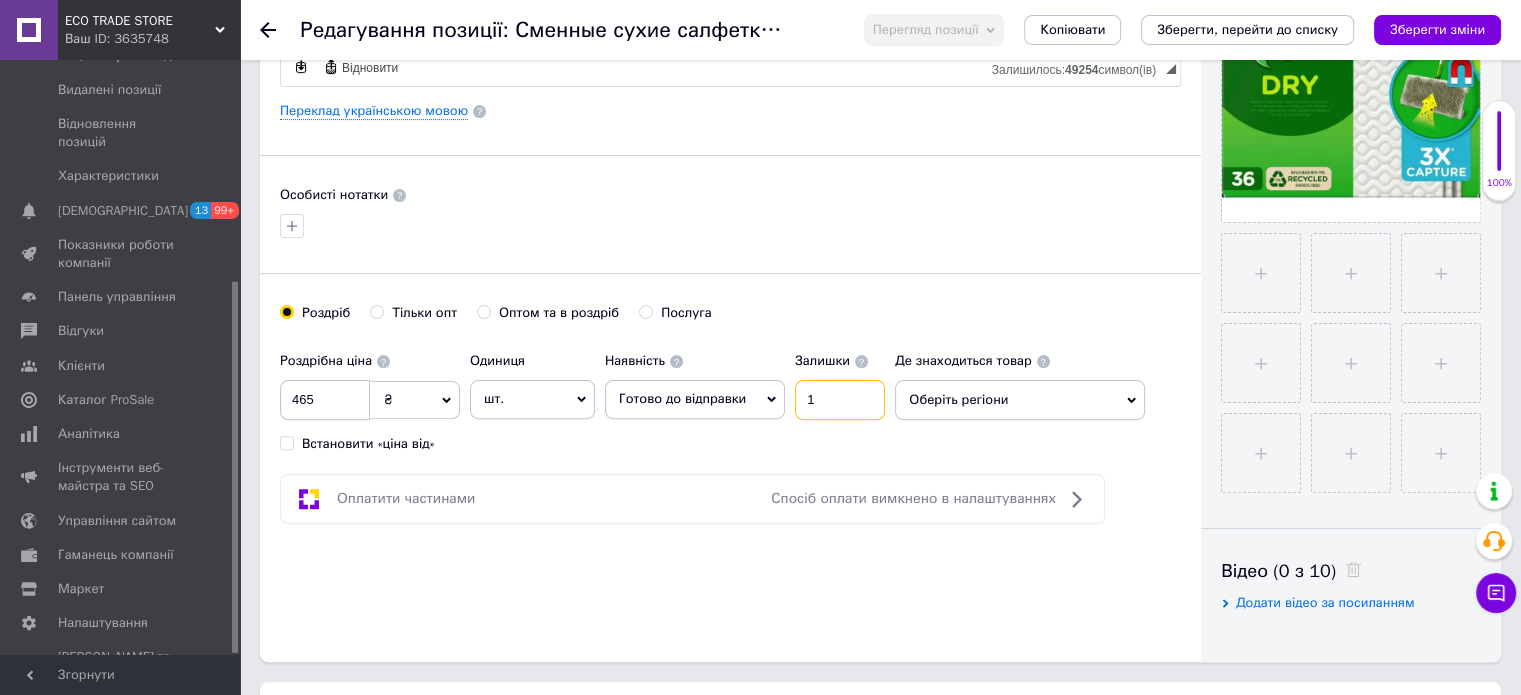 scroll, scrollTop: 700, scrollLeft: 0, axis: vertical 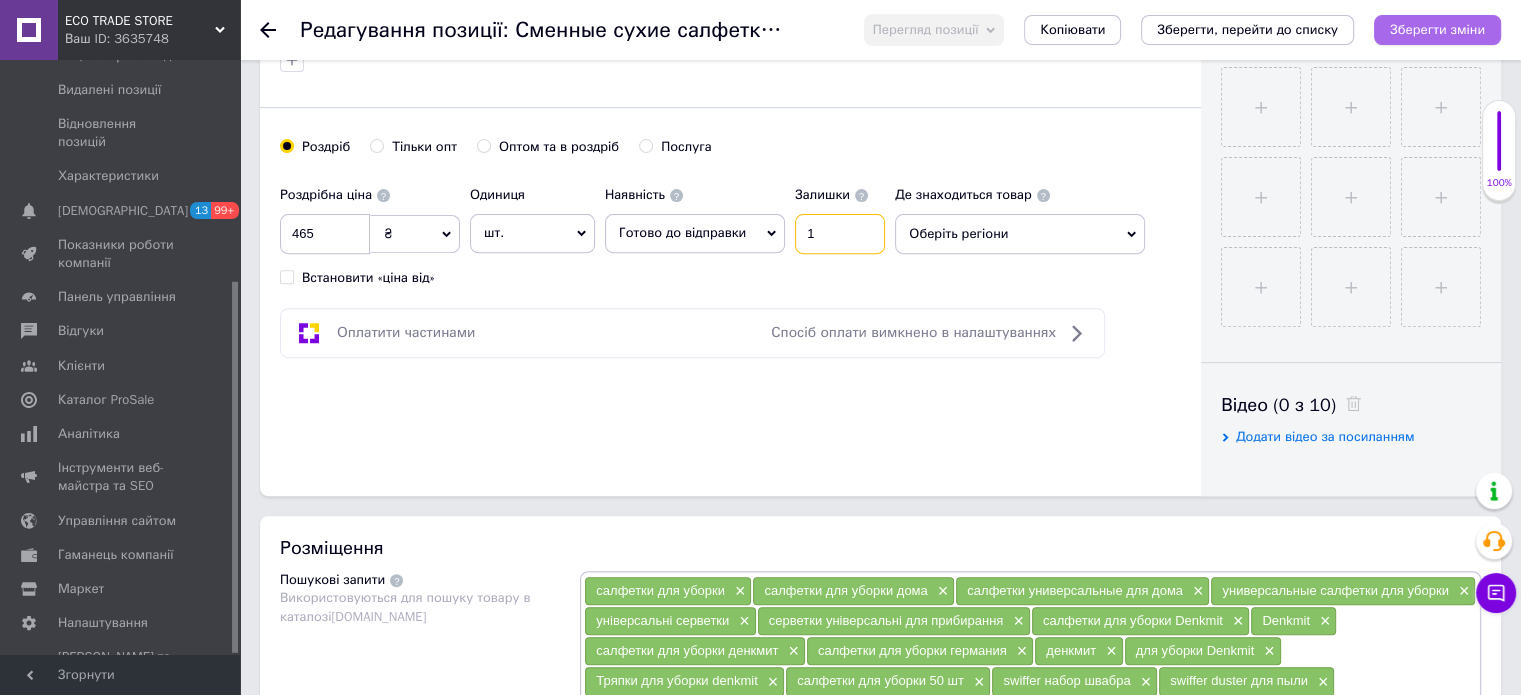 type on "1" 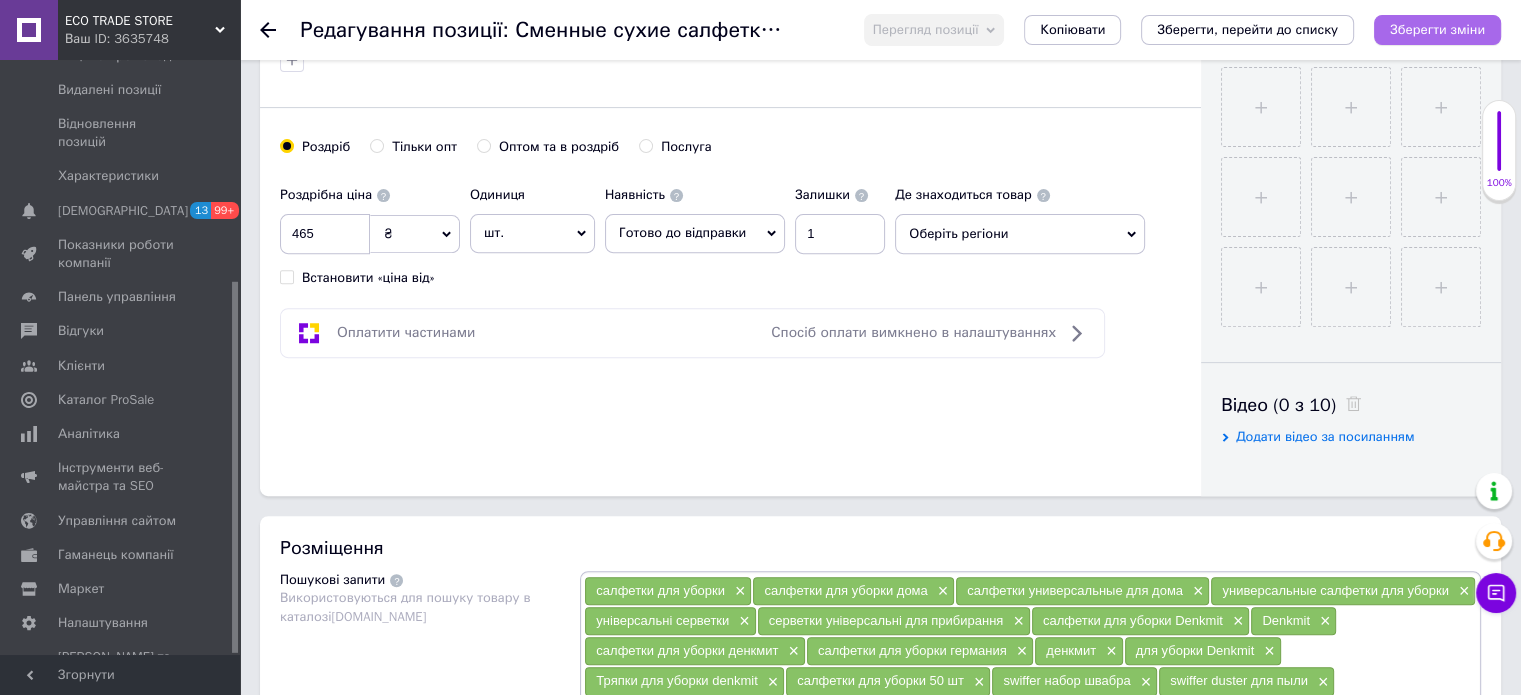 click on "Зберегти зміни" at bounding box center (1437, 29) 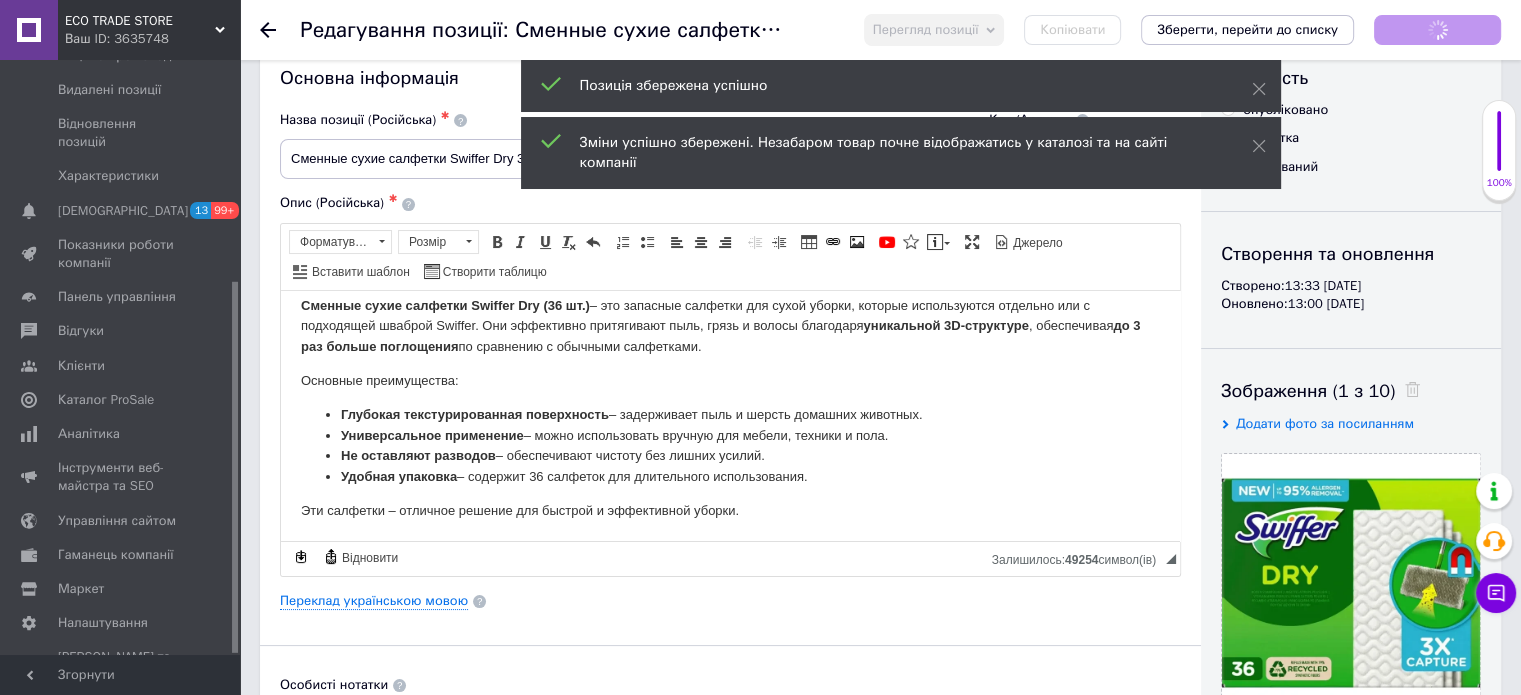 scroll, scrollTop: 0, scrollLeft: 0, axis: both 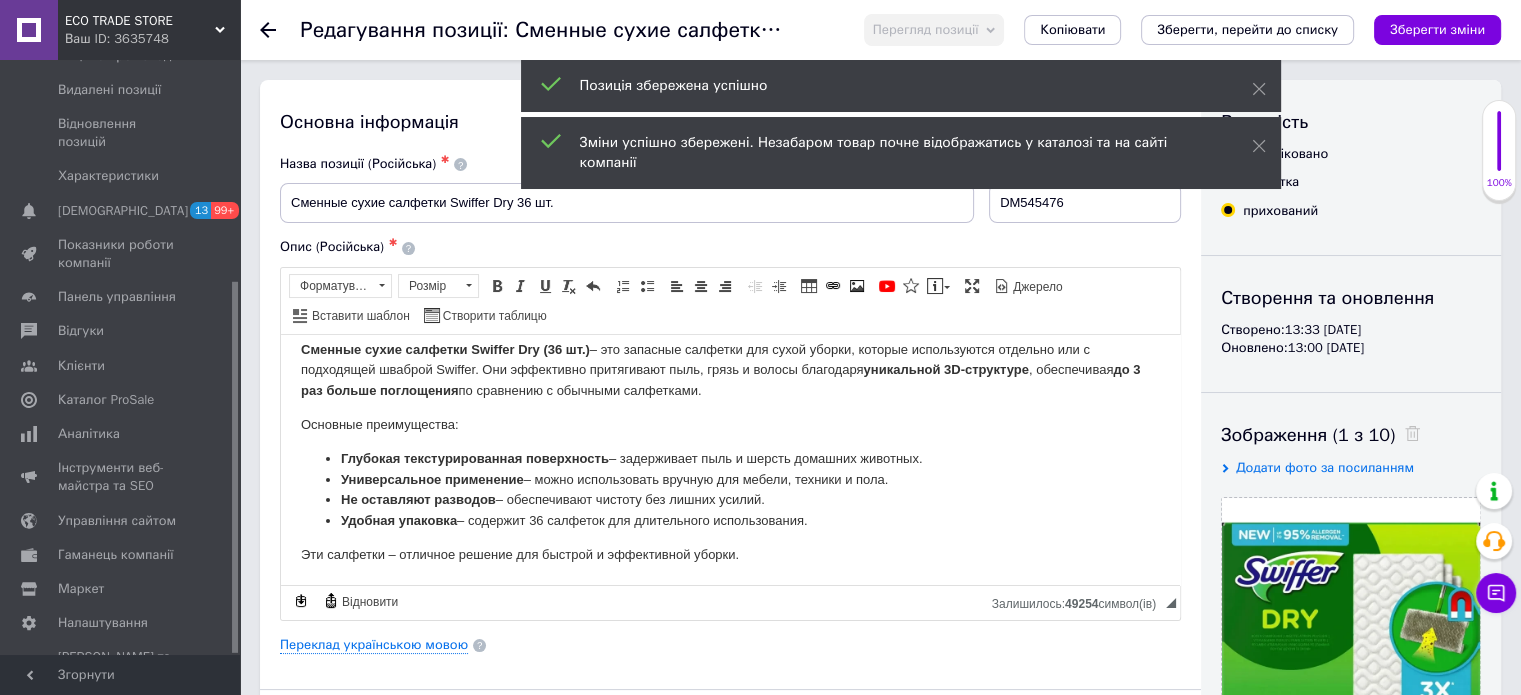 drag, startPoint x: 1395, startPoint y: 119, endPoint x: 1356, endPoint y: 127, distance: 39.812057 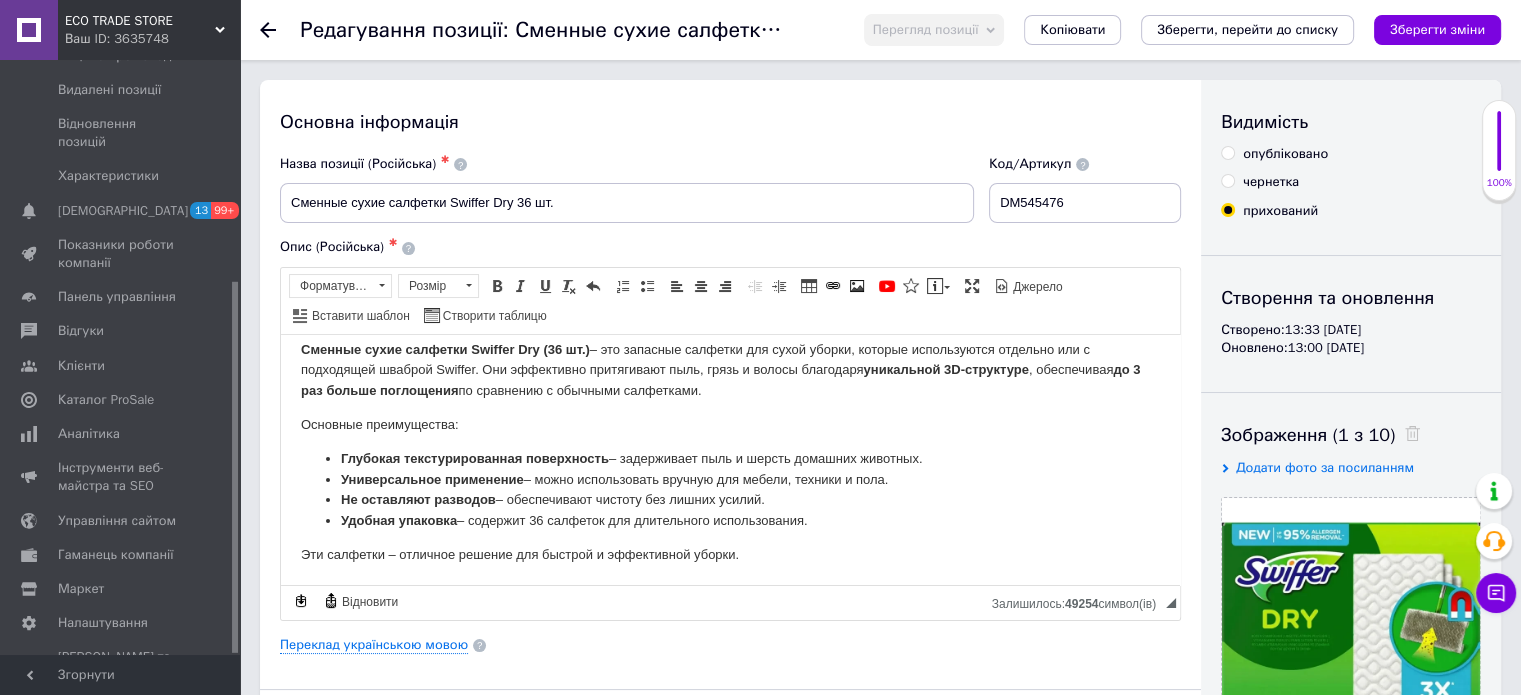 click on "опубліковано" at bounding box center [1227, 152] 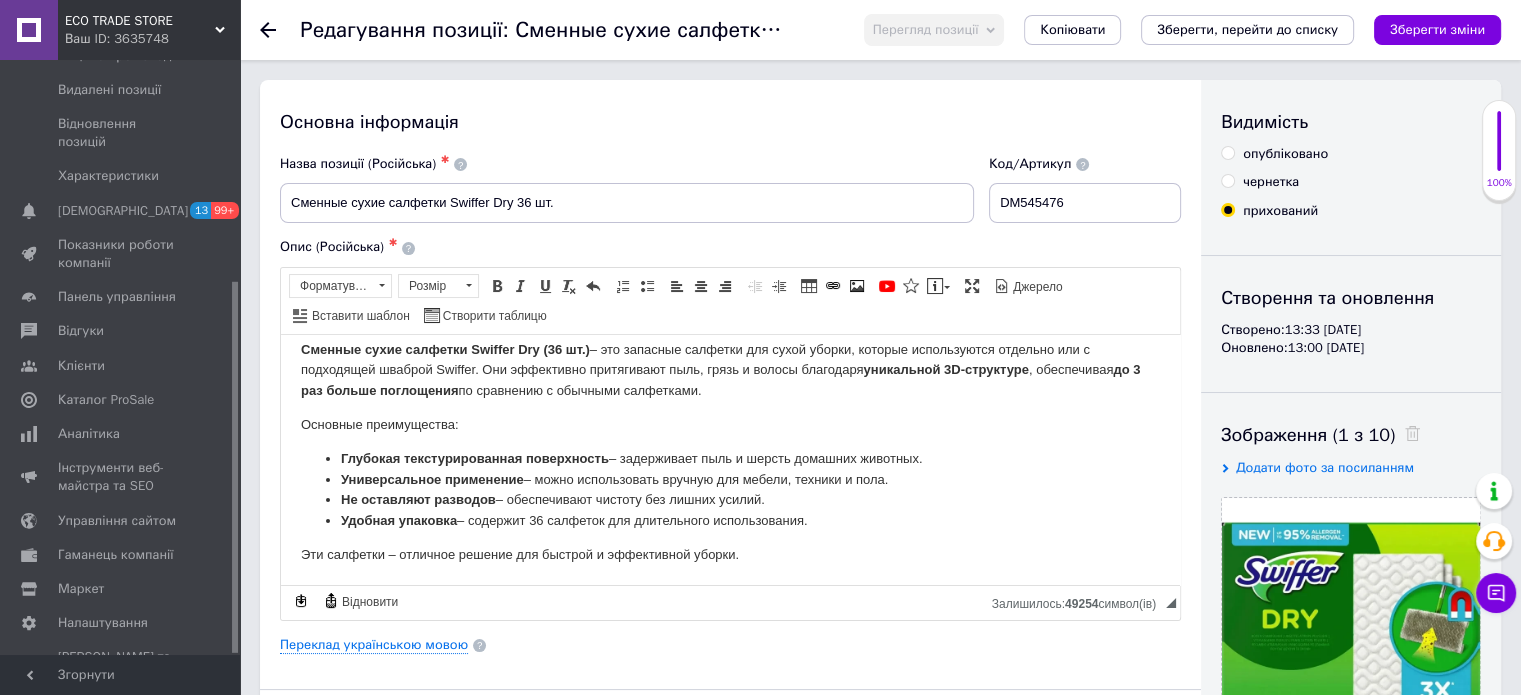 radio on "true" 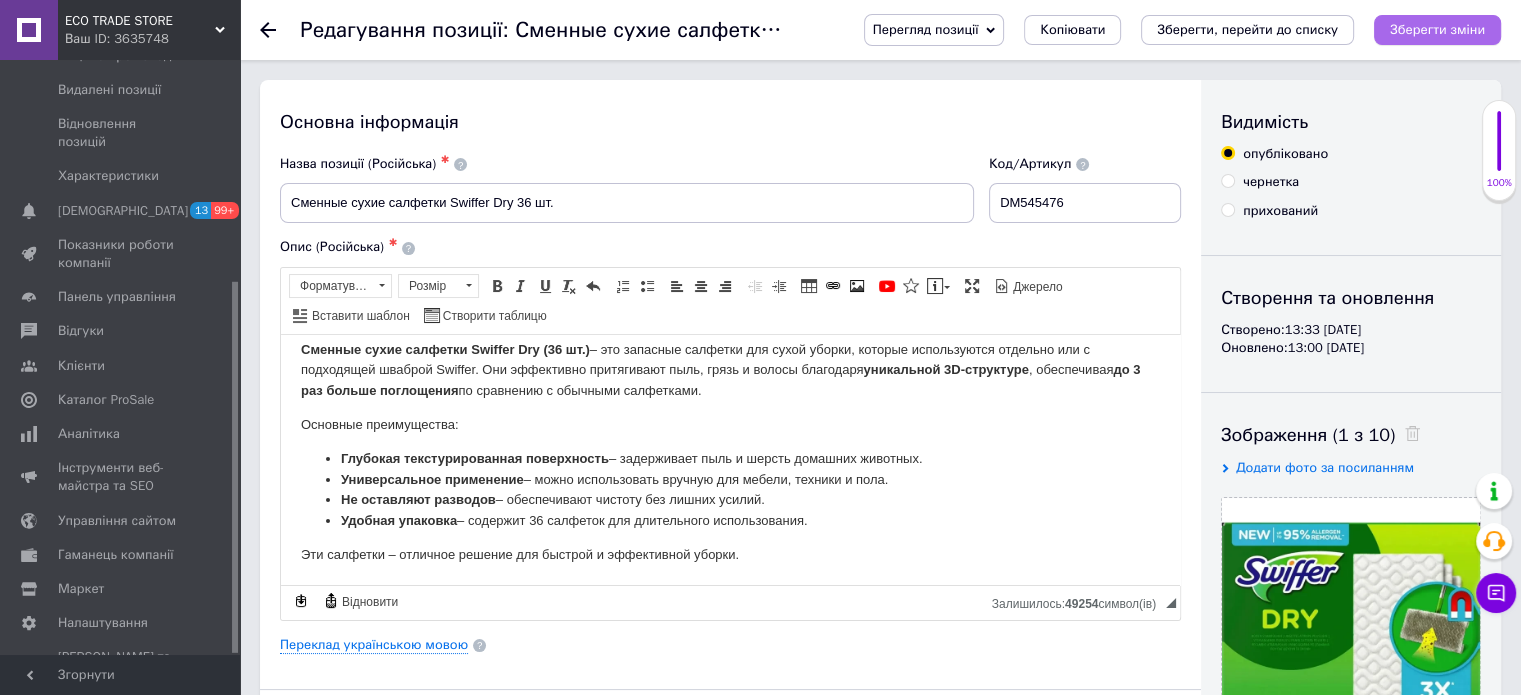 click on "Зберегти зміни" at bounding box center (1437, 29) 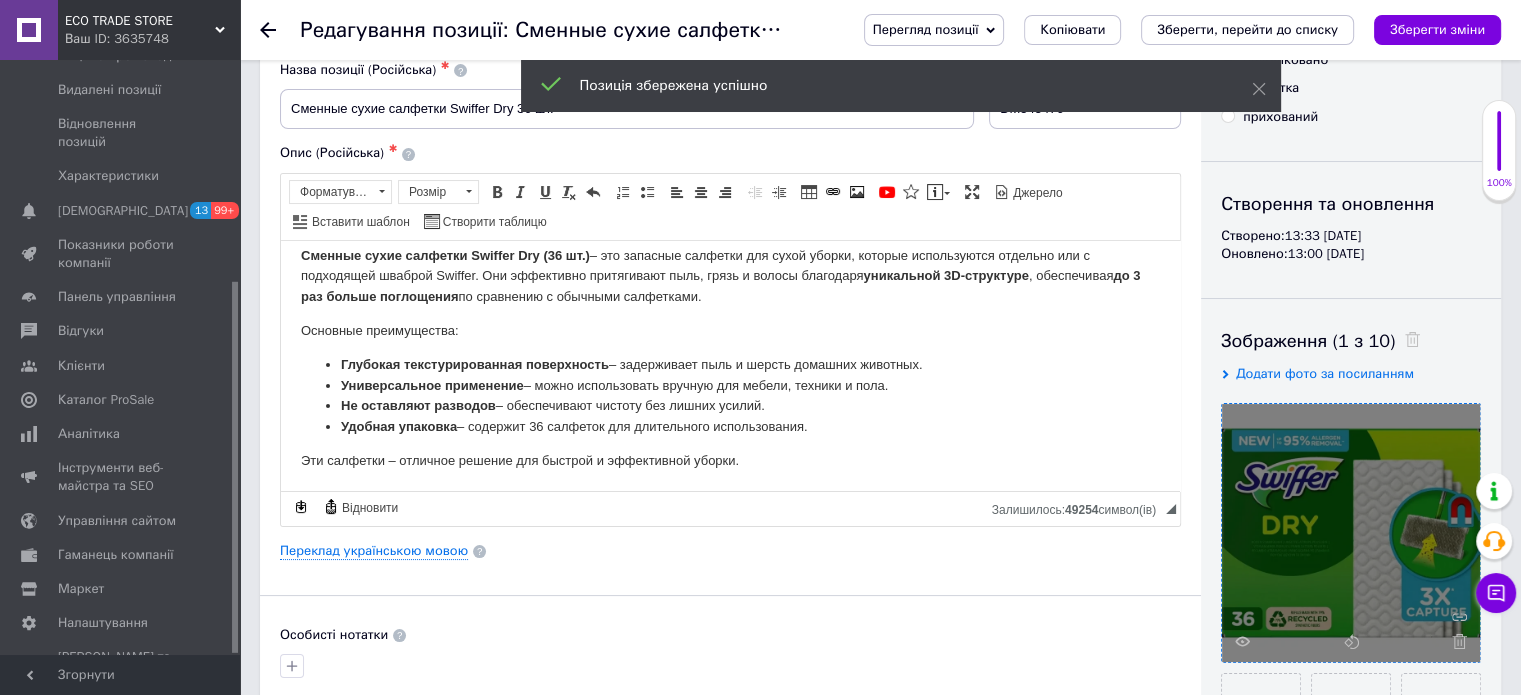 scroll, scrollTop: 200, scrollLeft: 0, axis: vertical 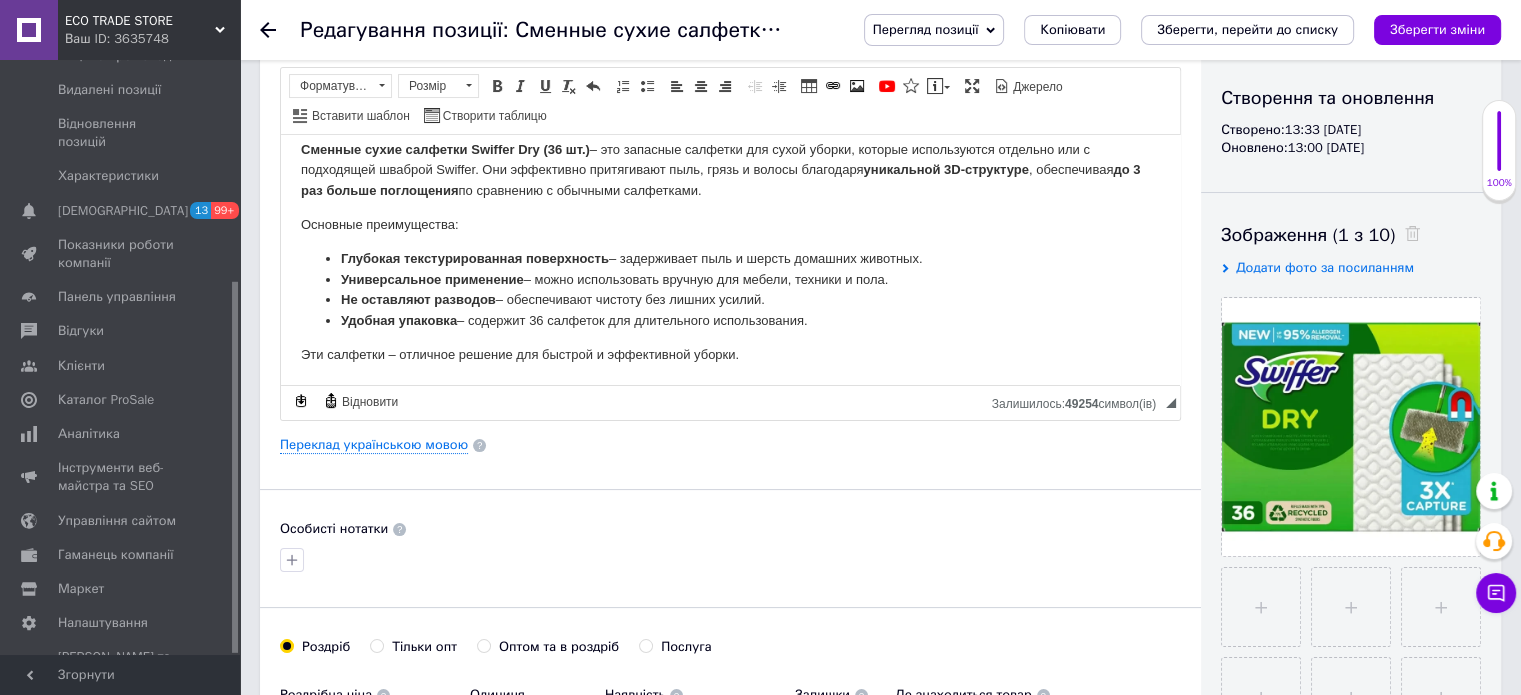 click on "Зберегти зміни" at bounding box center (1437, 29) 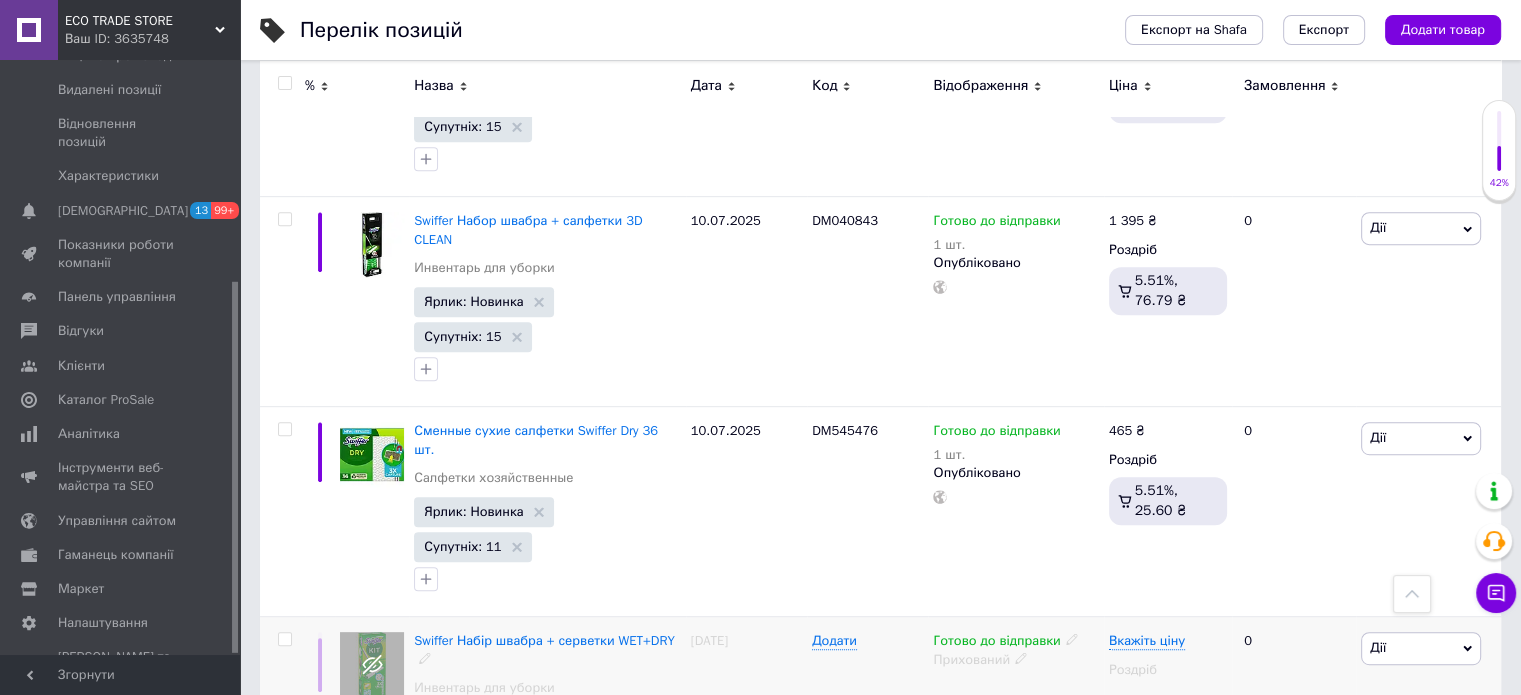 scroll, scrollTop: 1100, scrollLeft: 0, axis: vertical 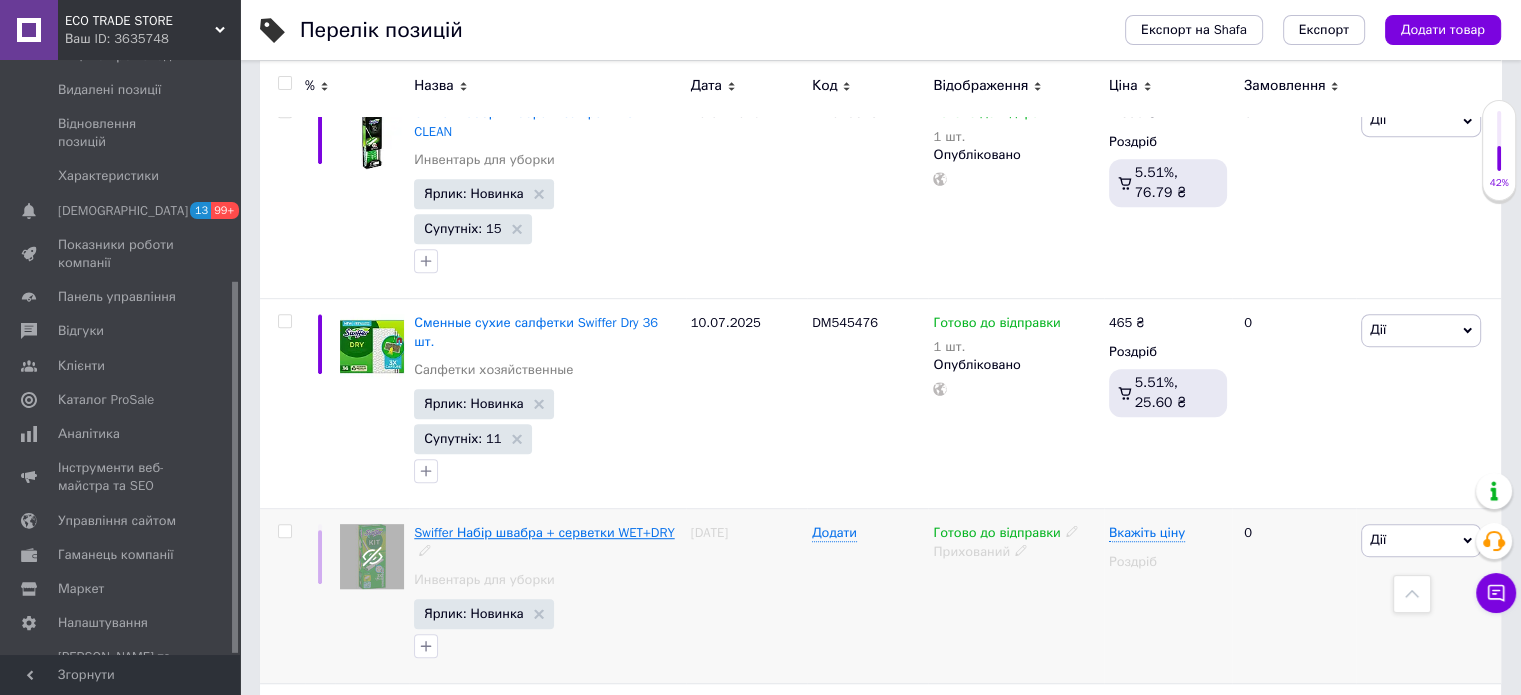 click on "Swiffer Набір швабра + серветки WET+DRY" at bounding box center (544, 532) 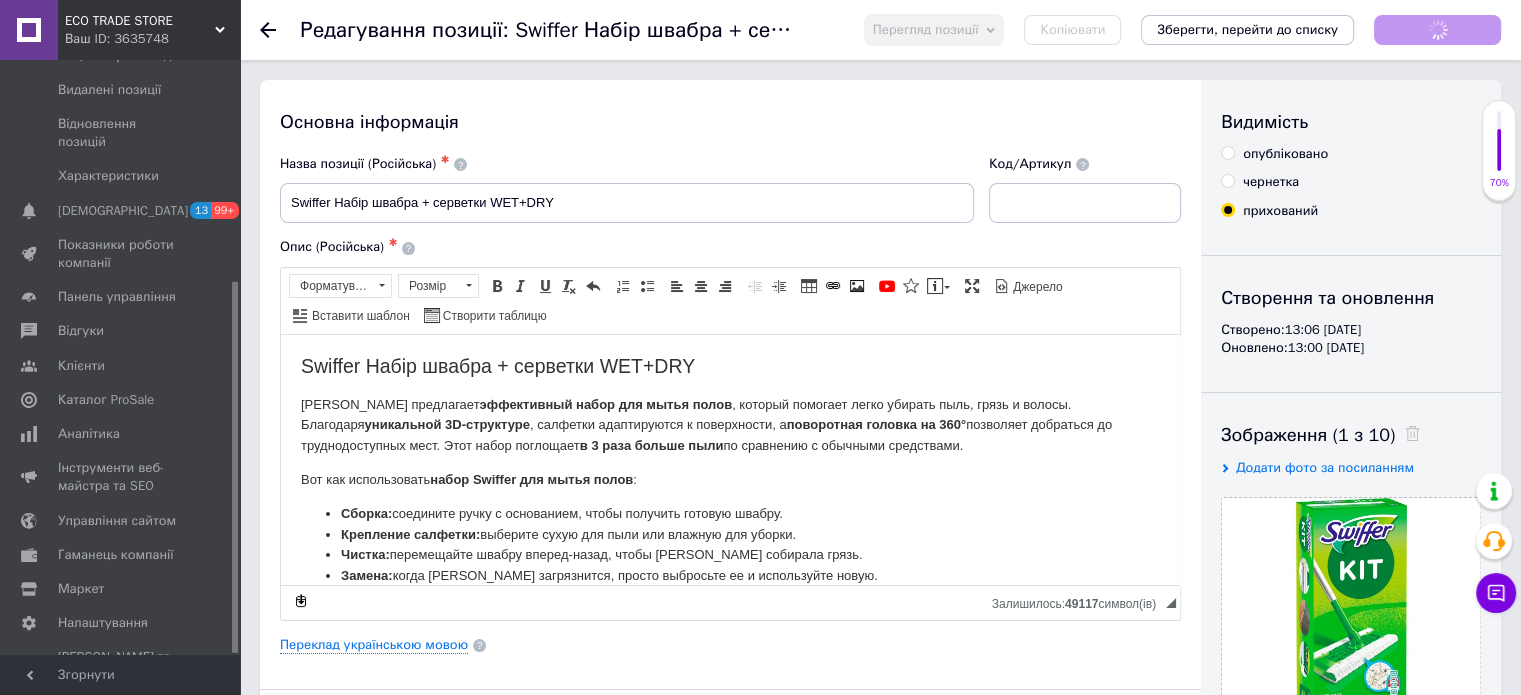 scroll, scrollTop: 0, scrollLeft: 0, axis: both 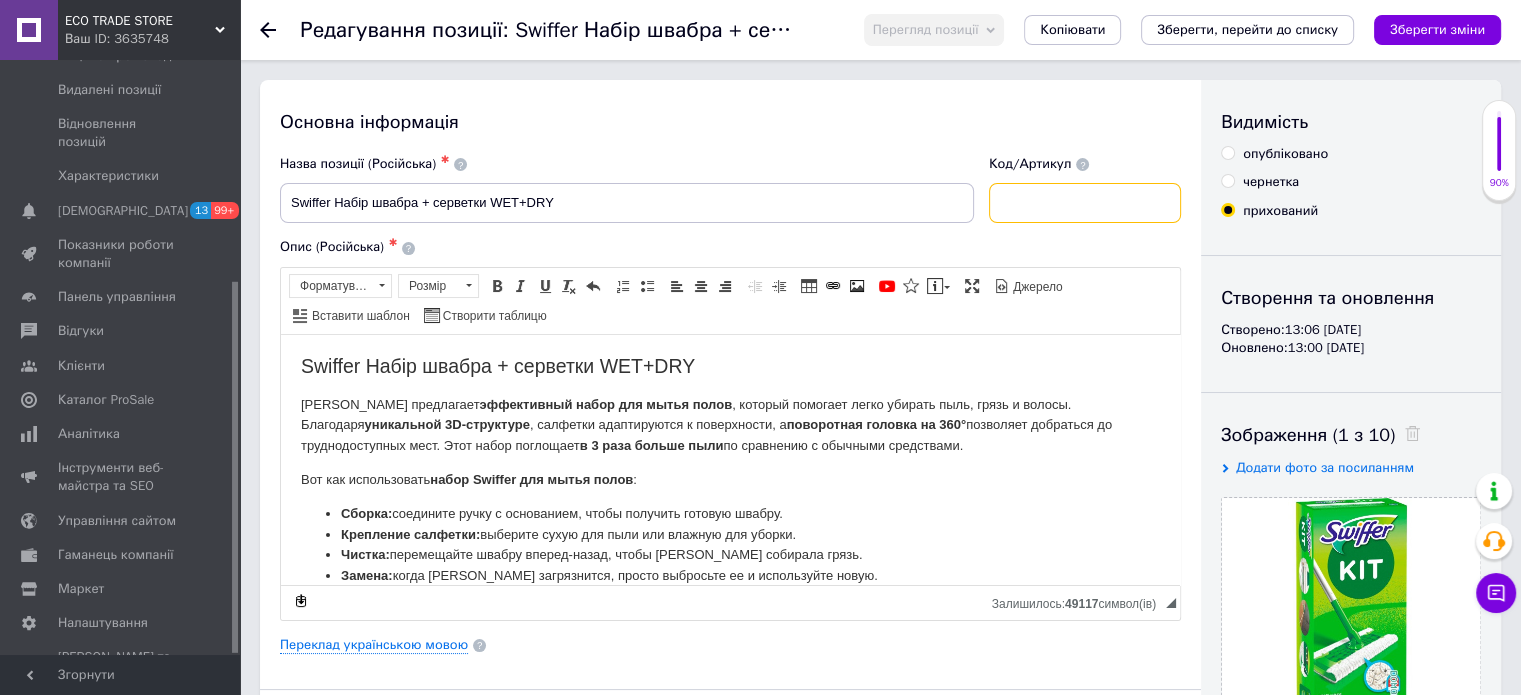 click at bounding box center (1085, 203) 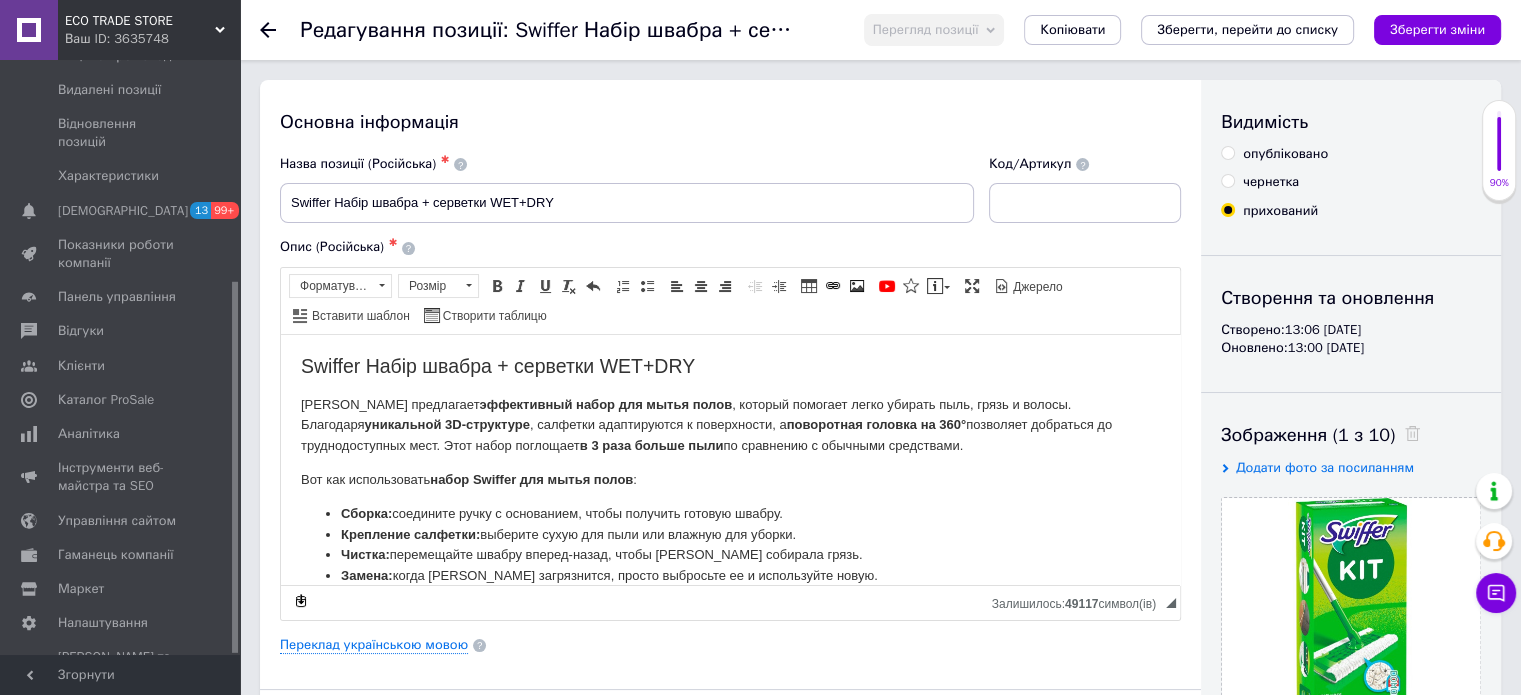 click on "опубліковано" at bounding box center (1274, 154) 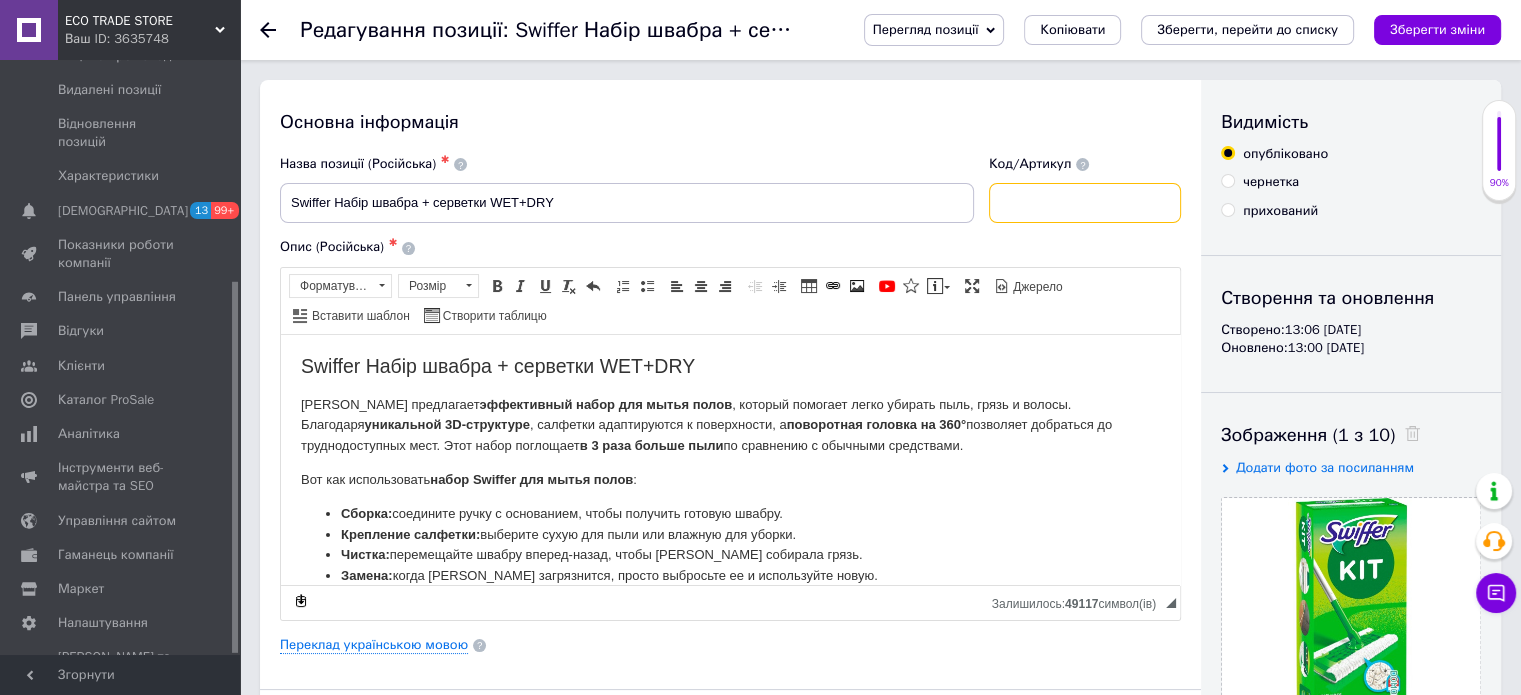click at bounding box center (1085, 203) 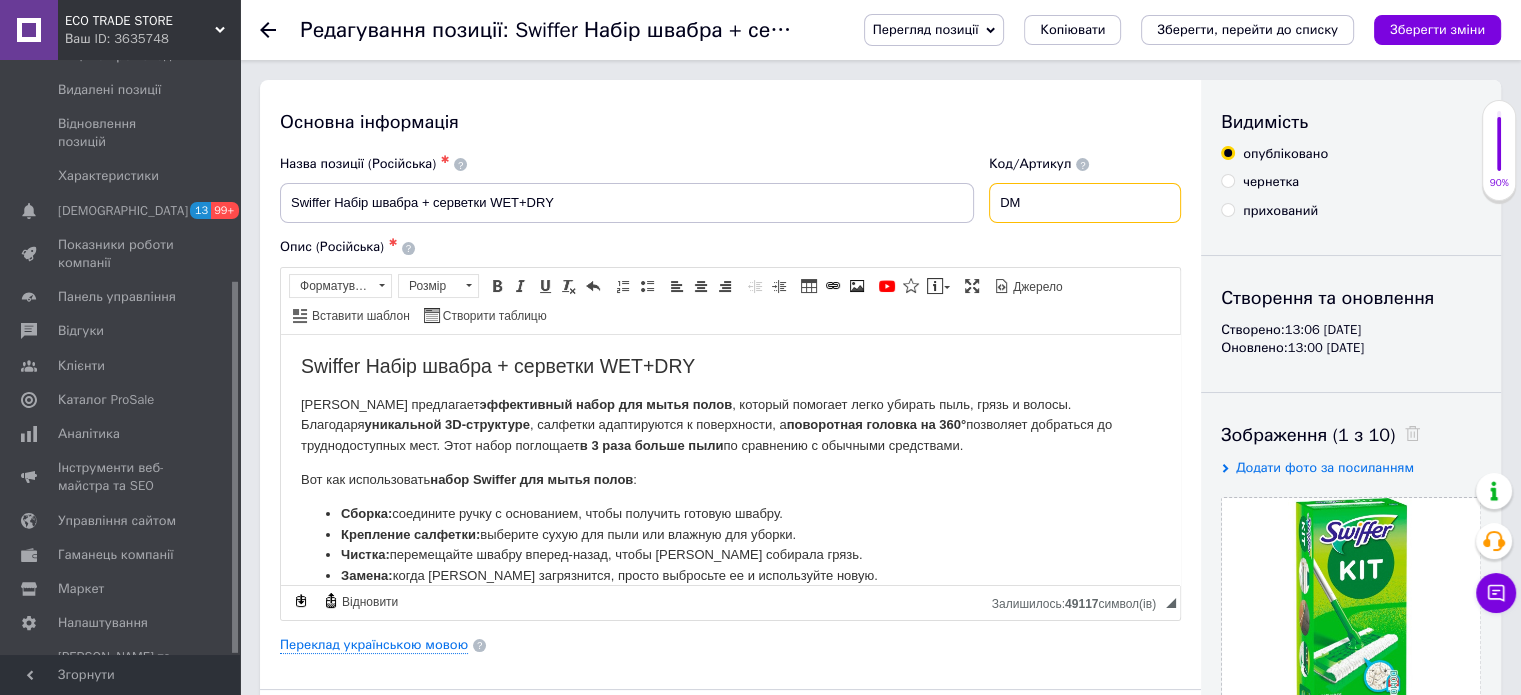 paste on "656054" 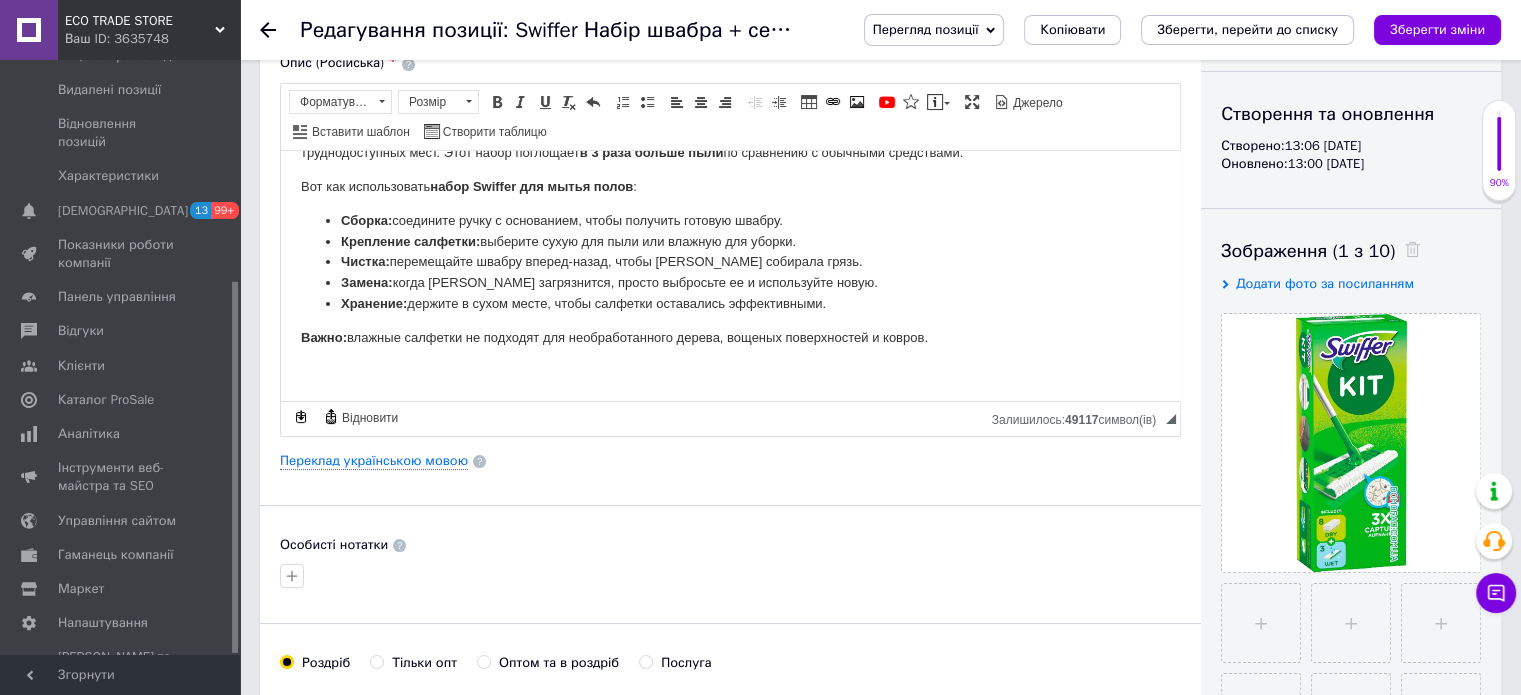 scroll, scrollTop: 400, scrollLeft: 0, axis: vertical 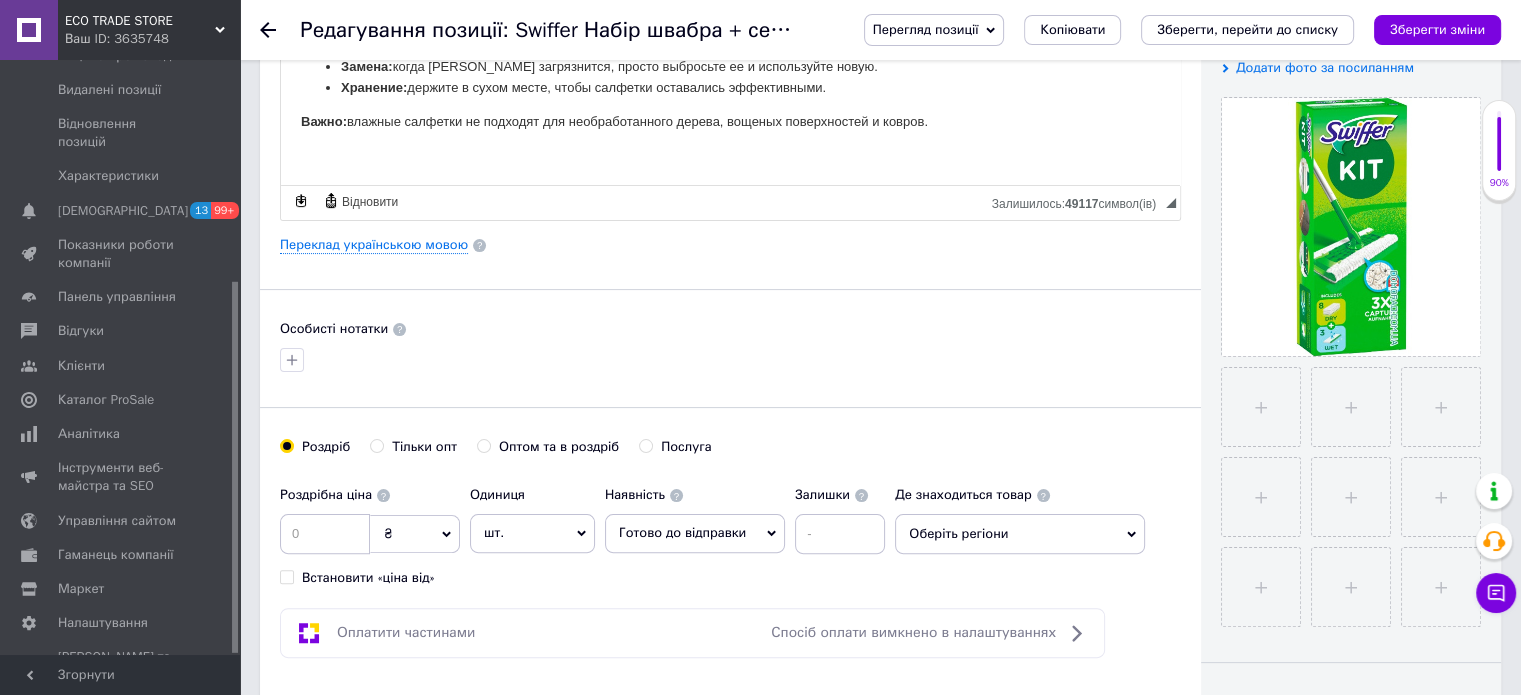 type on "DM656054" 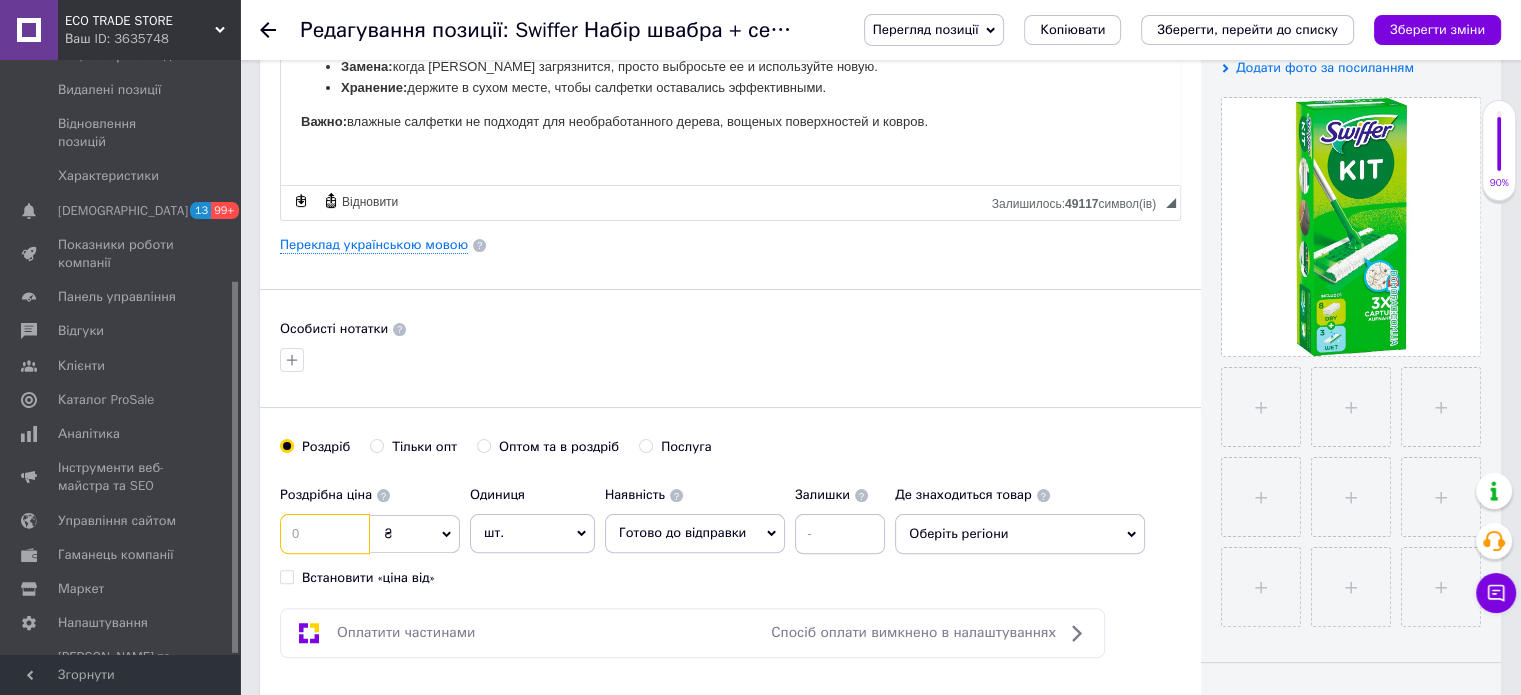 click at bounding box center (325, 534) 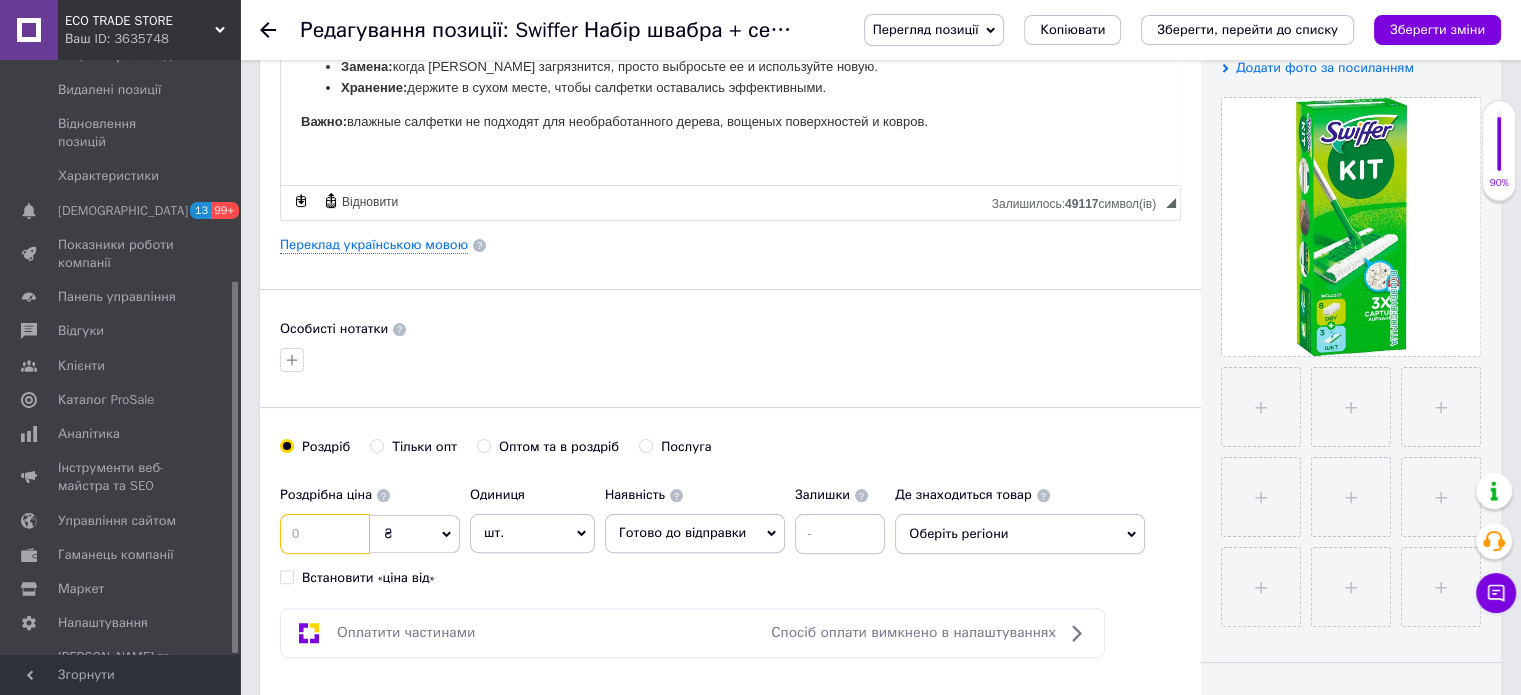 type on "4" 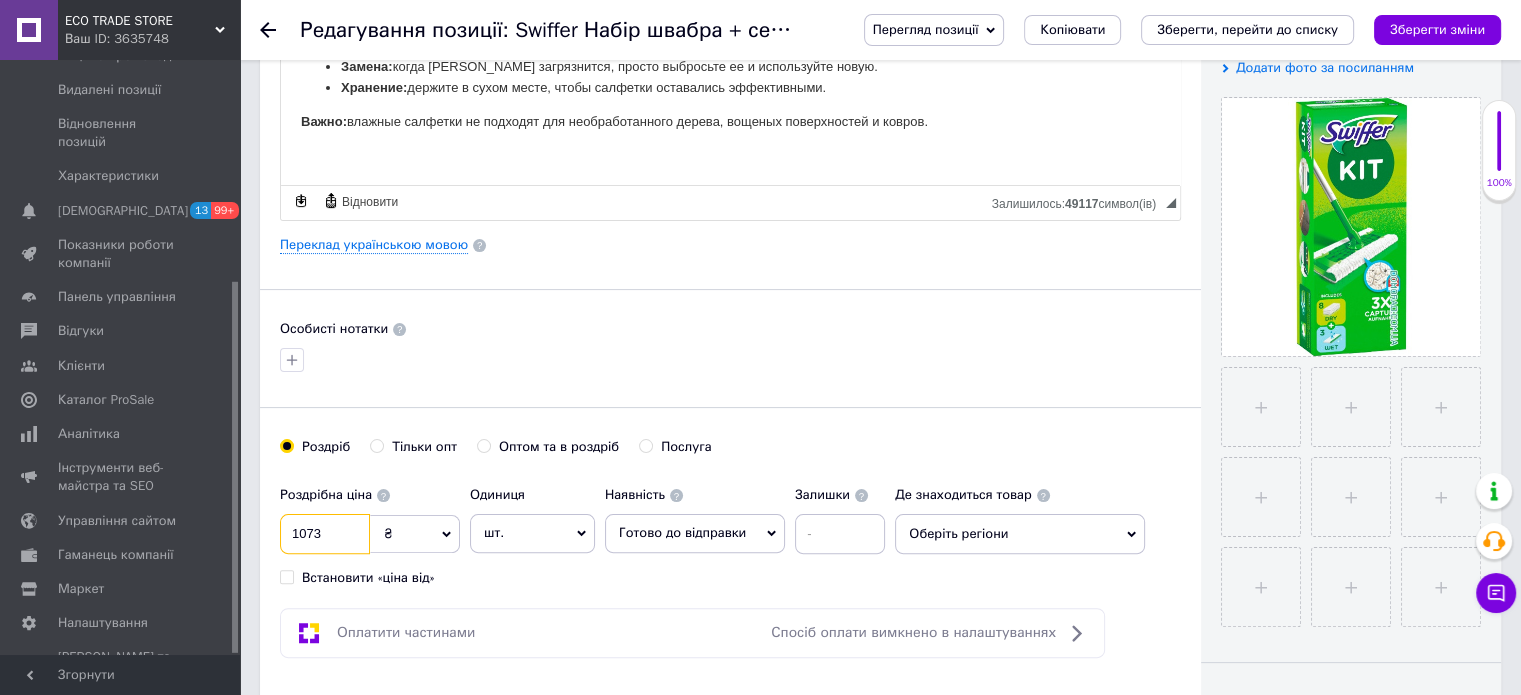 type on "1073" 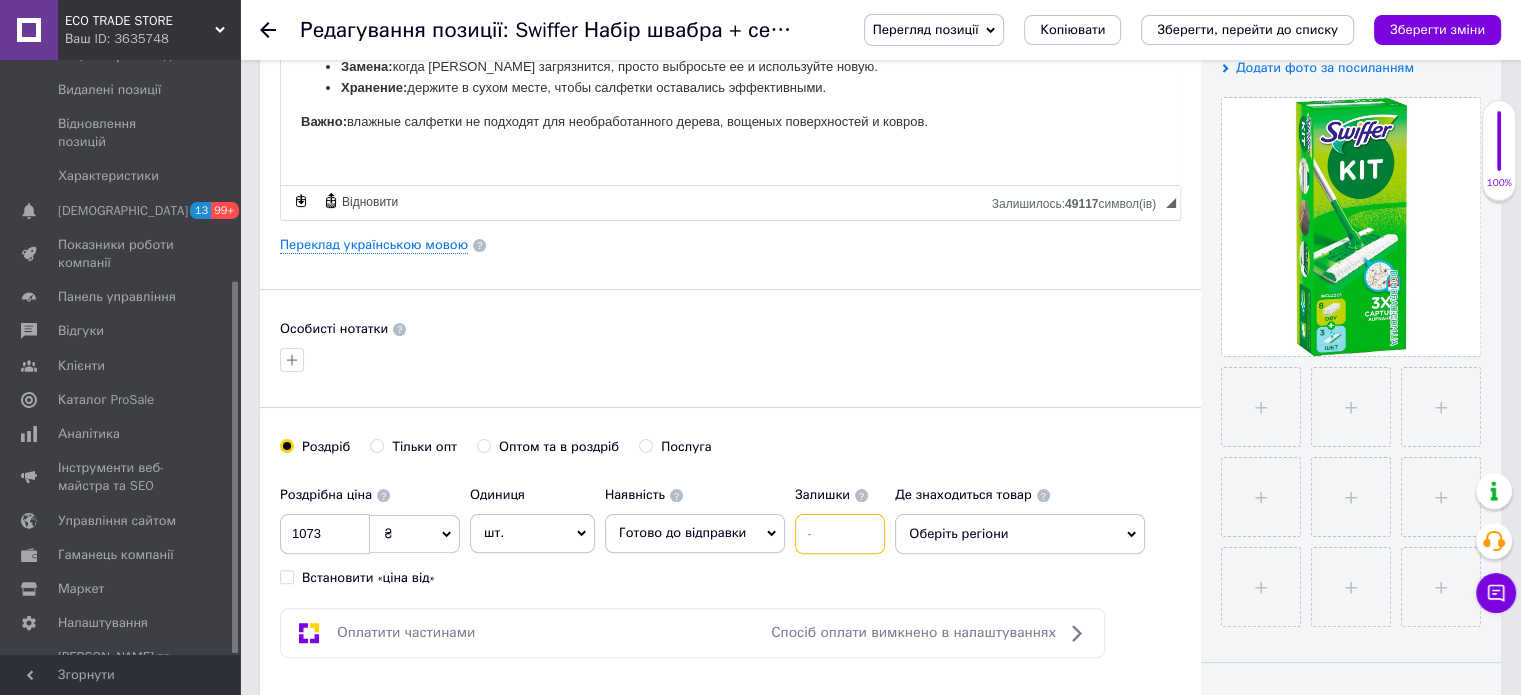 click at bounding box center [840, 534] 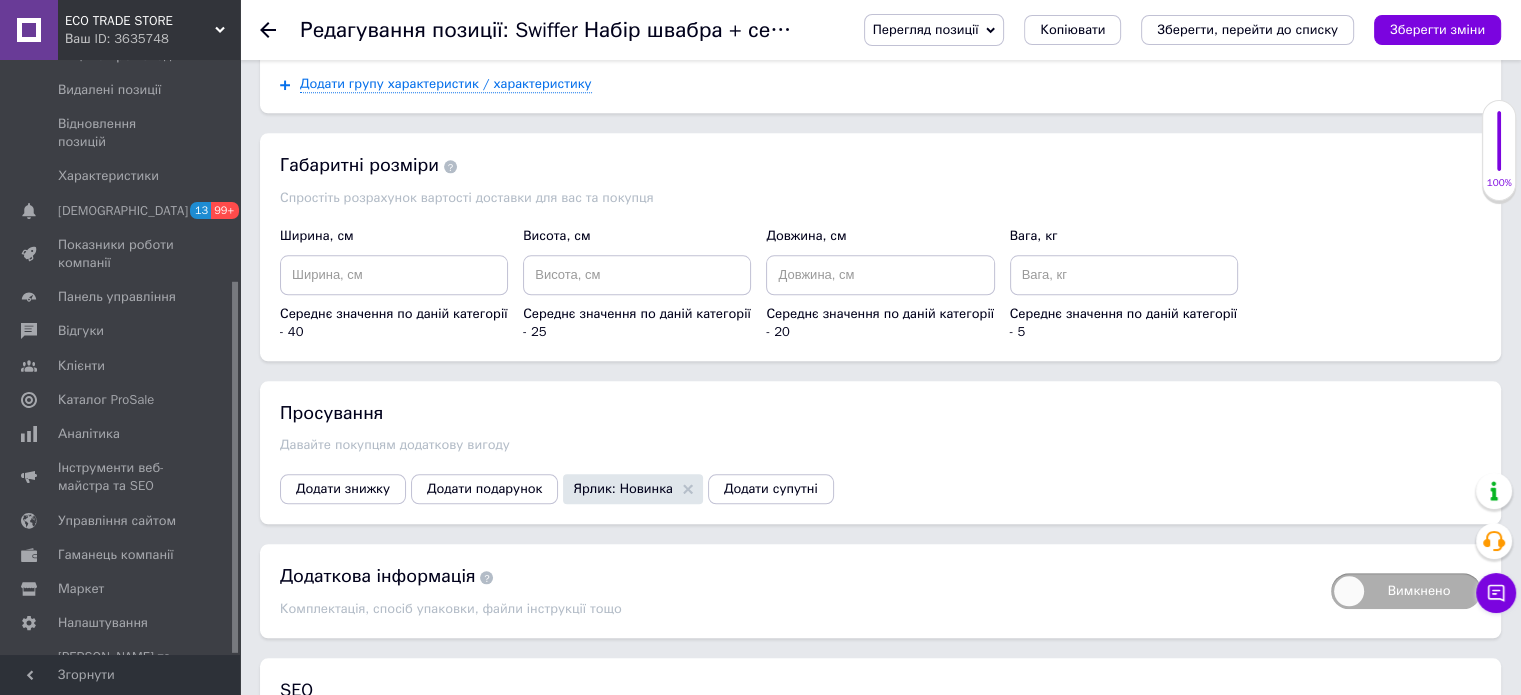 scroll, scrollTop: 2000, scrollLeft: 0, axis: vertical 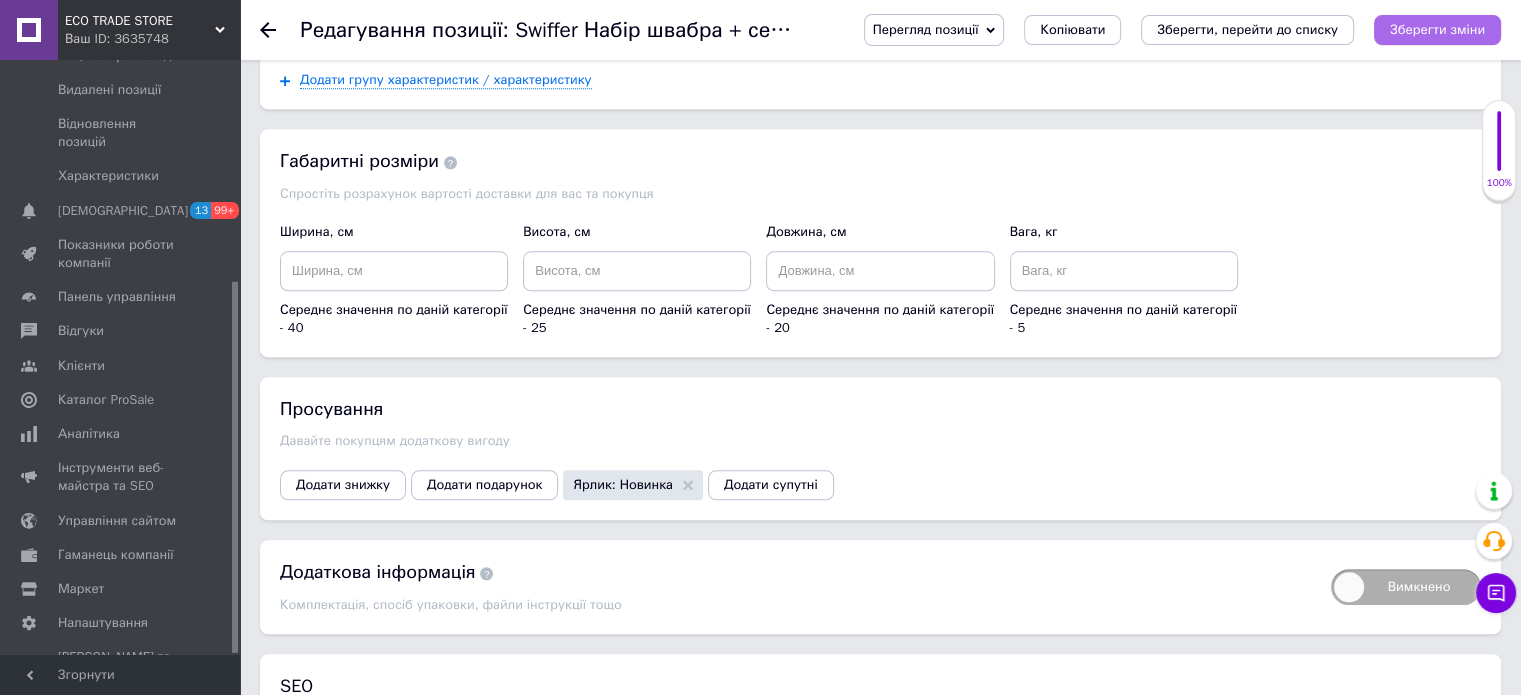 type on "1" 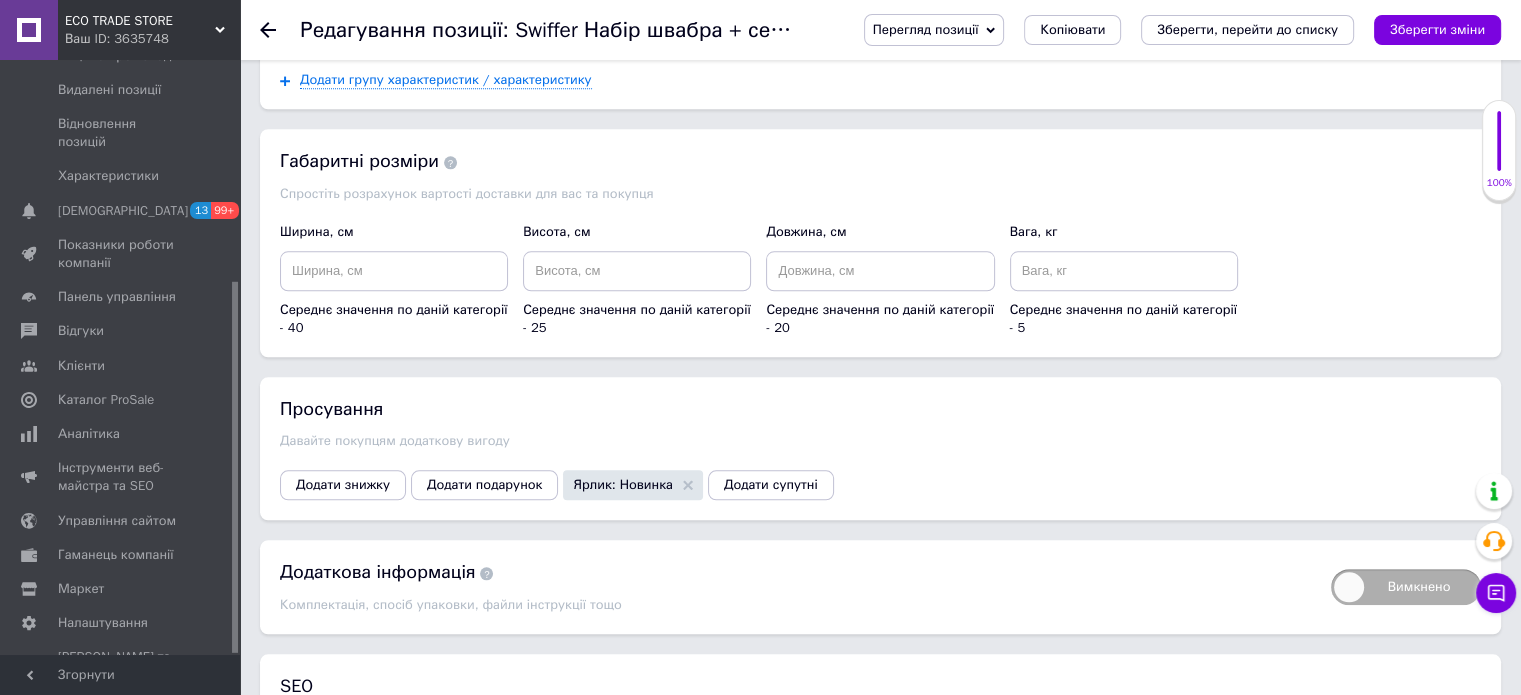 click on "Зберегти зміни" at bounding box center (1437, 29) 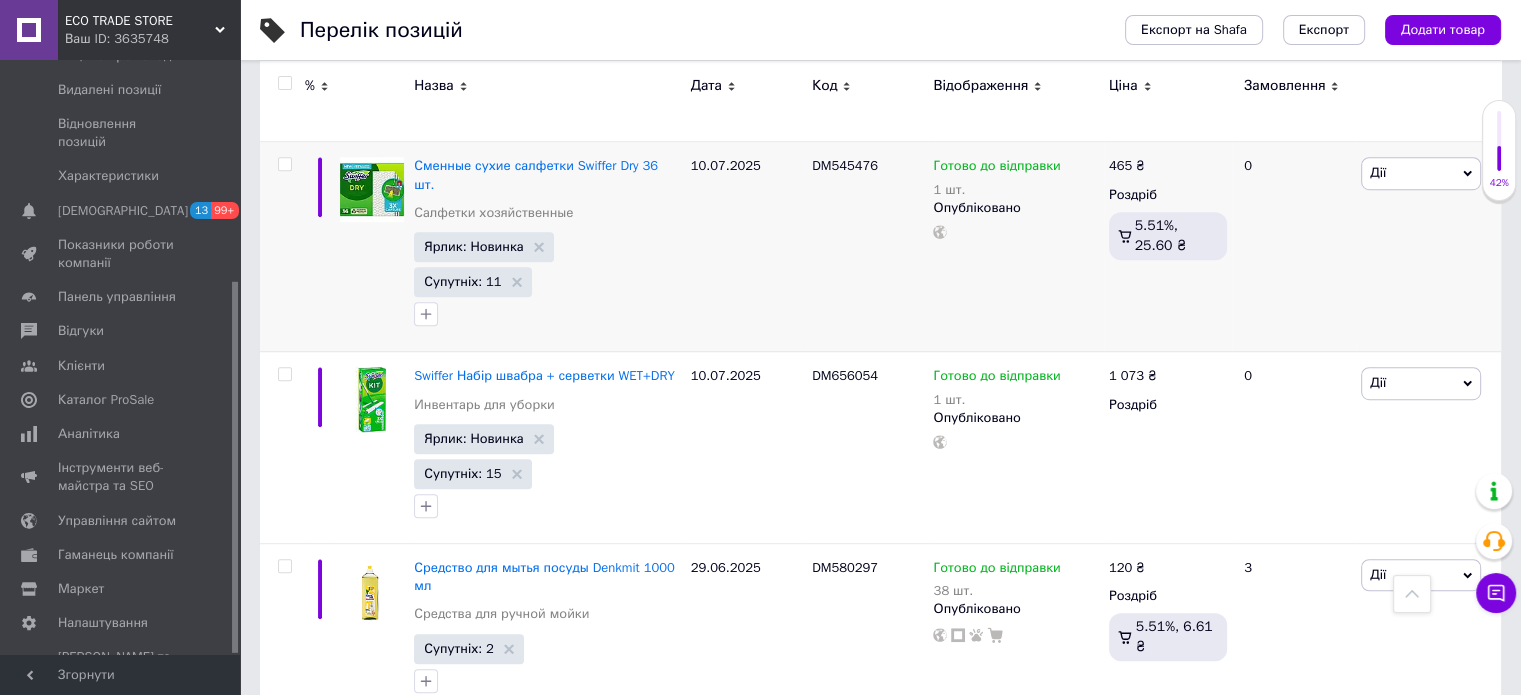 scroll, scrollTop: 900, scrollLeft: 0, axis: vertical 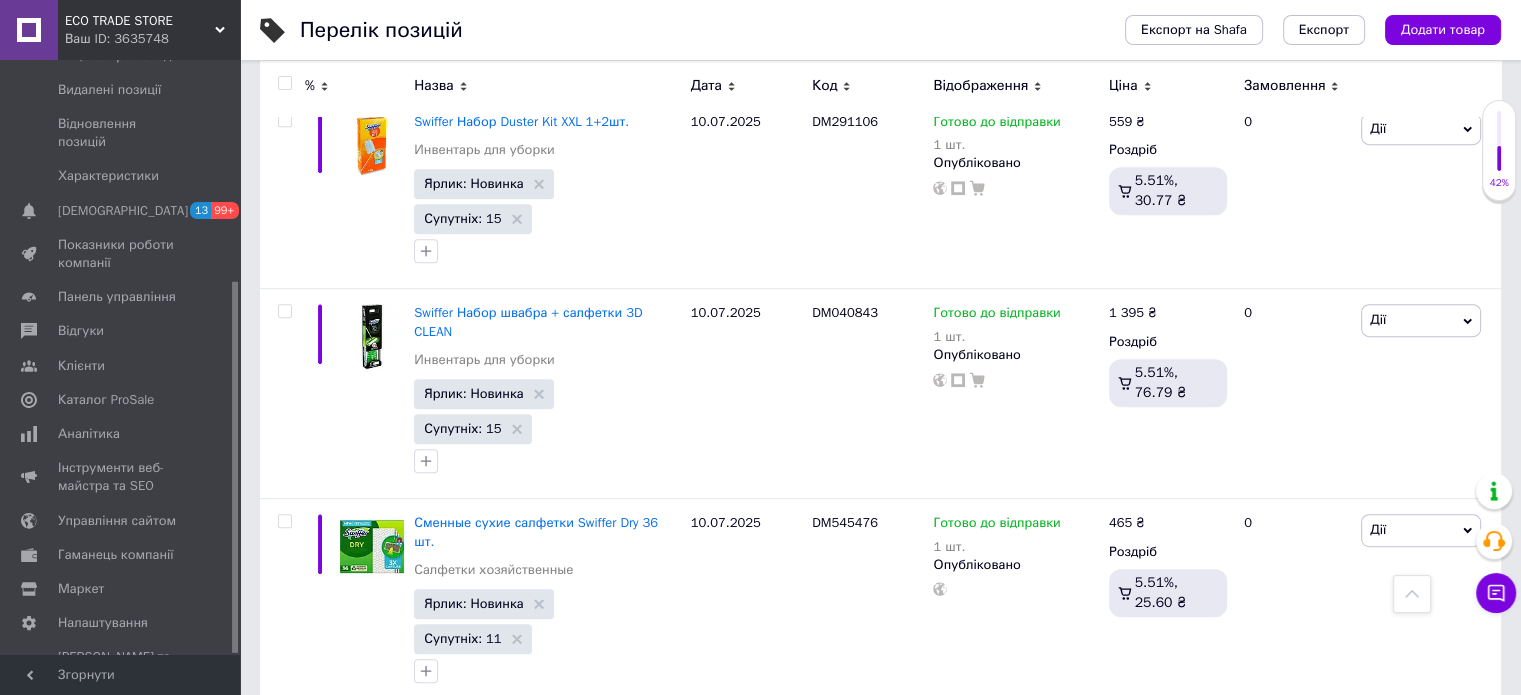 click at bounding box center (282, 814) 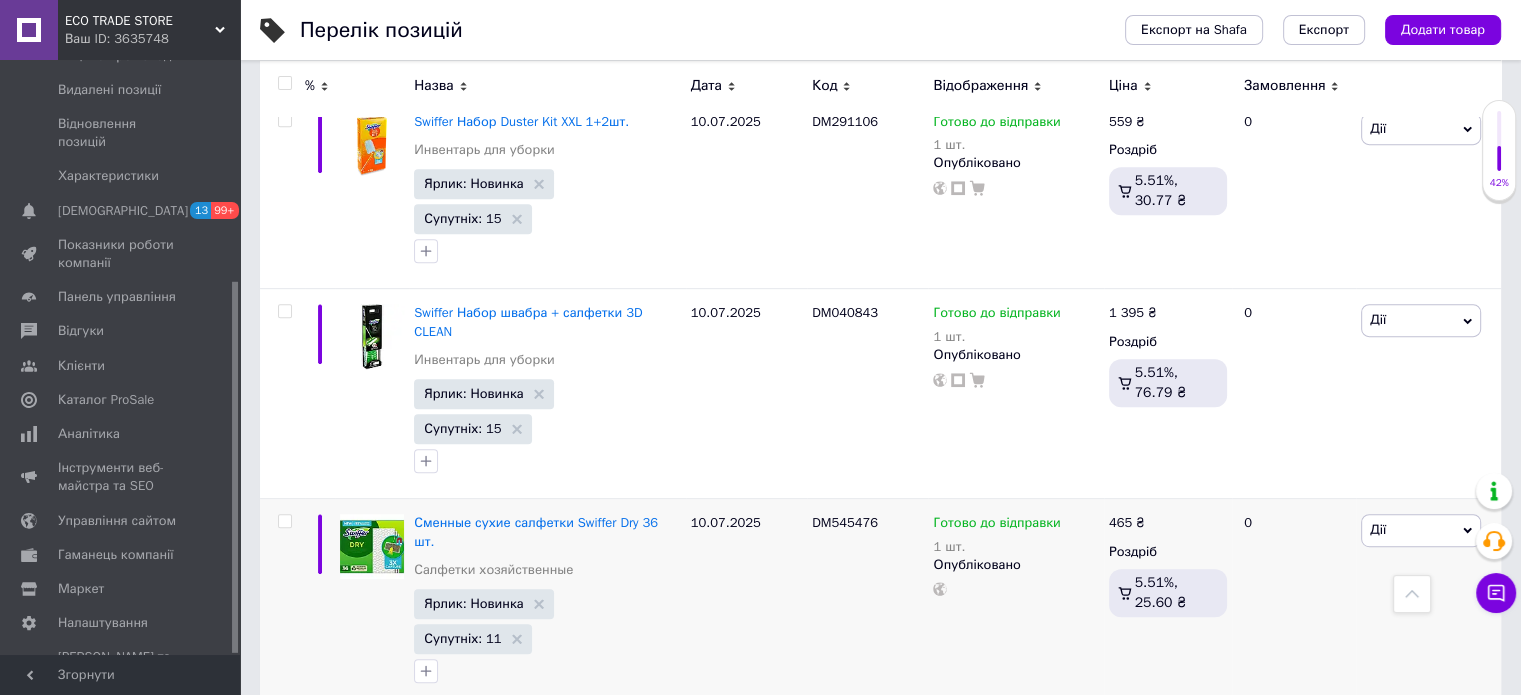 scroll, scrollTop: 899, scrollLeft: 0, axis: vertical 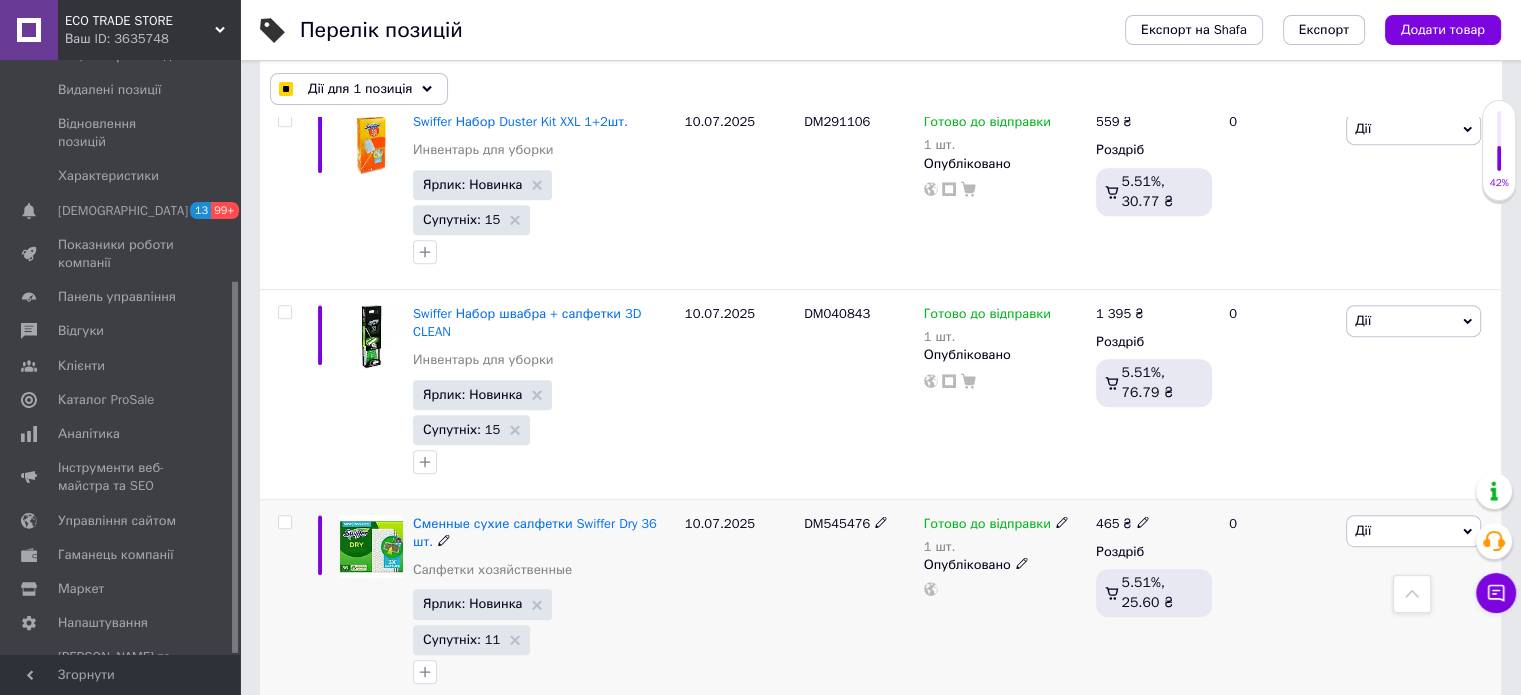 click at bounding box center (284, 522) 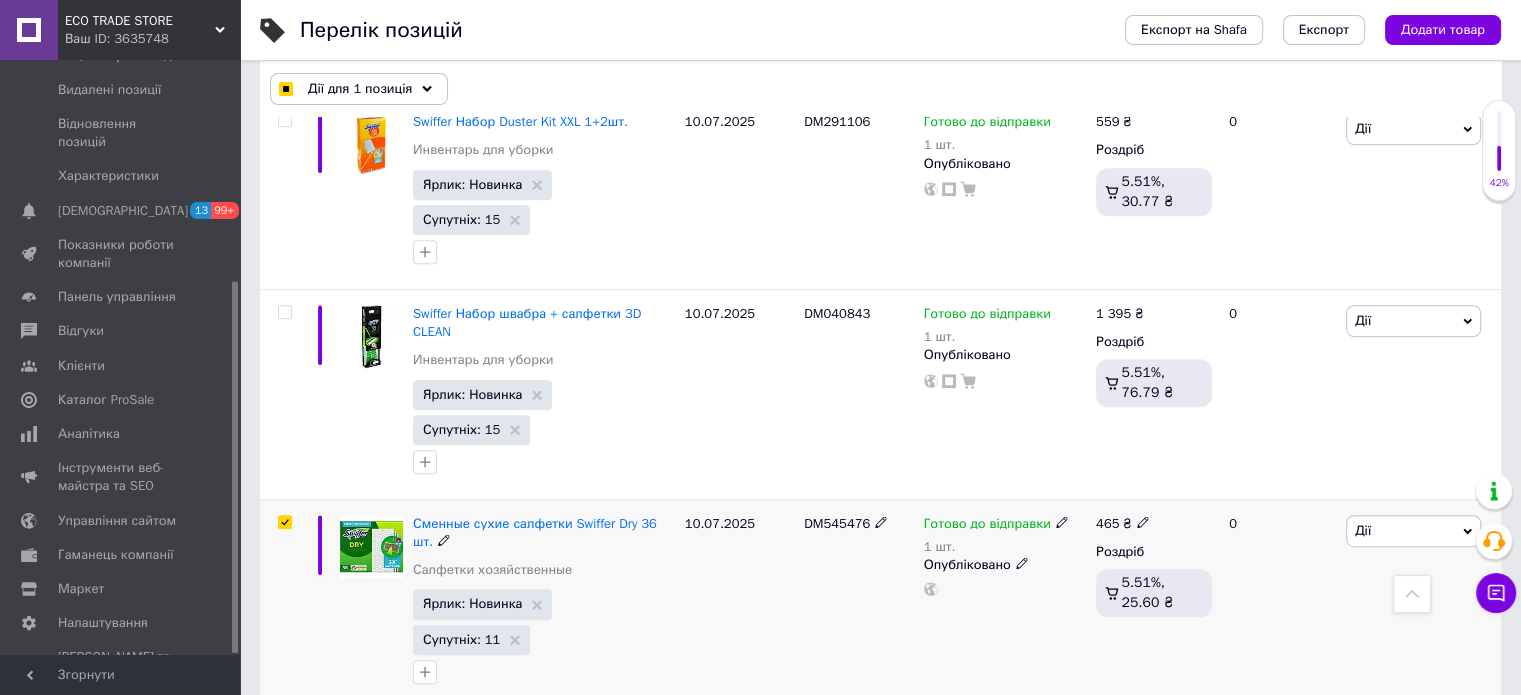 checkbox on "true" 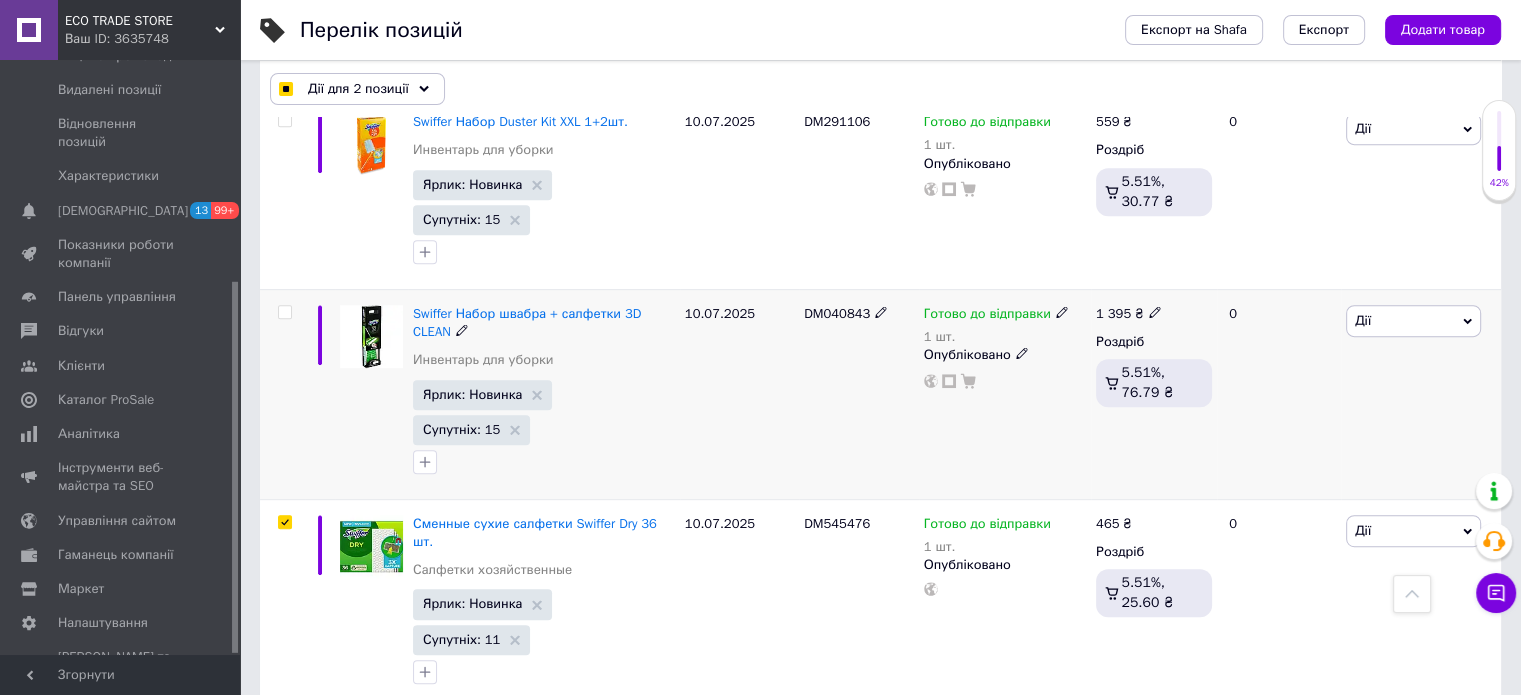 click at bounding box center [284, 312] 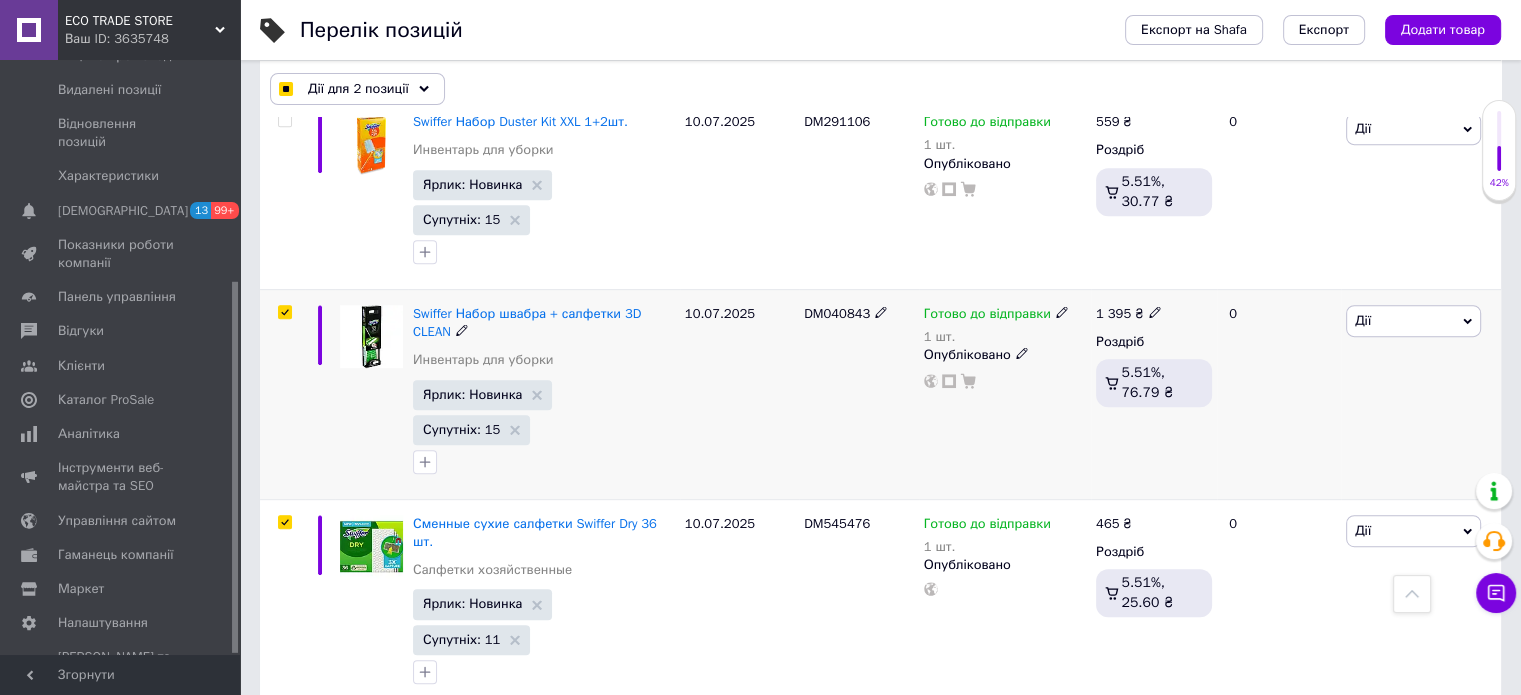 checkbox on "true" 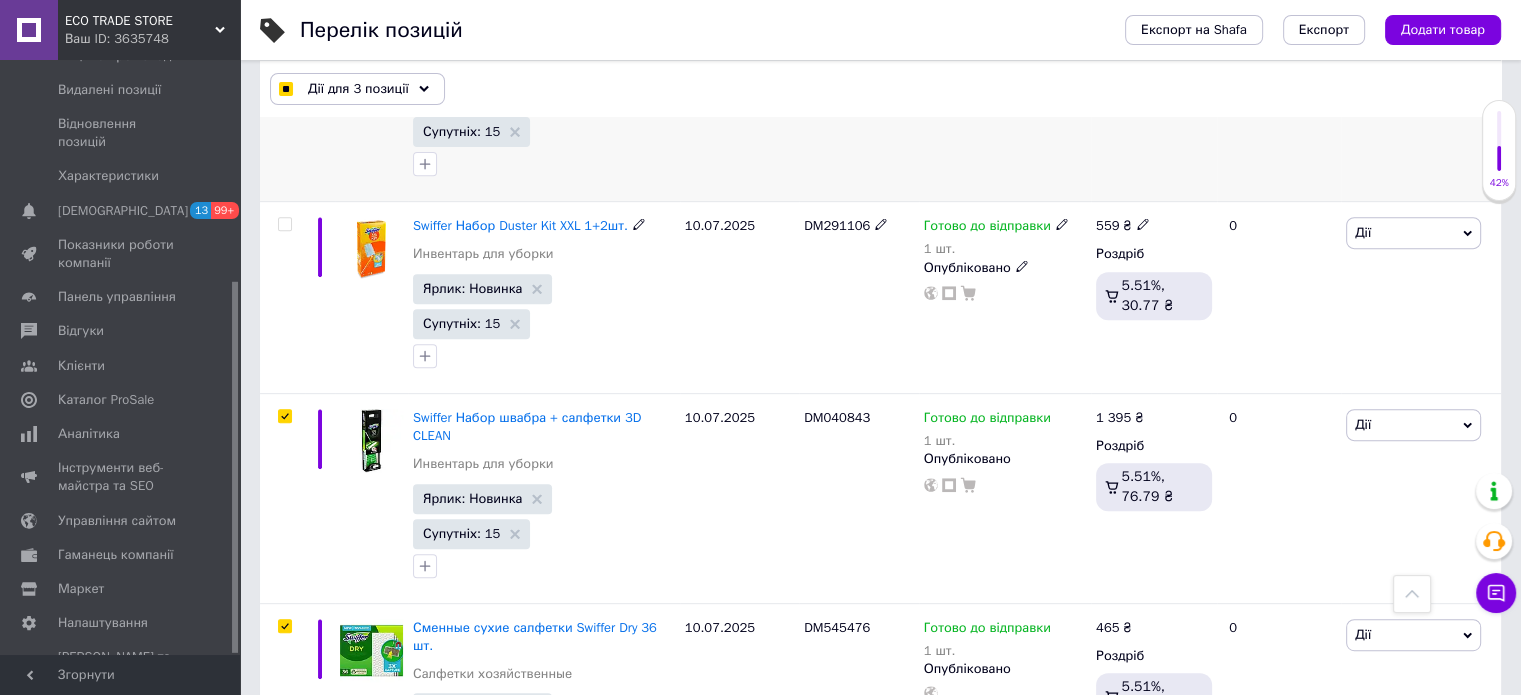 scroll, scrollTop: 599, scrollLeft: 0, axis: vertical 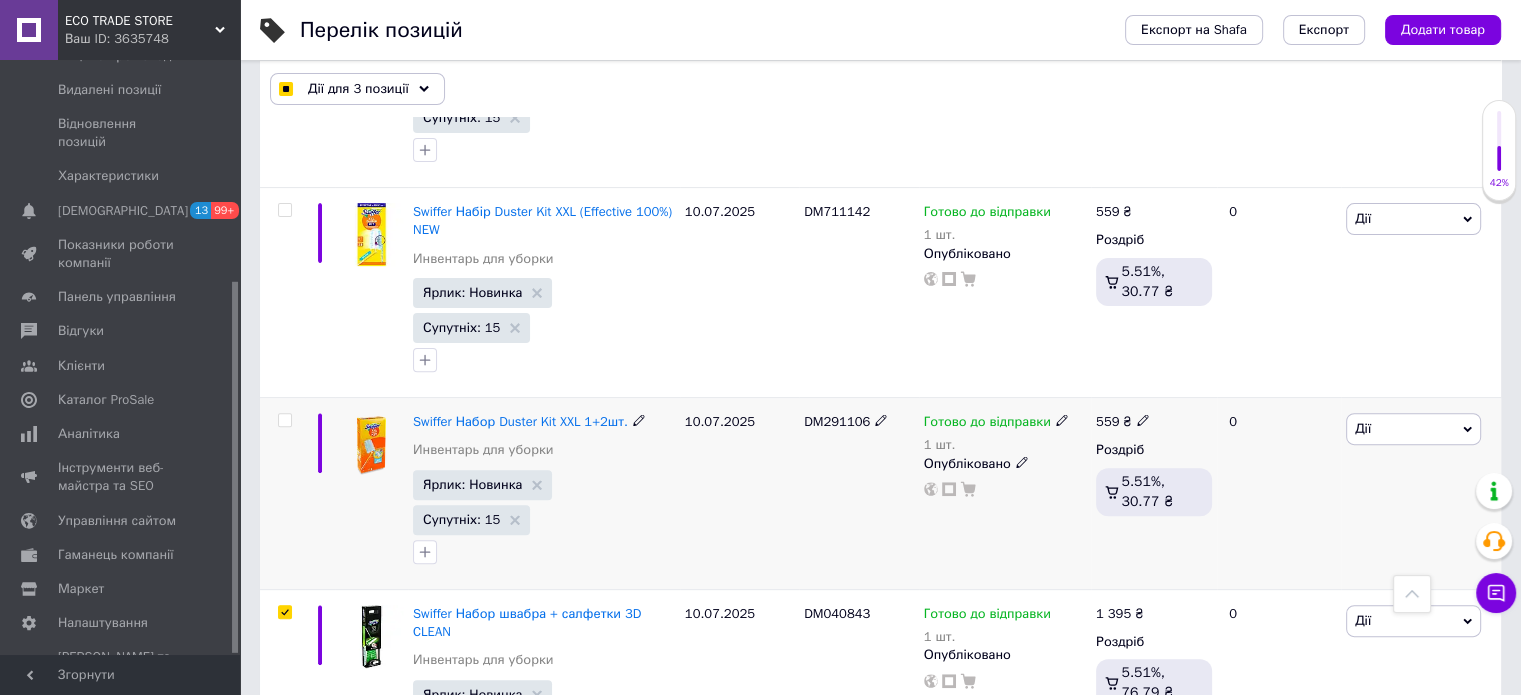 click at bounding box center (284, 420) 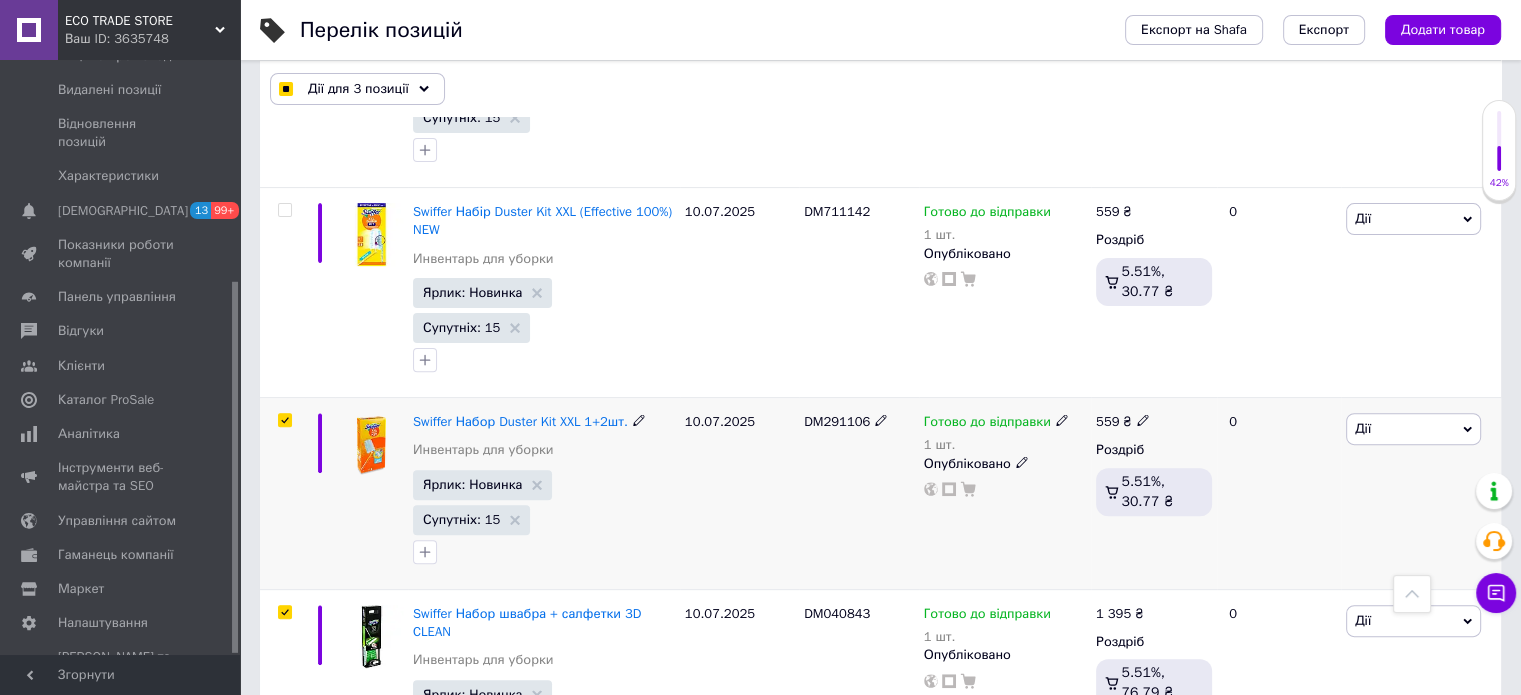 checkbox on "true" 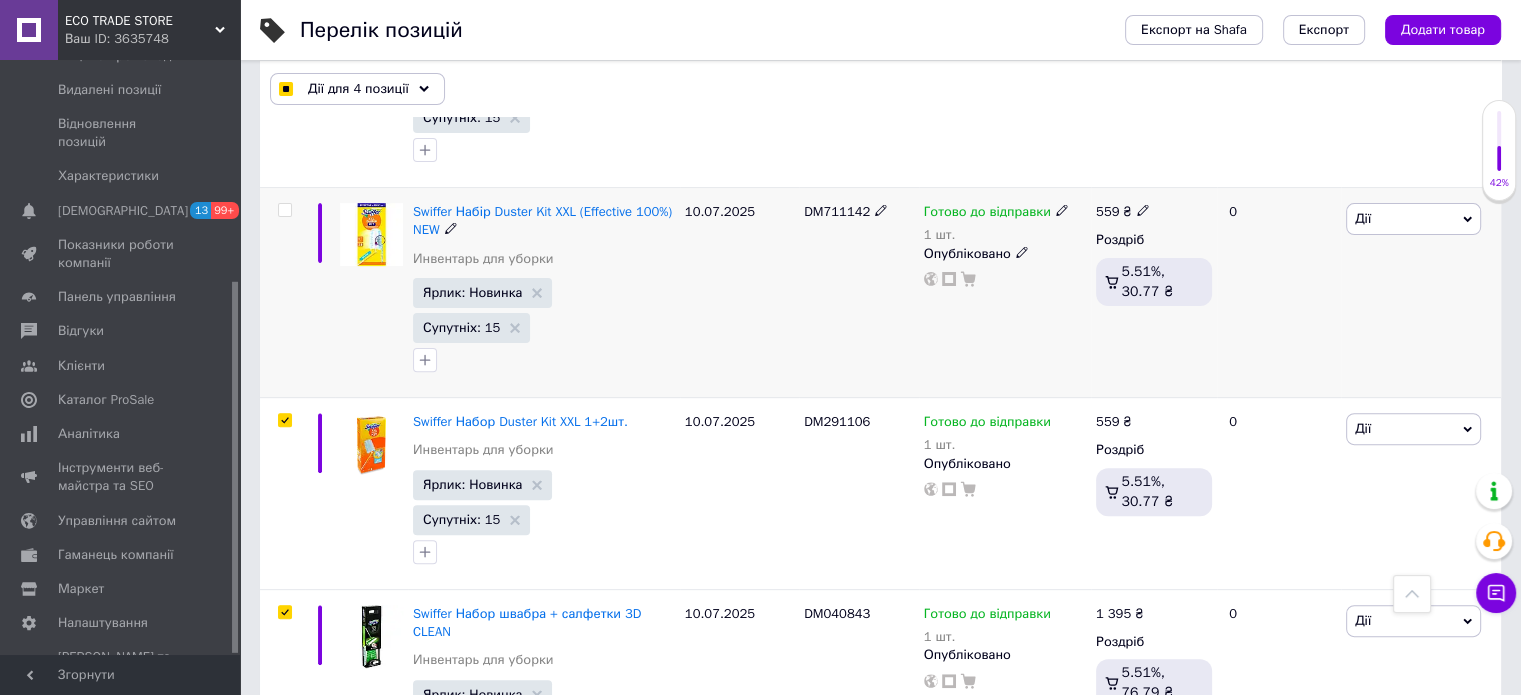 click at bounding box center [284, 210] 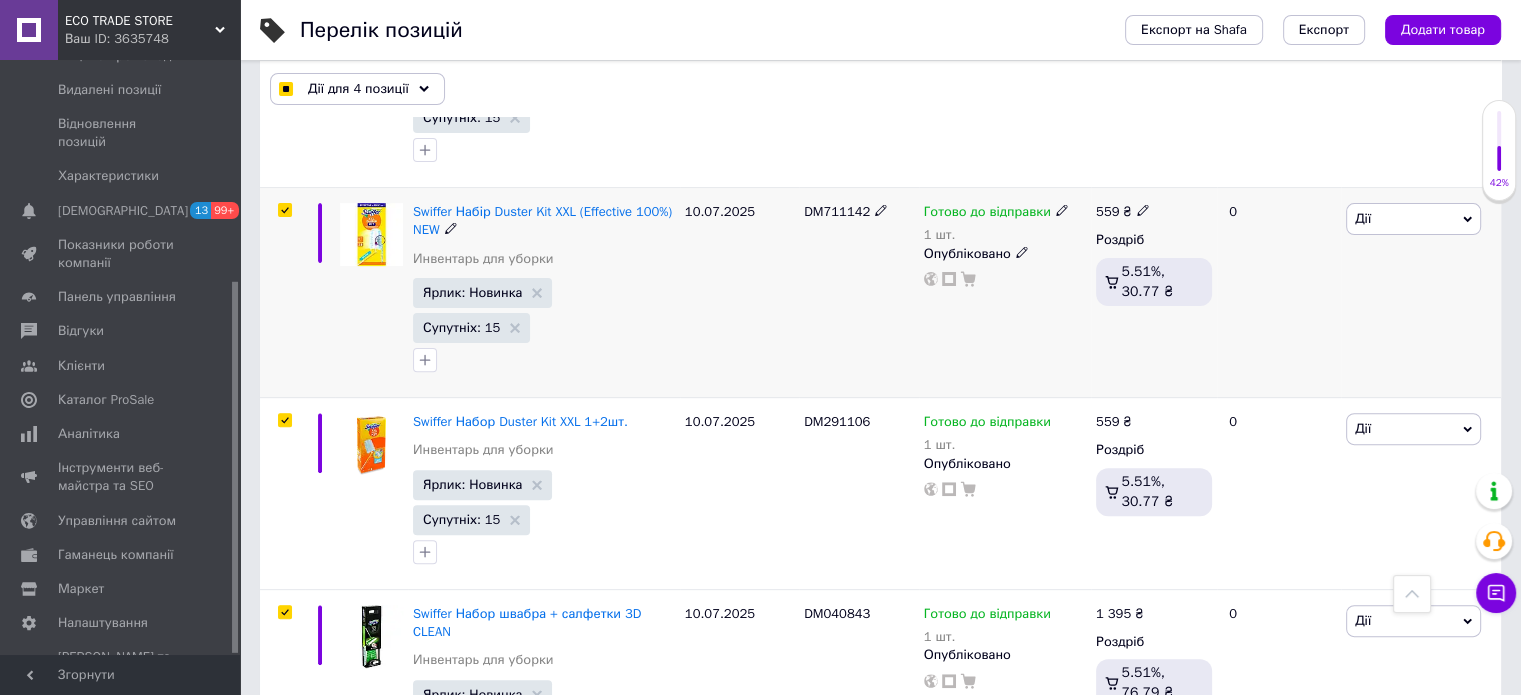checkbox on "true" 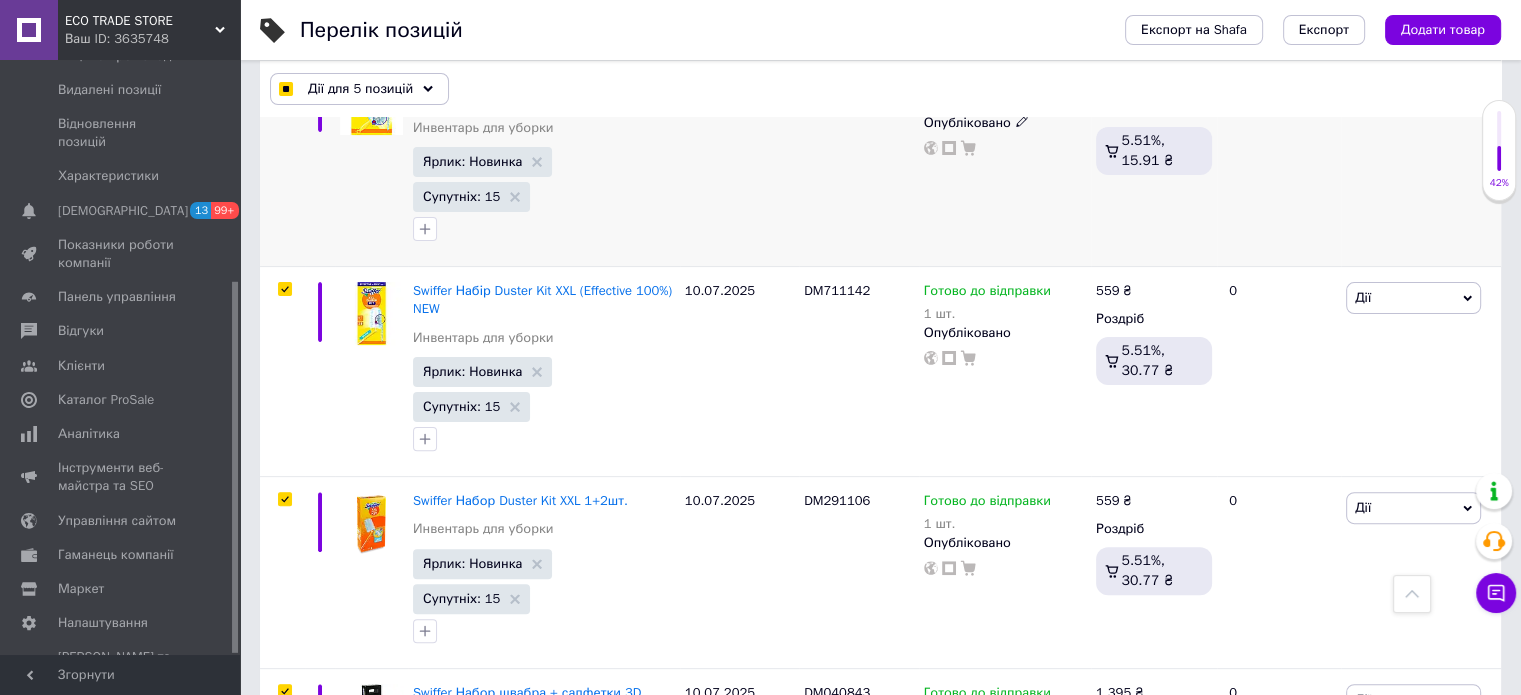 scroll, scrollTop: 299, scrollLeft: 0, axis: vertical 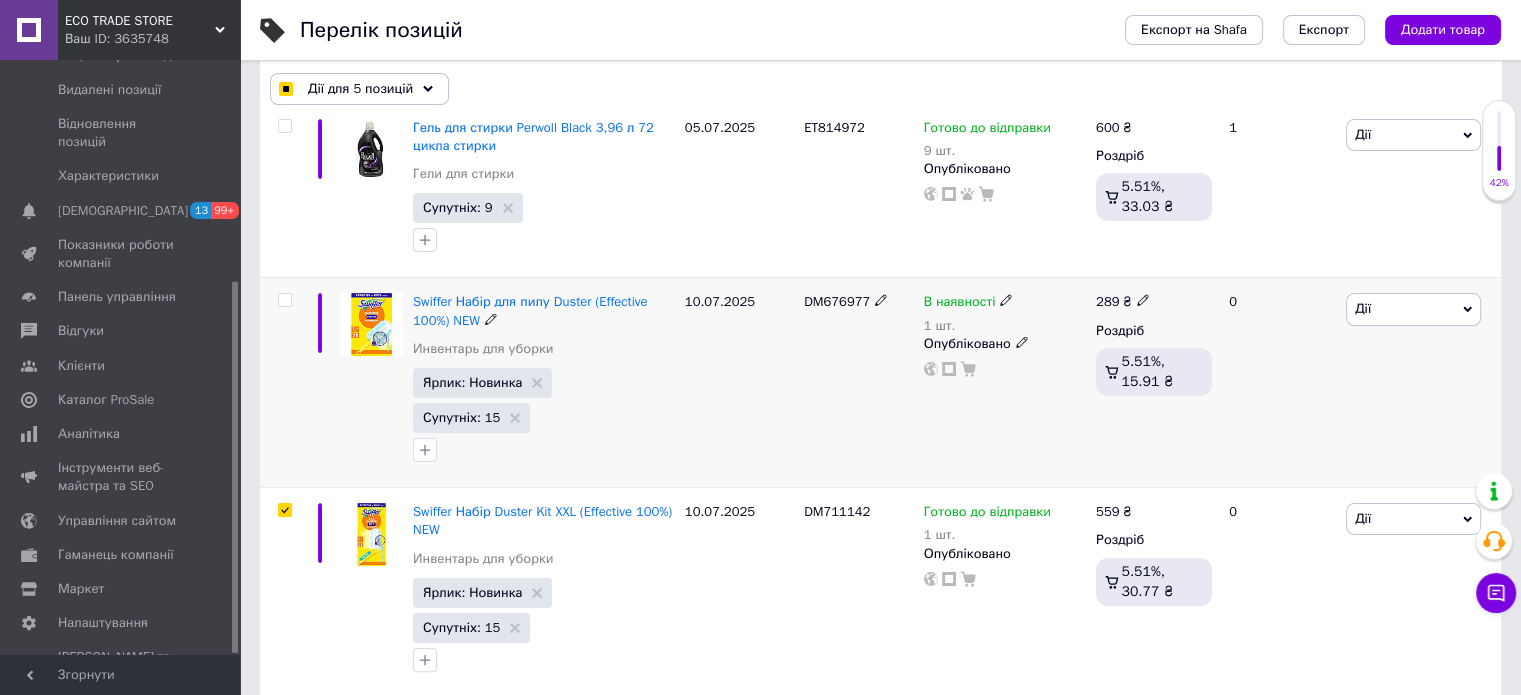 click at bounding box center [284, 300] 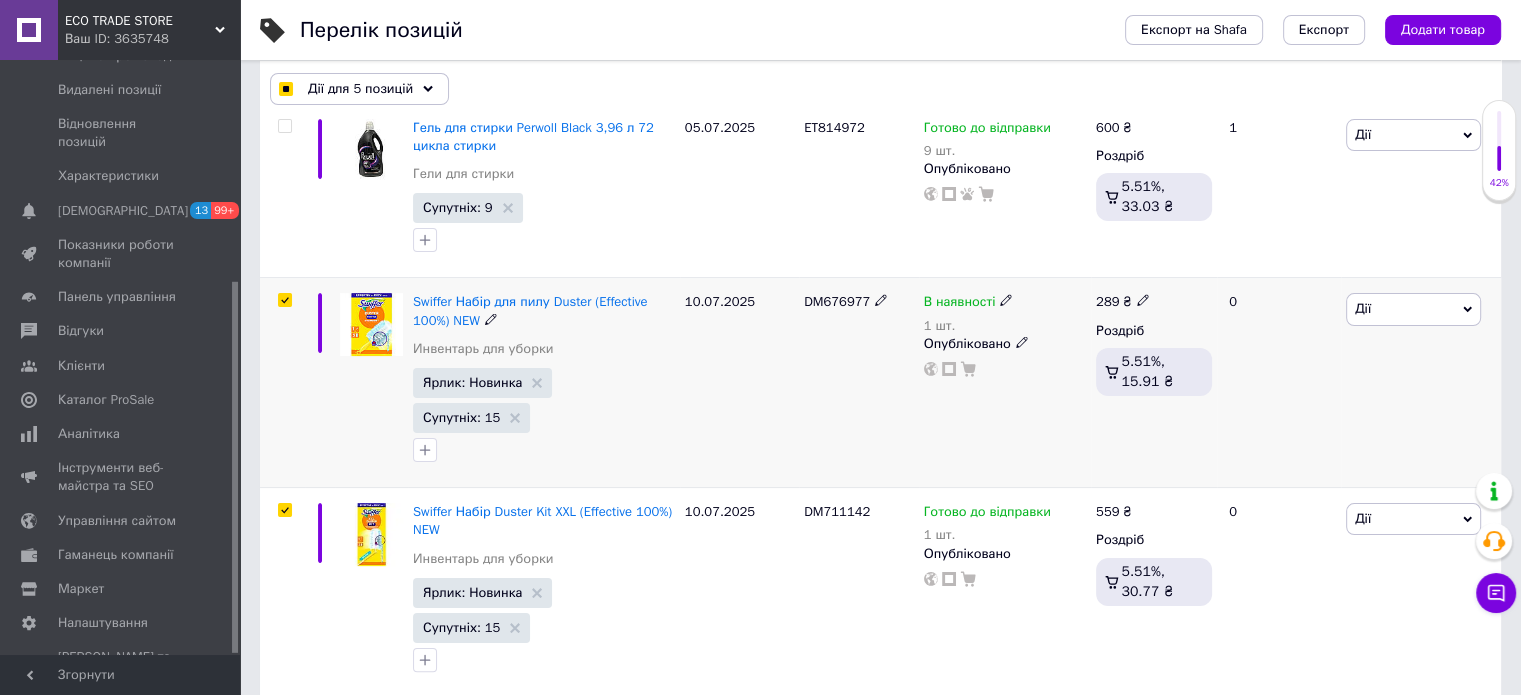 checkbox on "true" 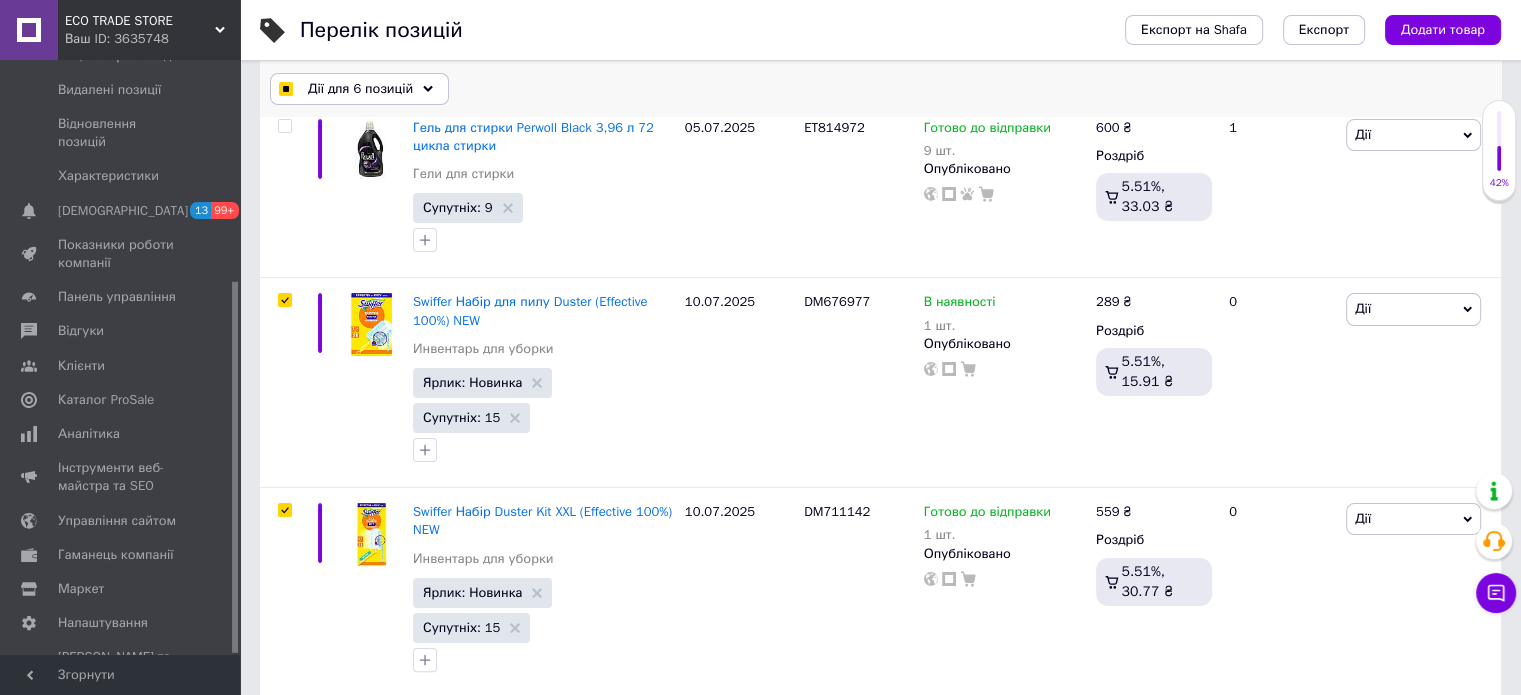 click on "Дії для 6 позицій" at bounding box center [359, 89] 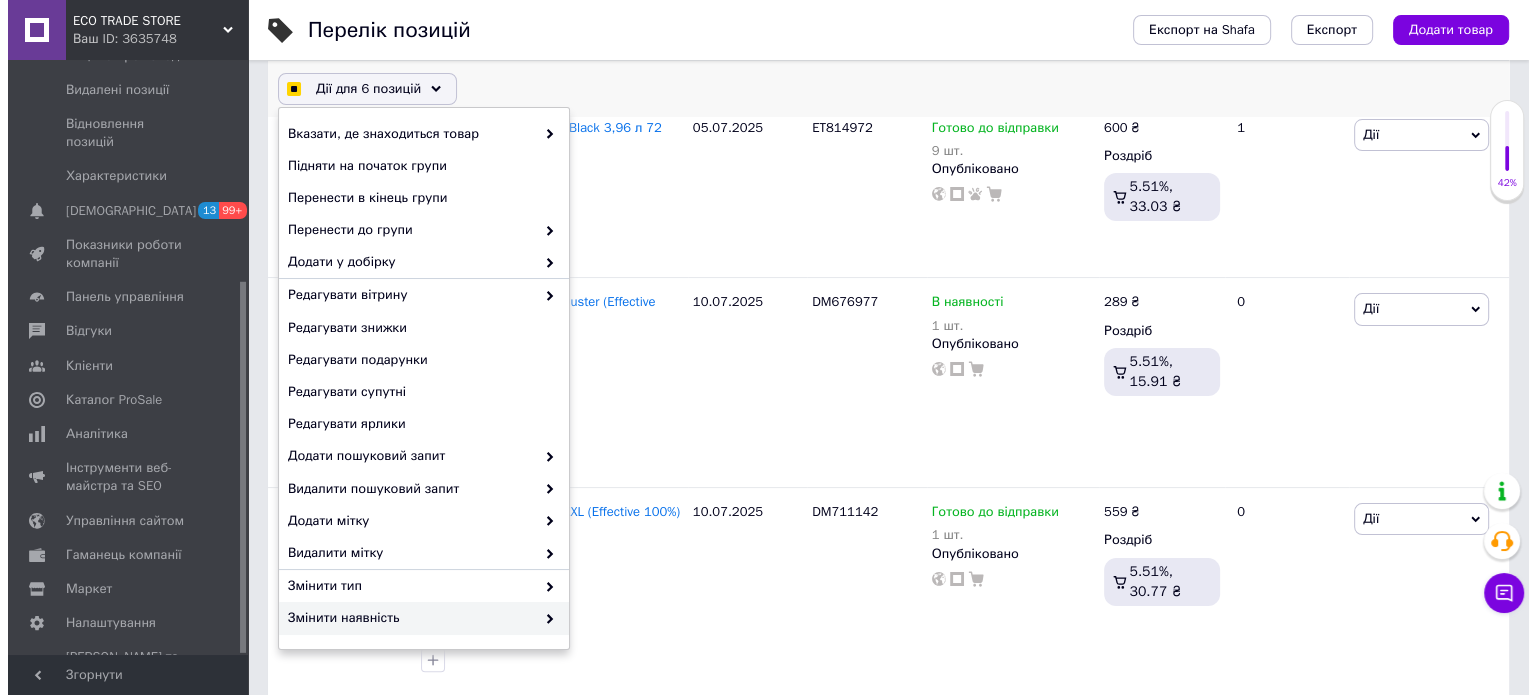 scroll, scrollTop: 157, scrollLeft: 0, axis: vertical 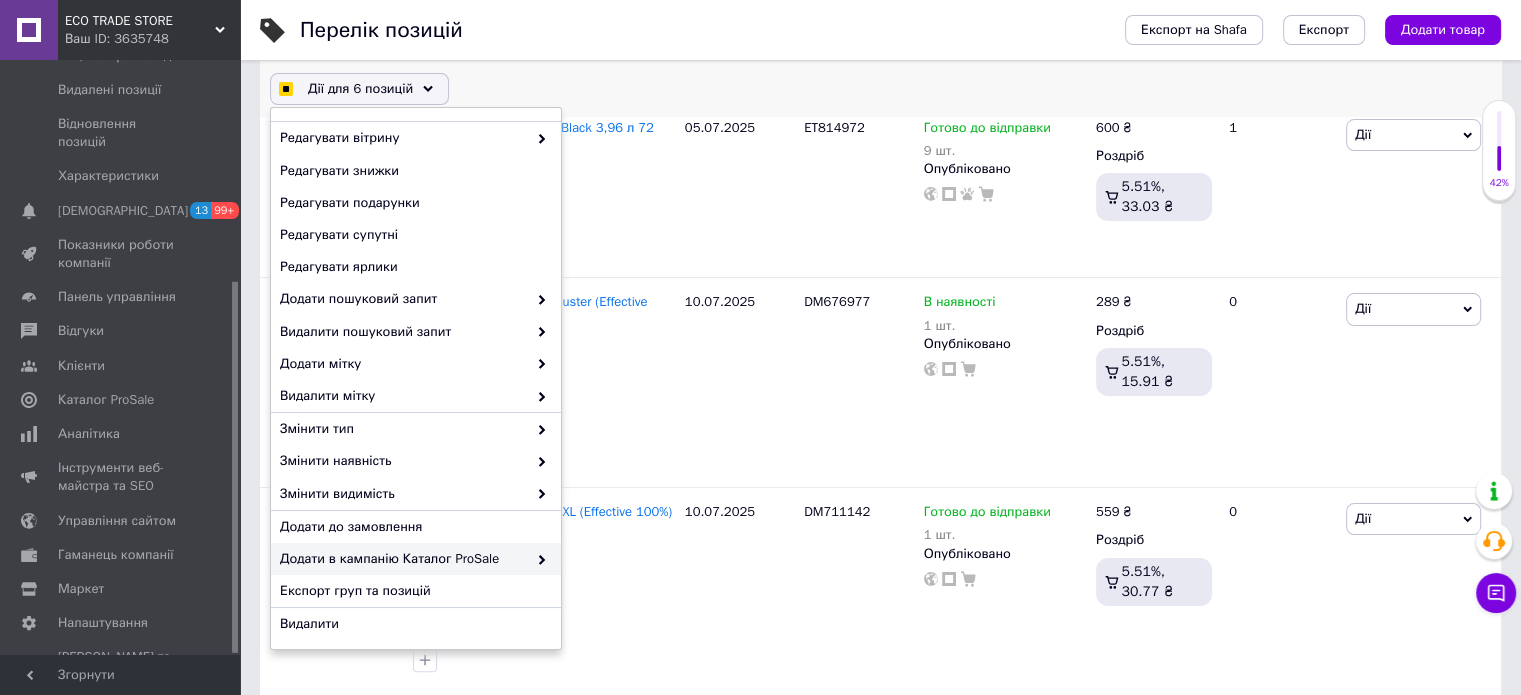 checkbox on "true" 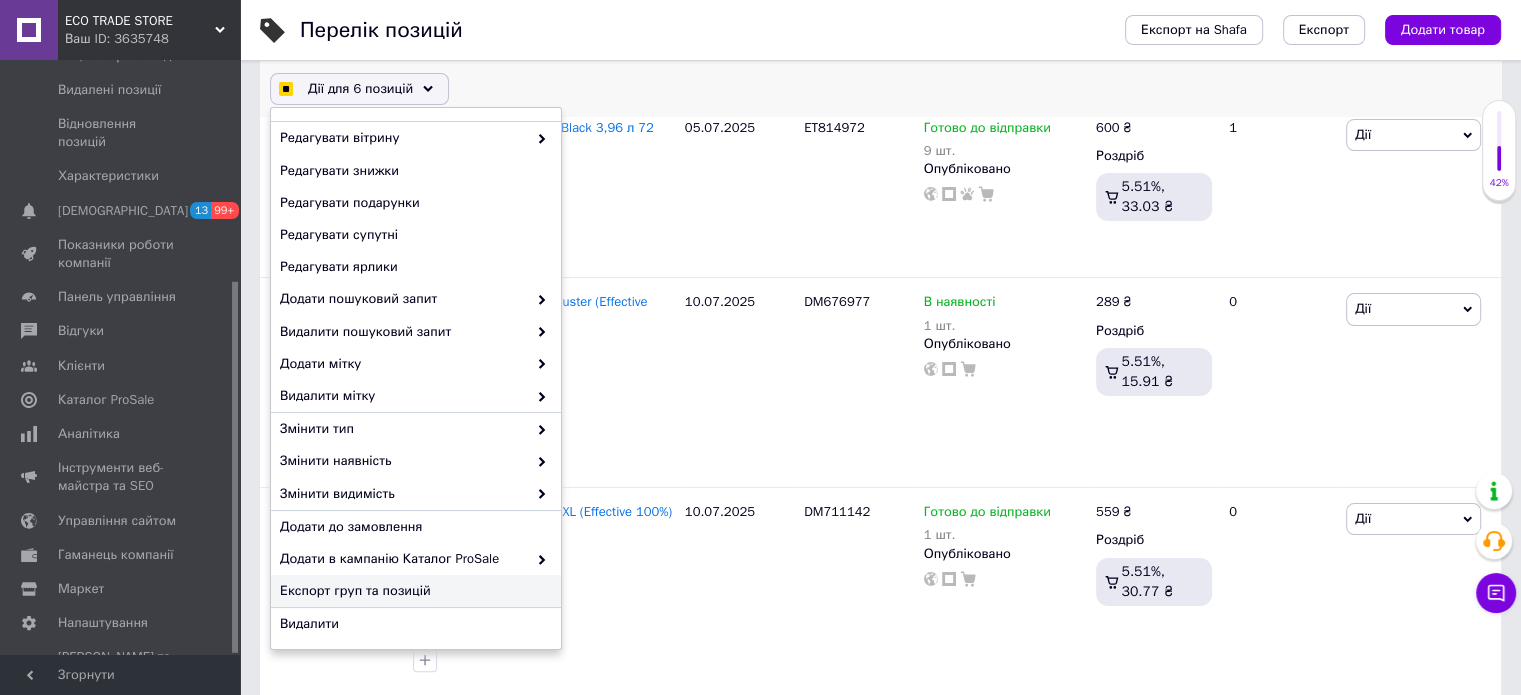 checkbox on "true" 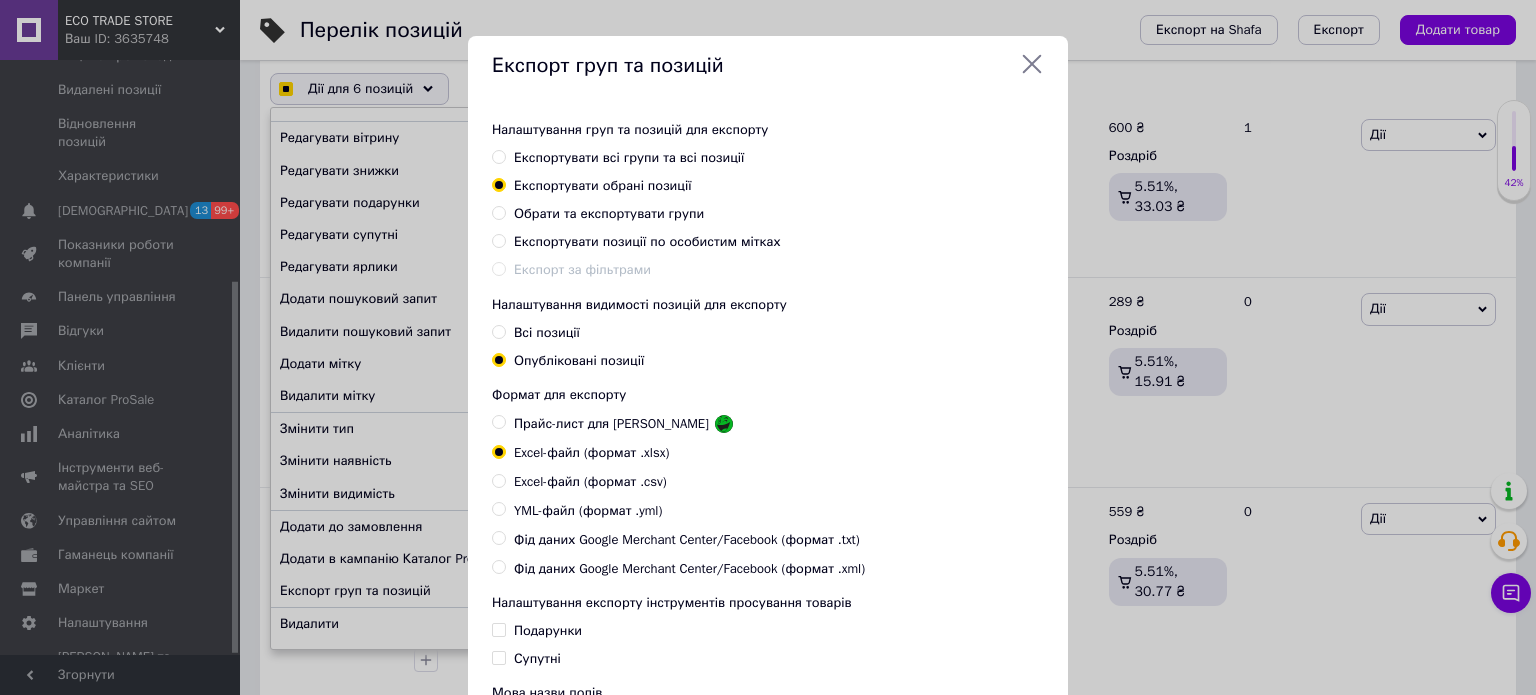 checkbox on "true" 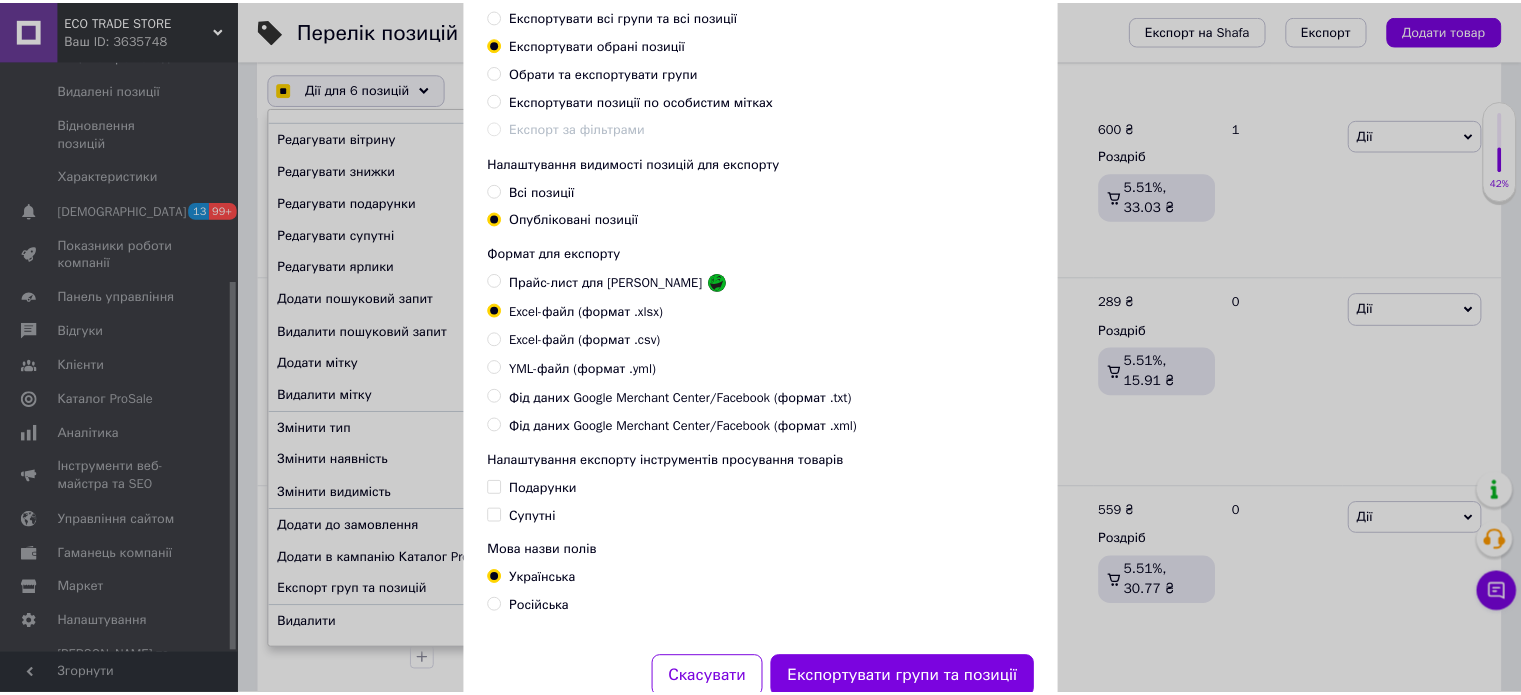 scroll, scrollTop: 212, scrollLeft: 0, axis: vertical 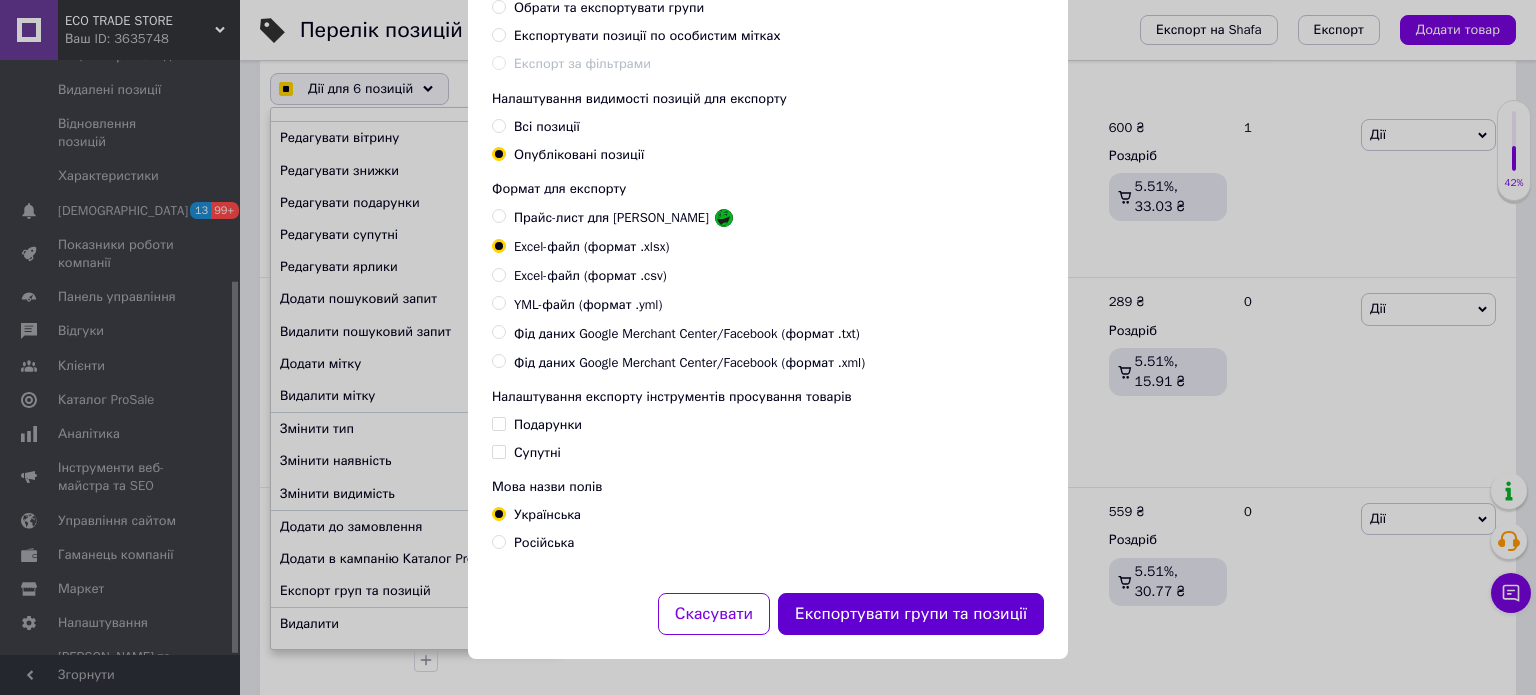 click on "Експортувати групи та позиції" at bounding box center (911, 614) 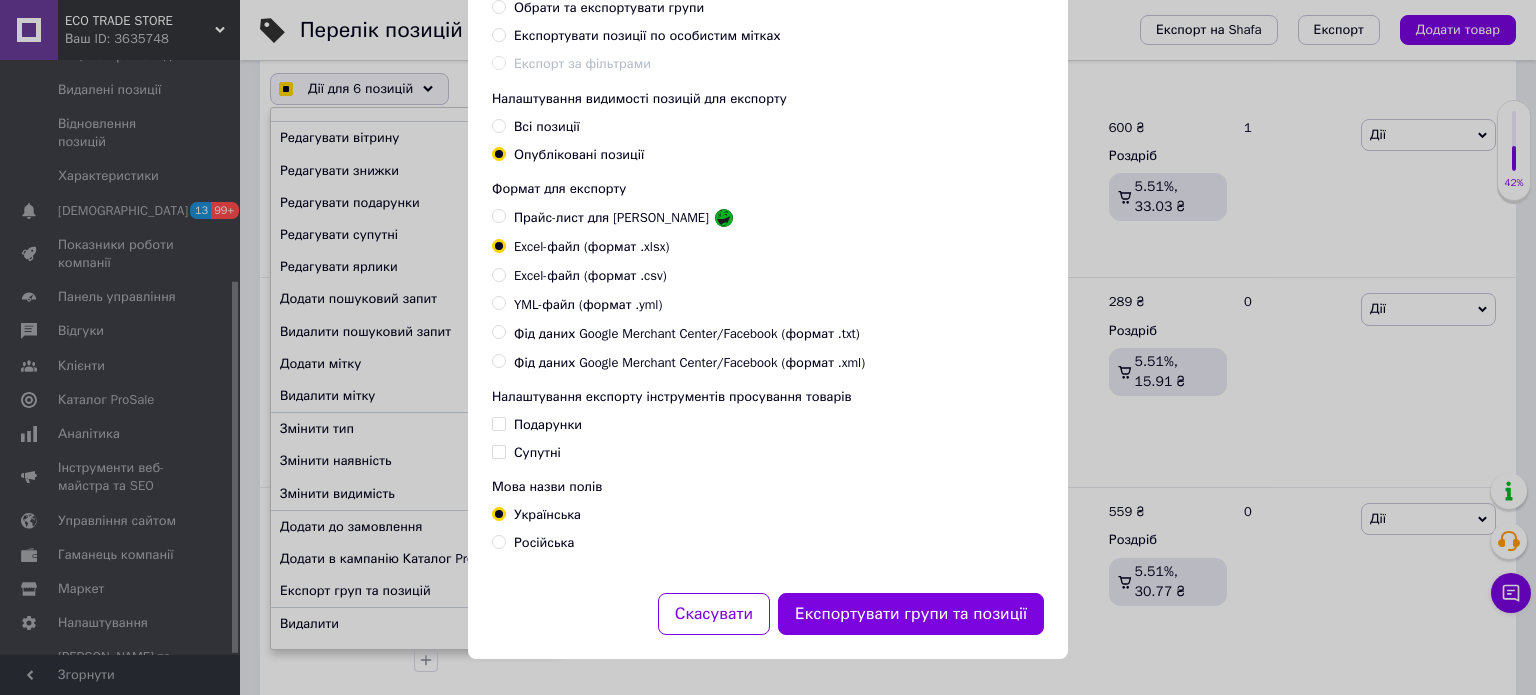 checkbox on "true" 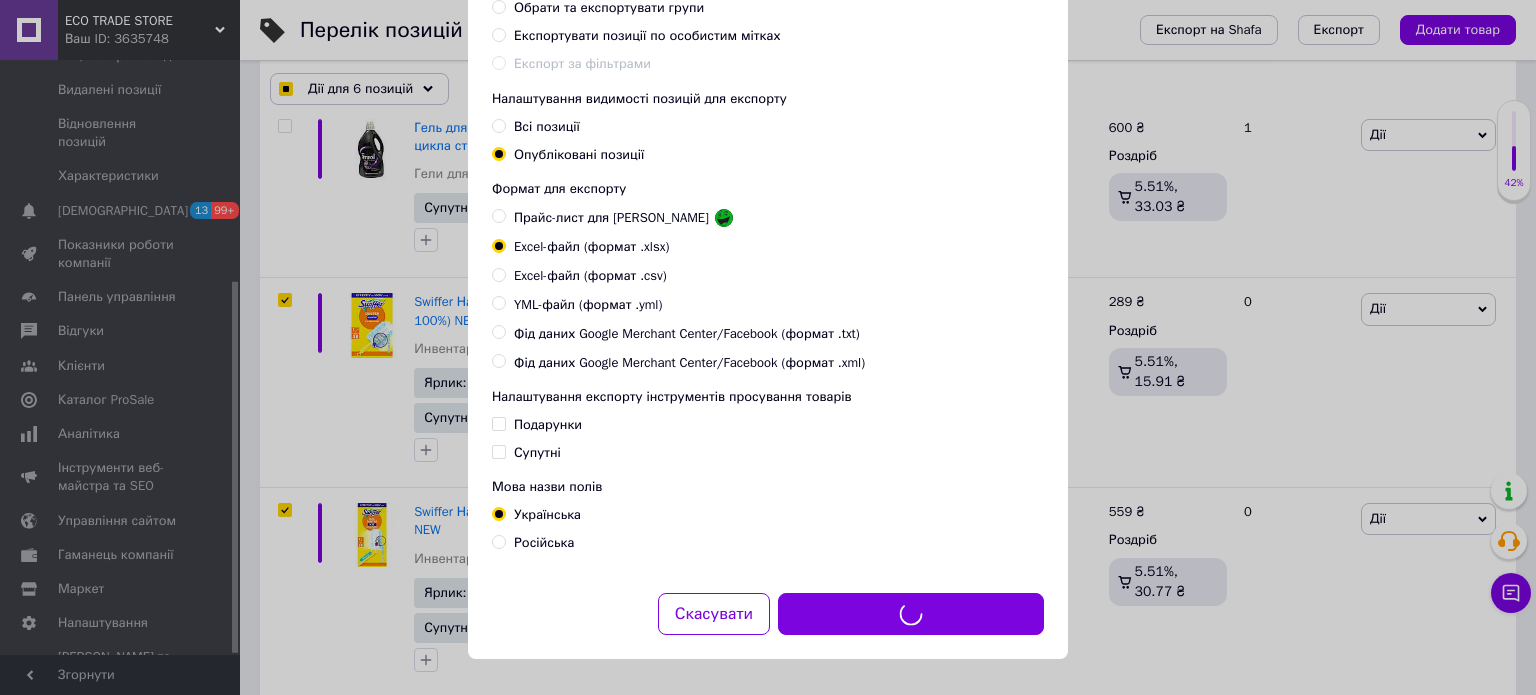 checkbox on "true" 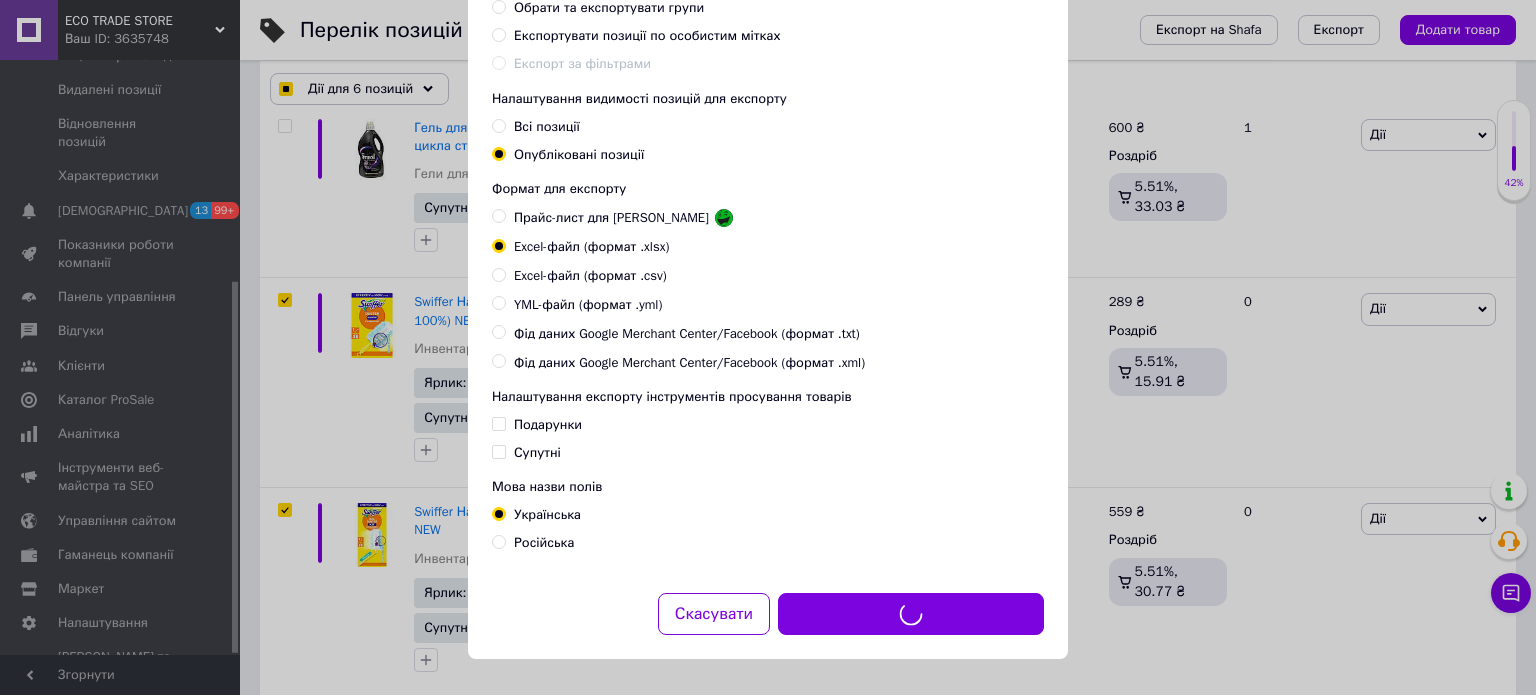 checkbox on "true" 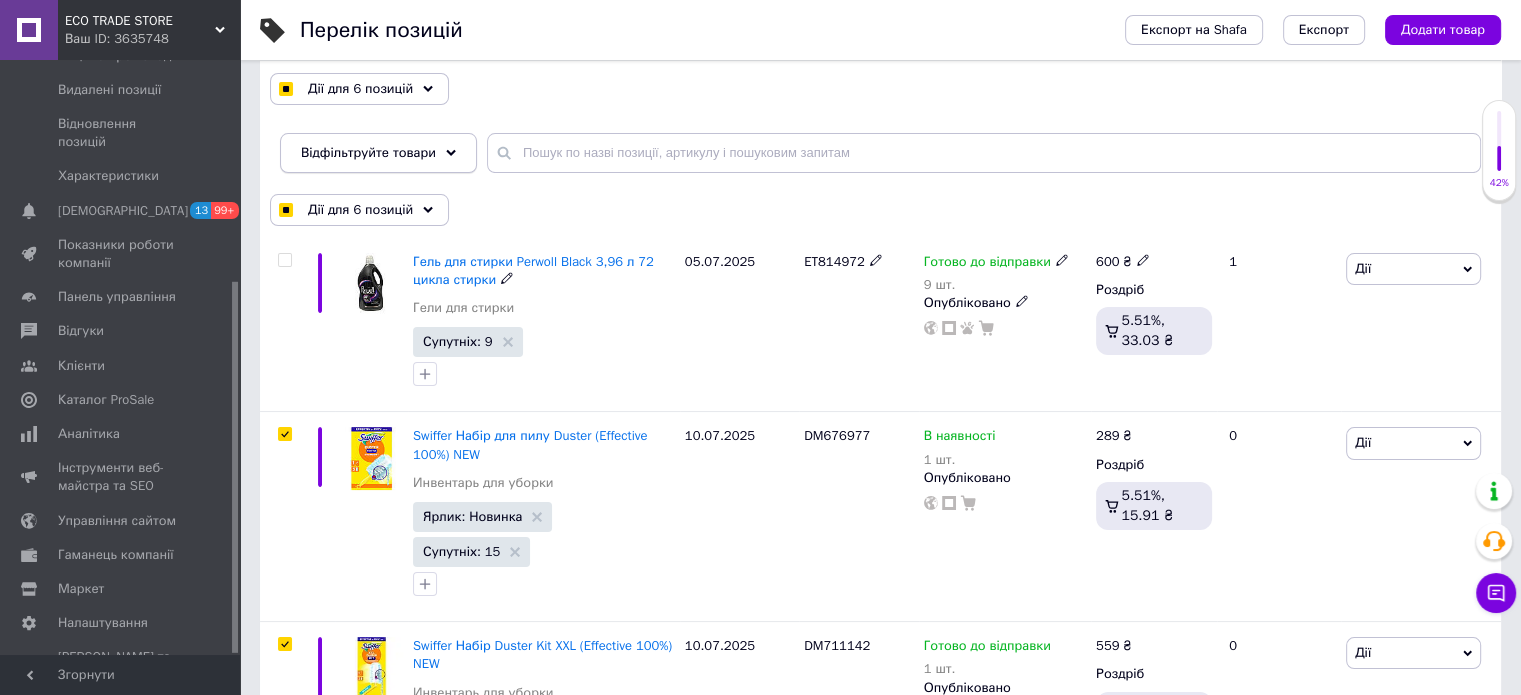 scroll, scrollTop: 0, scrollLeft: 0, axis: both 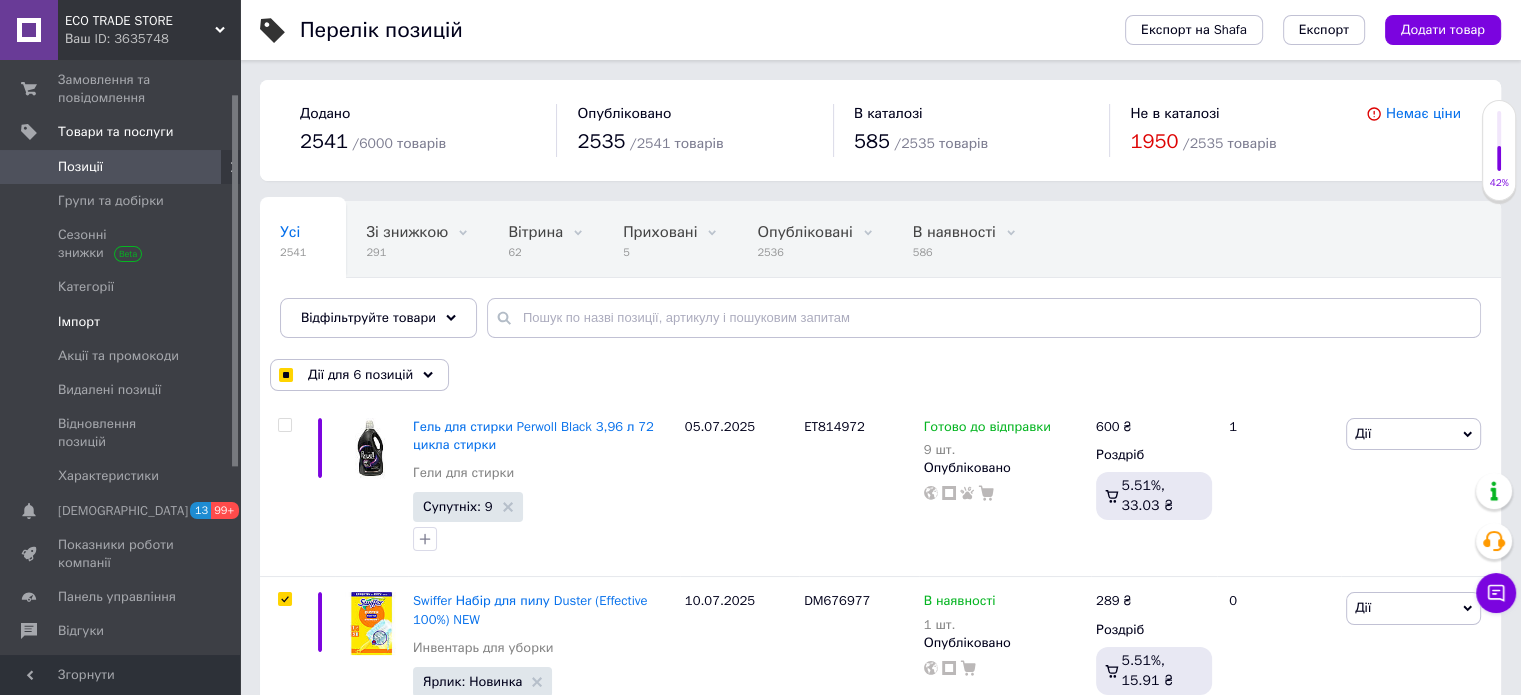 click on "Імпорт" at bounding box center (123, 322) 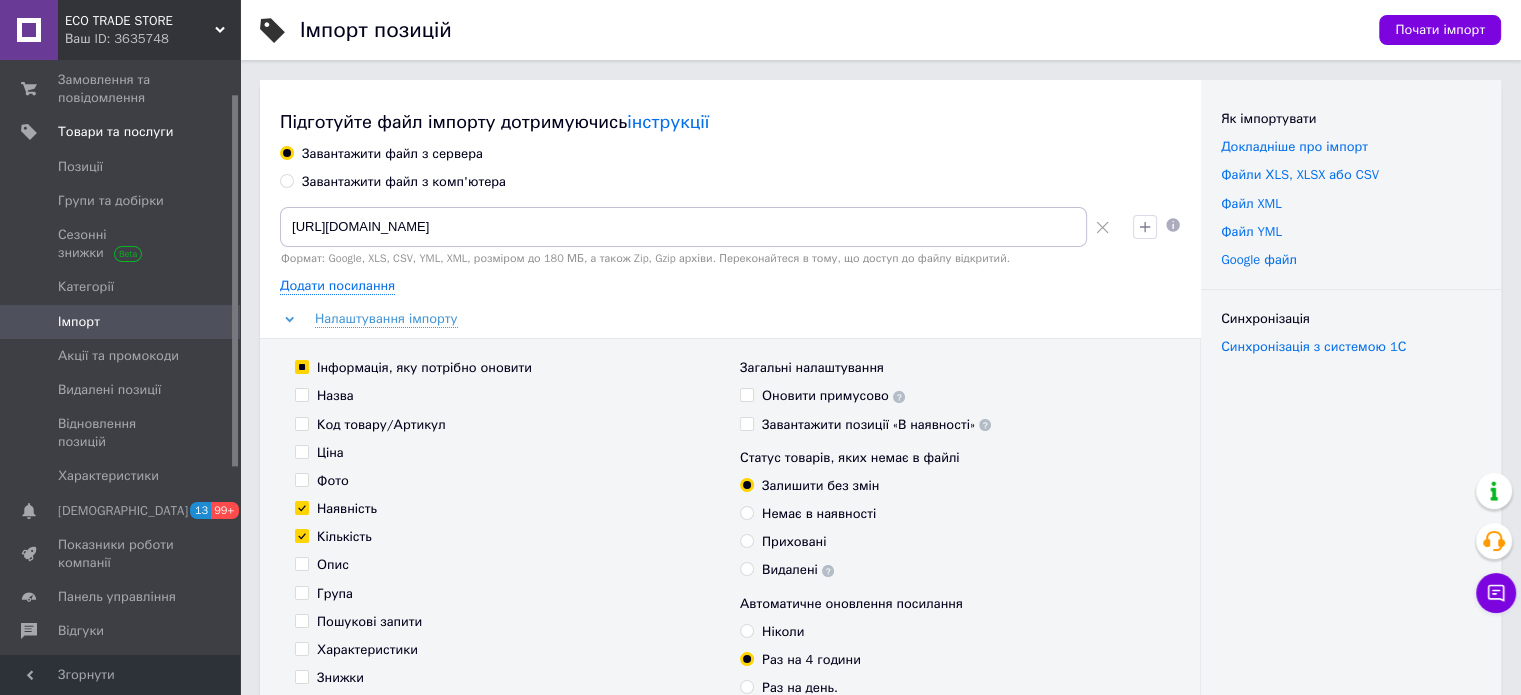click on "Завантажити файл з комп'ютера" at bounding box center (286, 180) 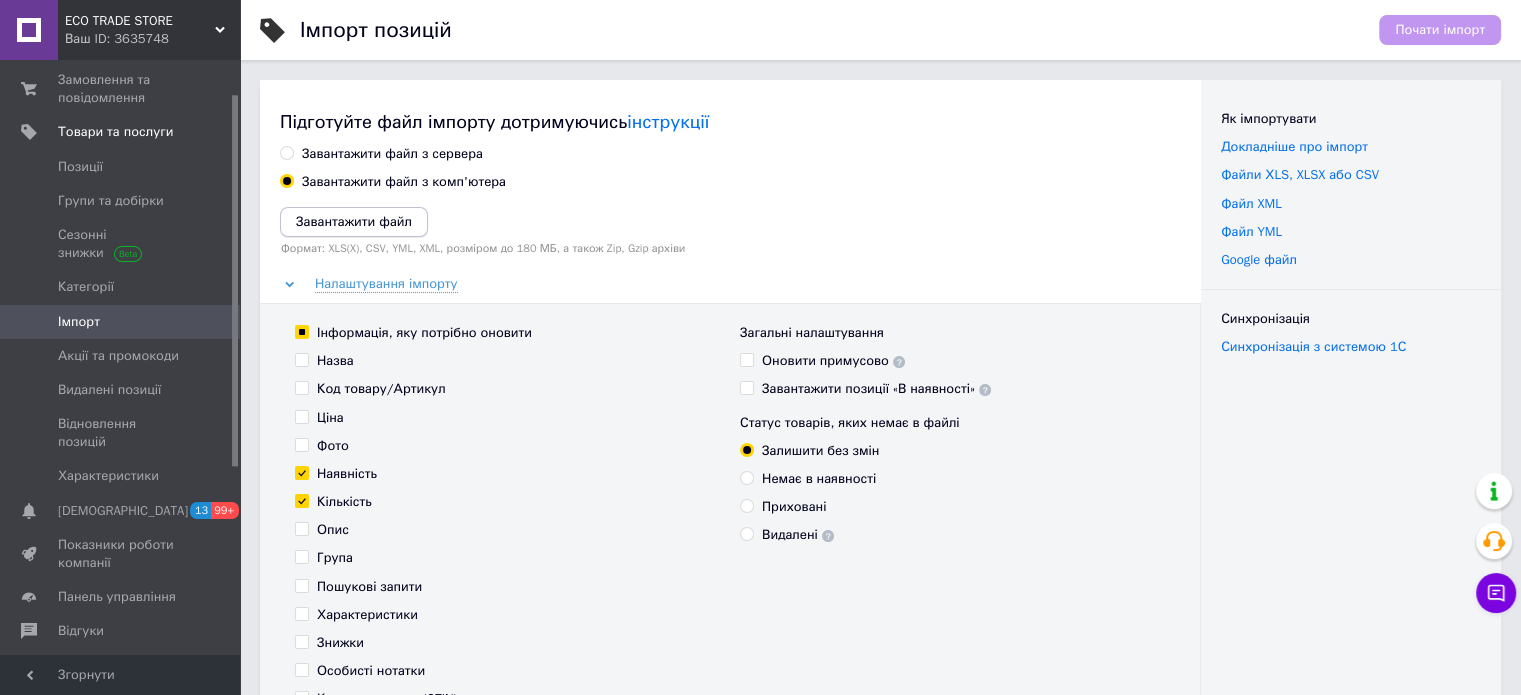 click on "Завантажити файл" at bounding box center [354, 221] 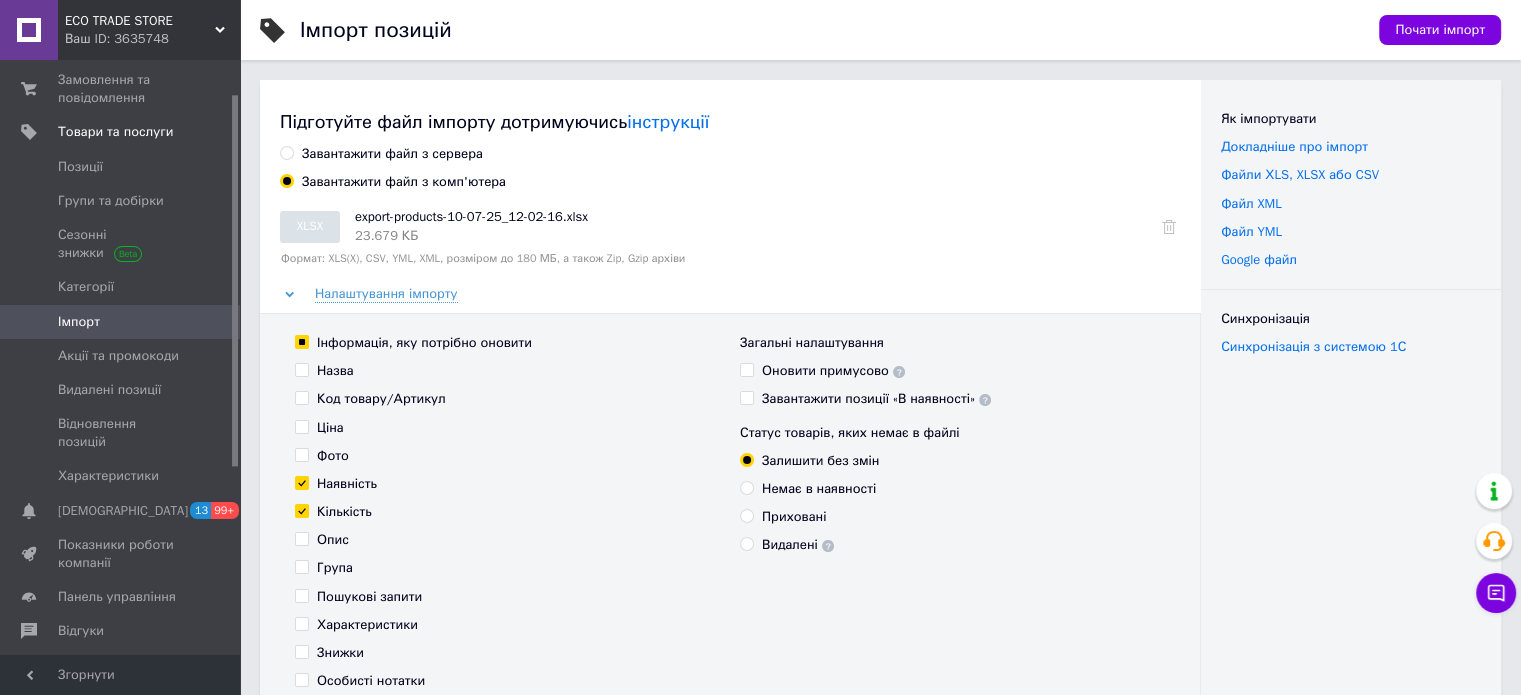 click at bounding box center (302, 398) 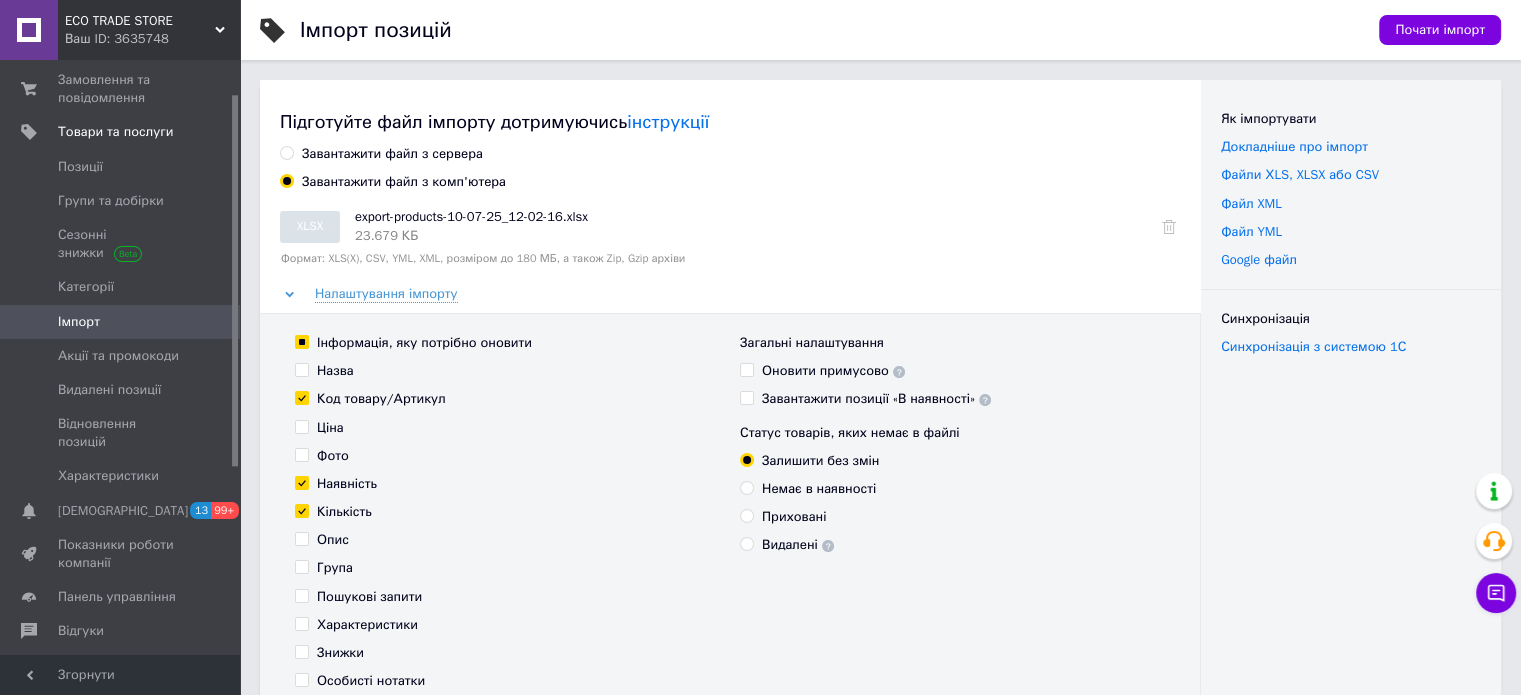 drag, startPoint x: 296, startPoint y: 485, endPoint x: 304, endPoint y: 494, distance: 12.0415945 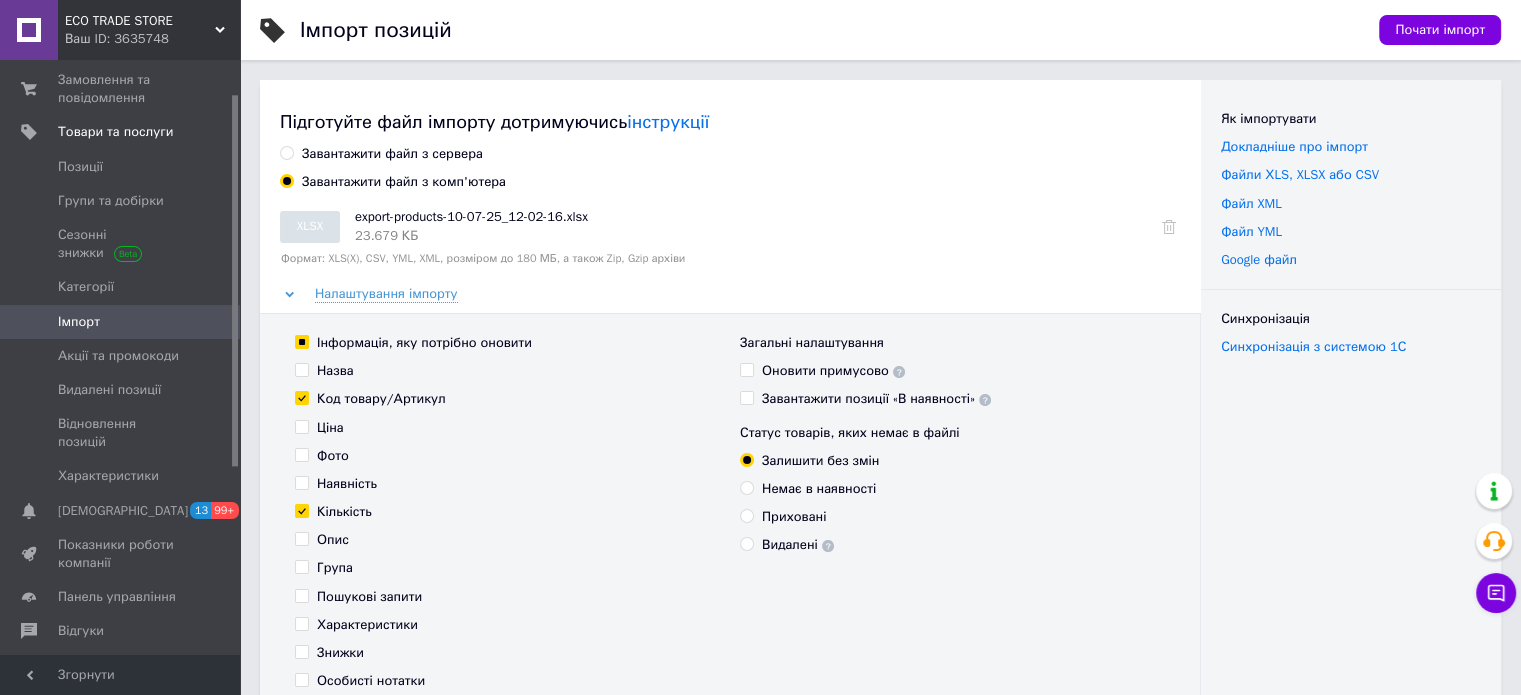 checkbox on "false" 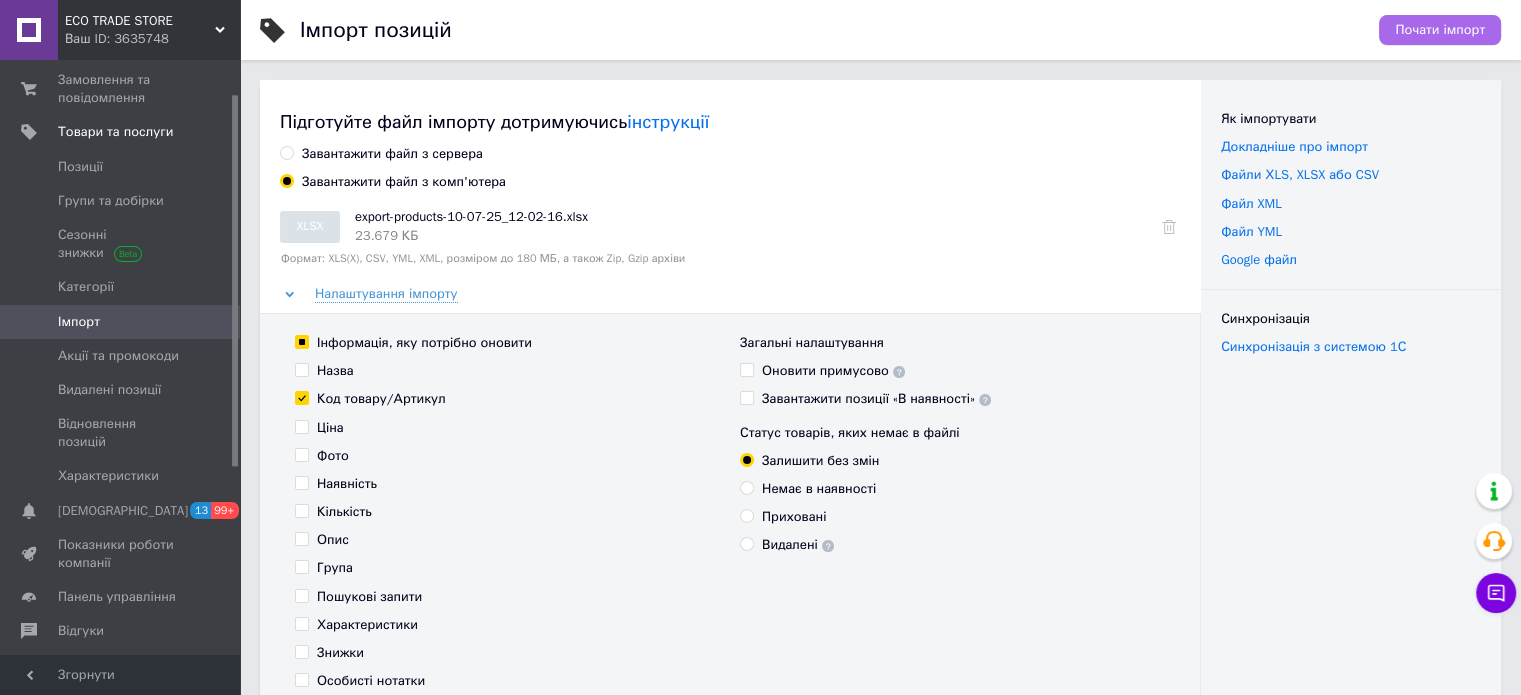 click on "Почати імпорт" at bounding box center [1440, 30] 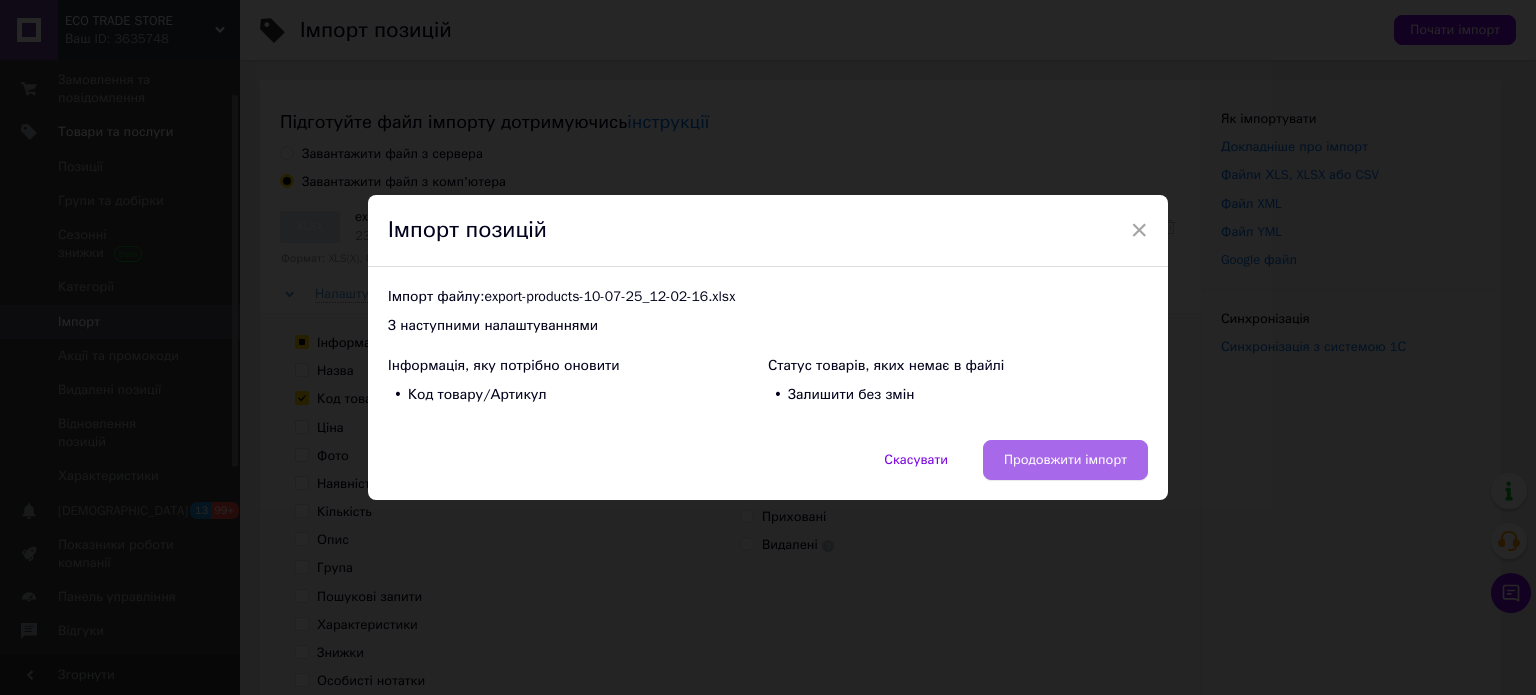 click on "Продовжити імпорт" at bounding box center [1065, 460] 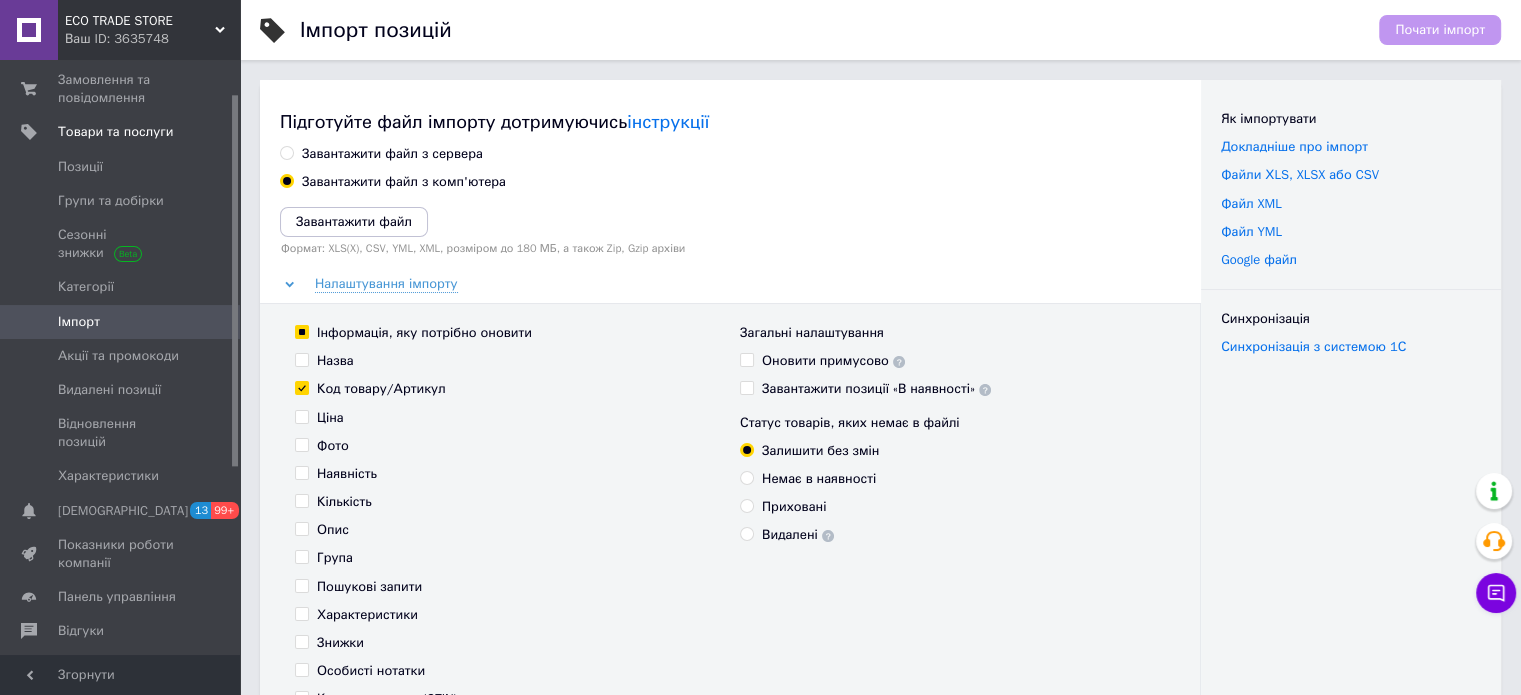 click on "Як імпортувати Докладніше про імпорт Файли ХLS, XLSX або CSV Файл XML Файл YML Google файл Синхронізація Синхронізація з системою 1С" at bounding box center (1351, 432) 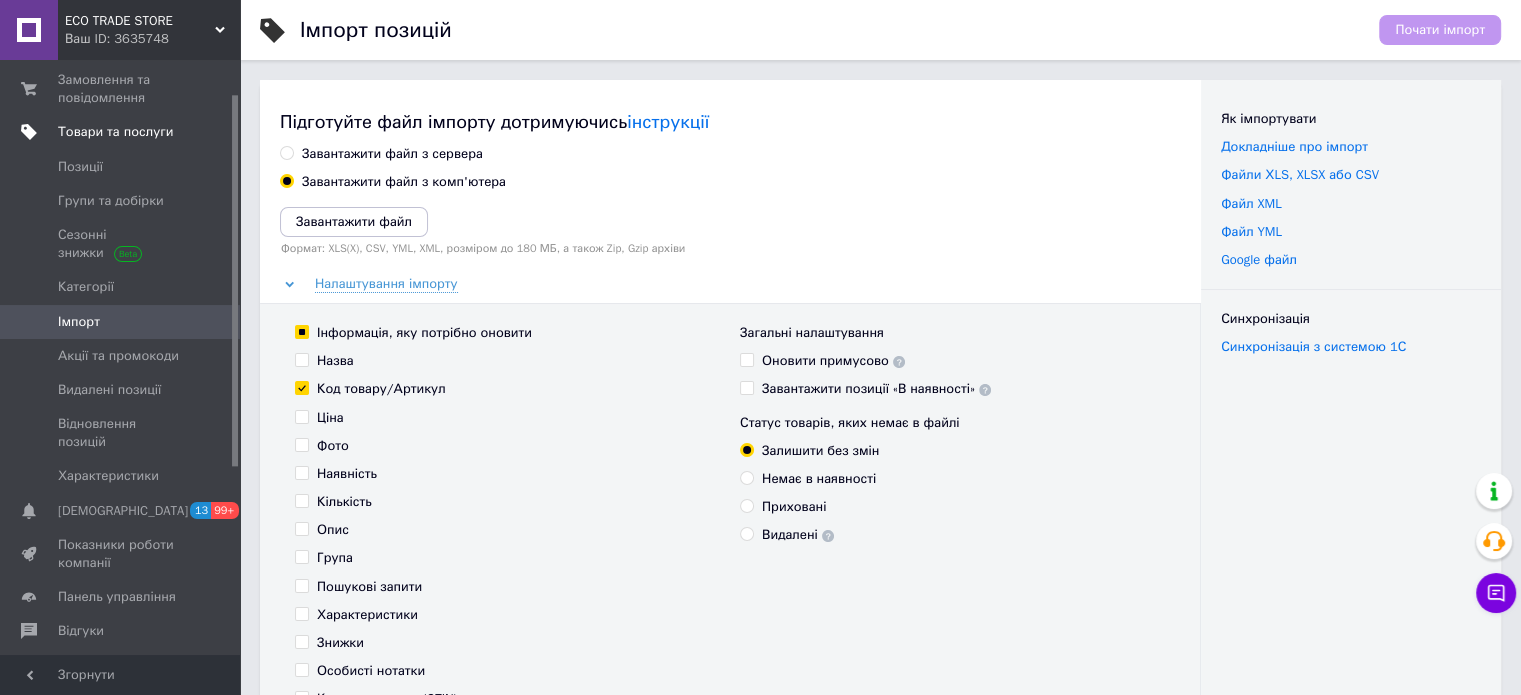 click on "Товари та послуги" at bounding box center [115, 132] 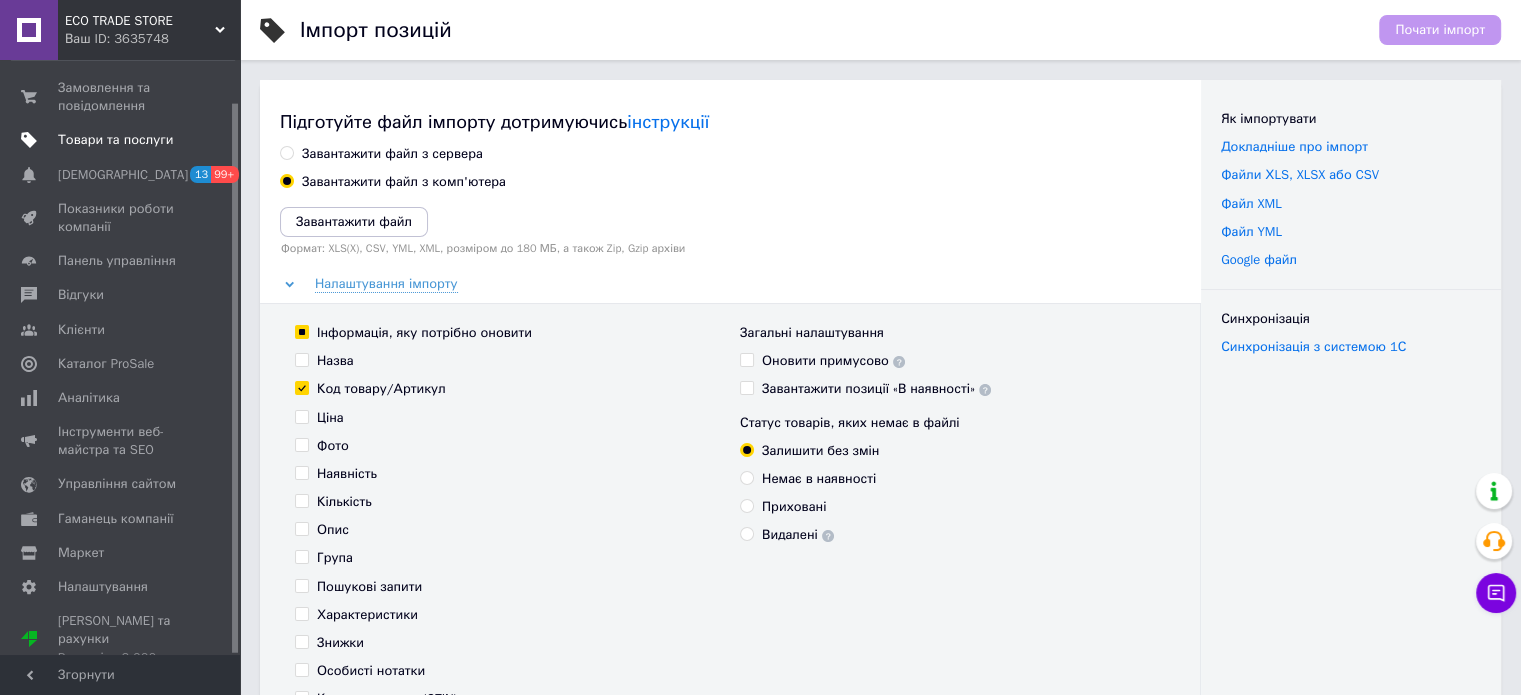 click on "Товари та послуги" at bounding box center (123, 140) 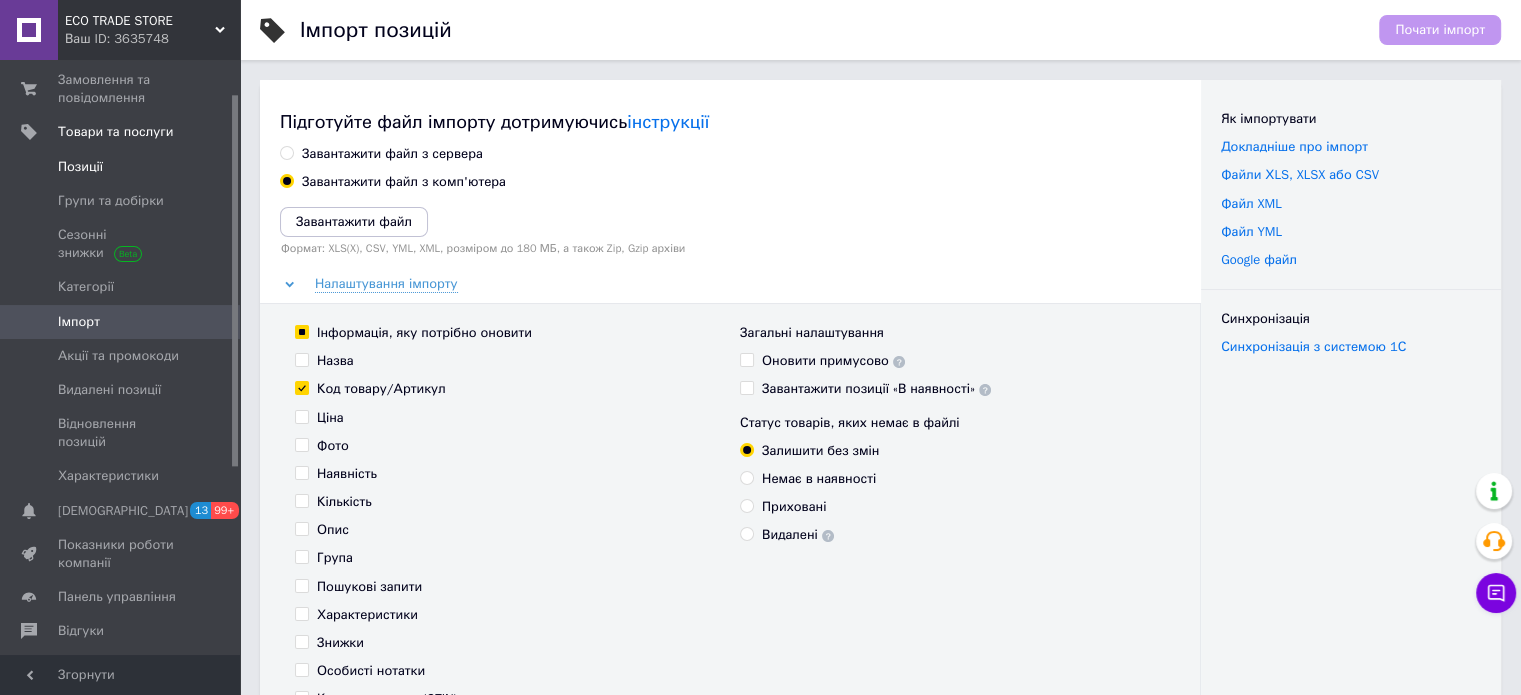 click on "Позиції" at bounding box center [121, 167] 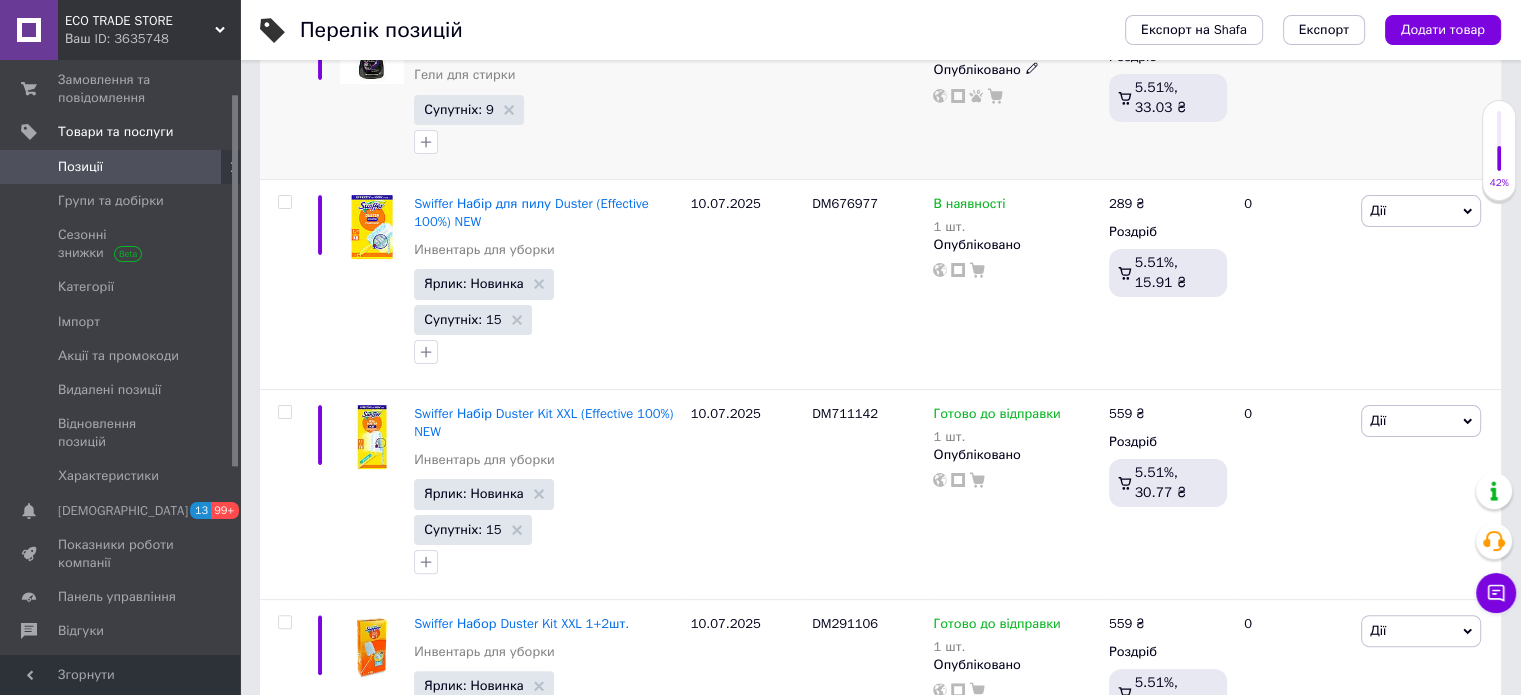 scroll, scrollTop: 400, scrollLeft: 0, axis: vertical 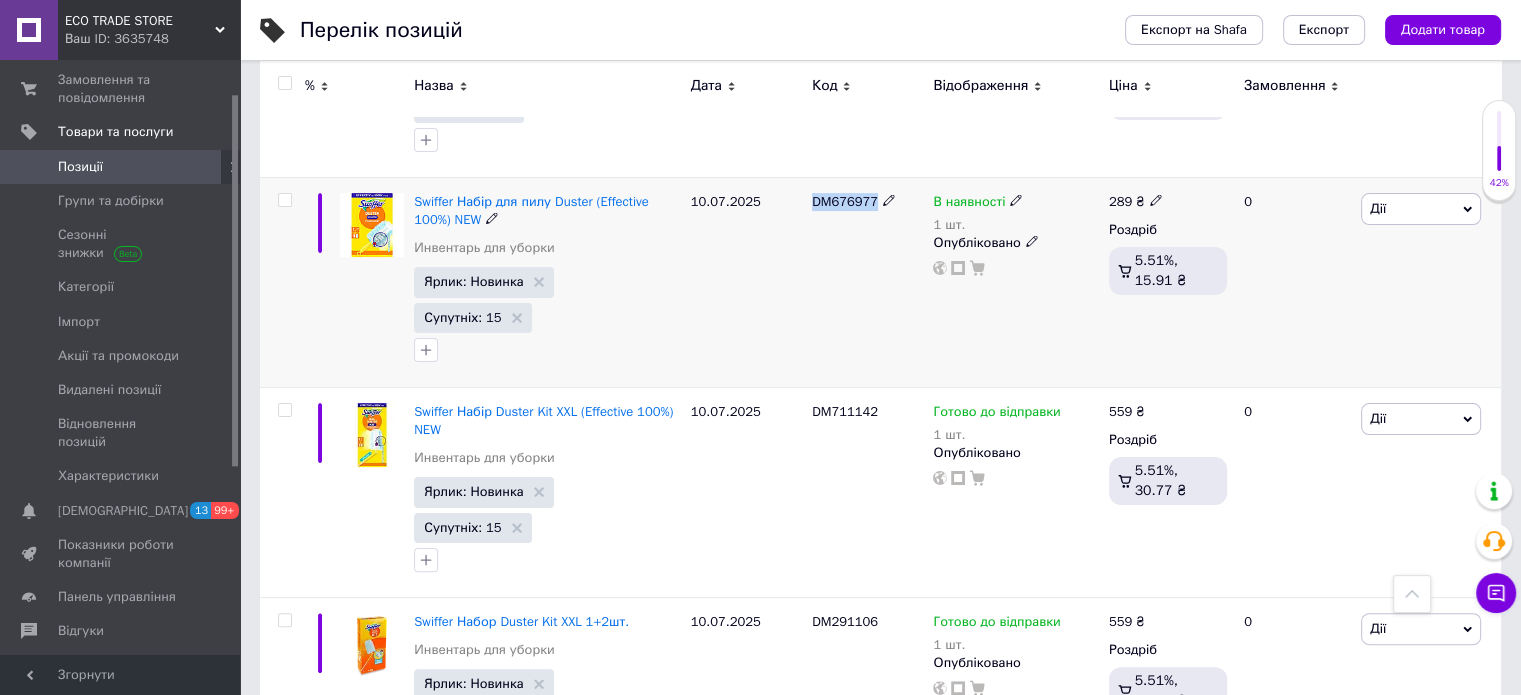drag, startPoint x: 810, startPoint y: 199, endPoint x: 876, endPoint y: 201, distance: 66.0303 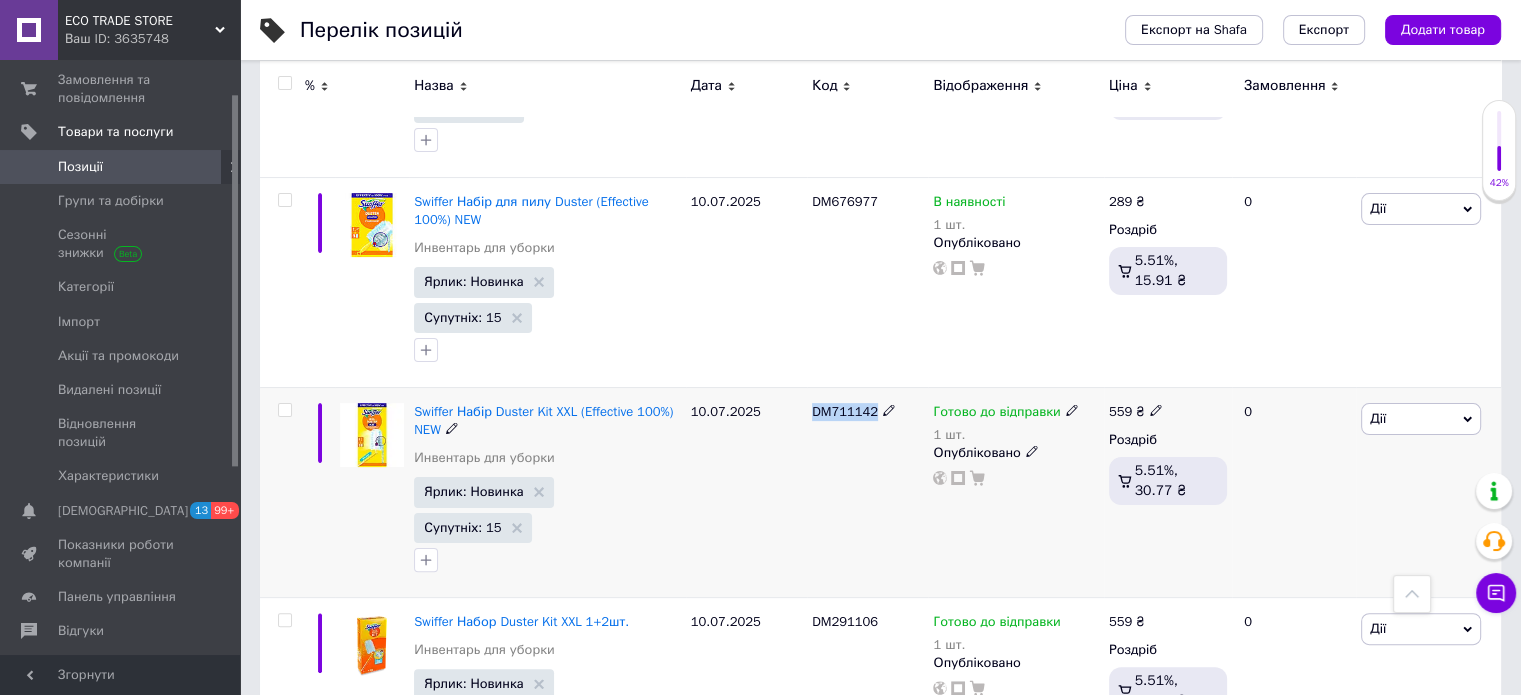 drag, startPoint x: 802, startPoint y: 371, endPoint x: 872, endPoint y: 381, distance: 70.71068 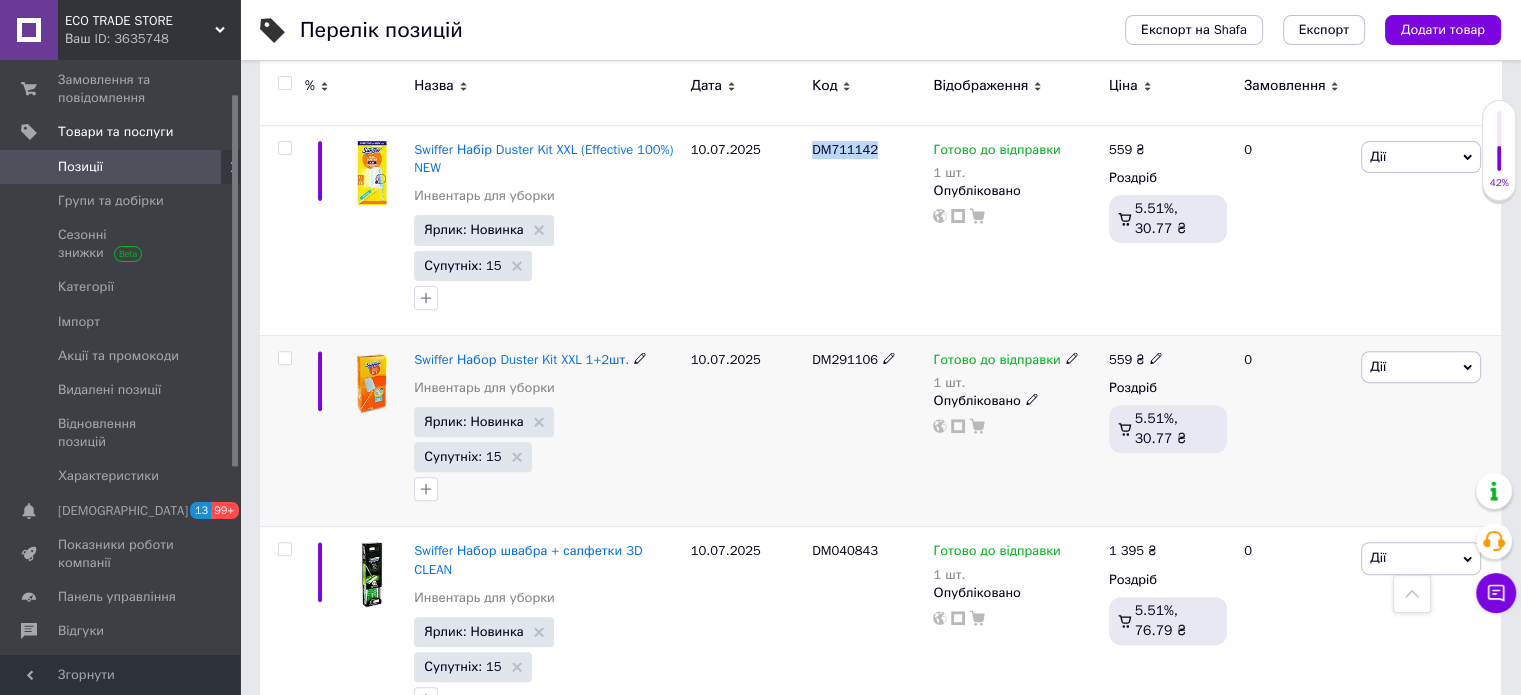 scroll, scrollTop: 700, scrollLeft: 0, axis: vertical 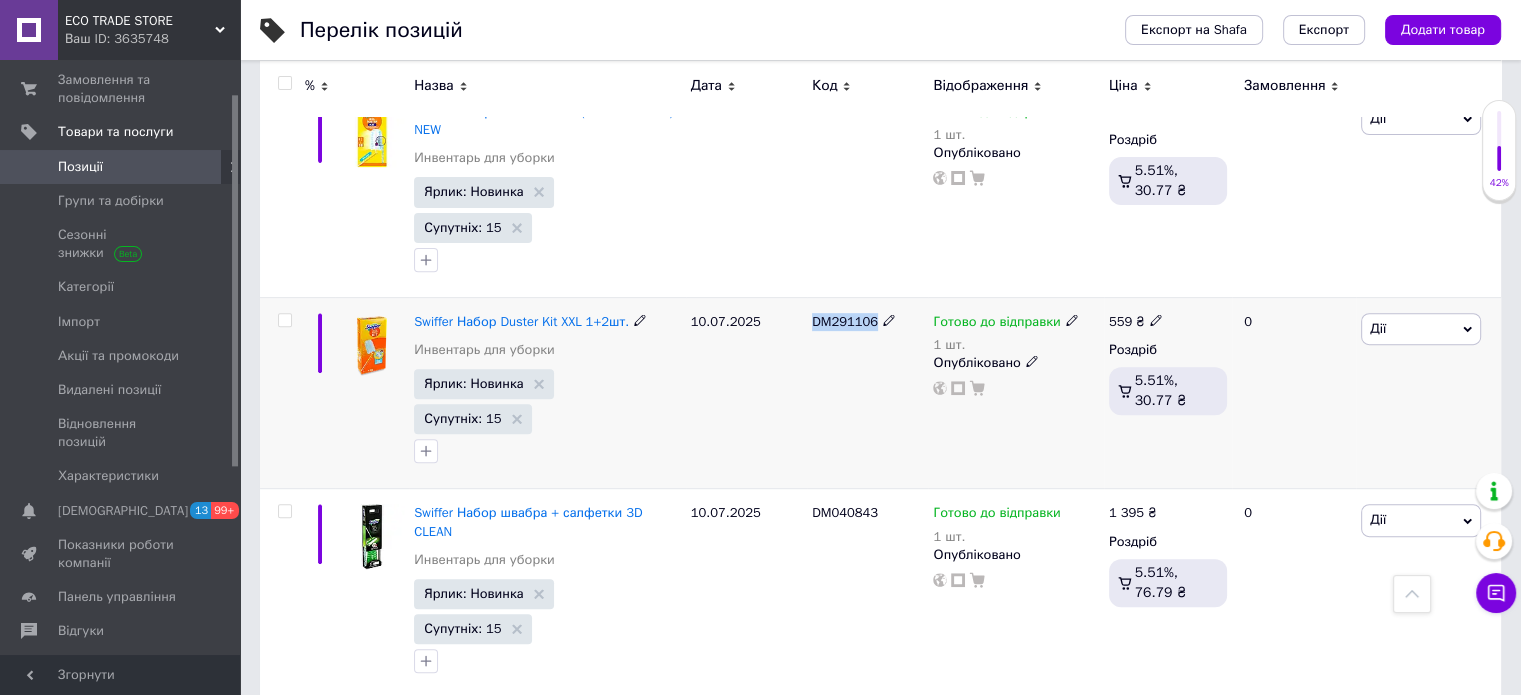 drag, startPoint x: 809, startPoint y: 246, endPoint x: 877, endPoint y: 246, distance: 68 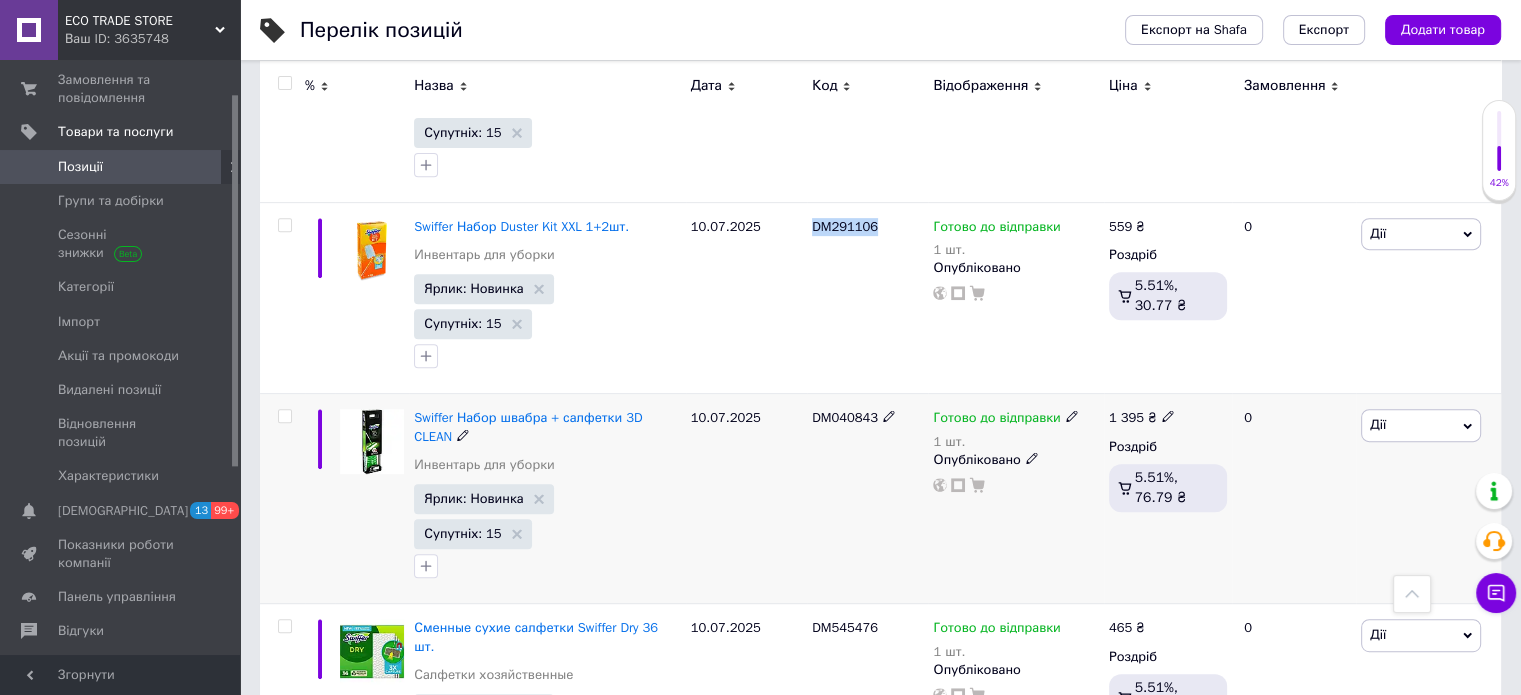scroll, scrollTop: 800, scrollLeft: 0, axis: vertical 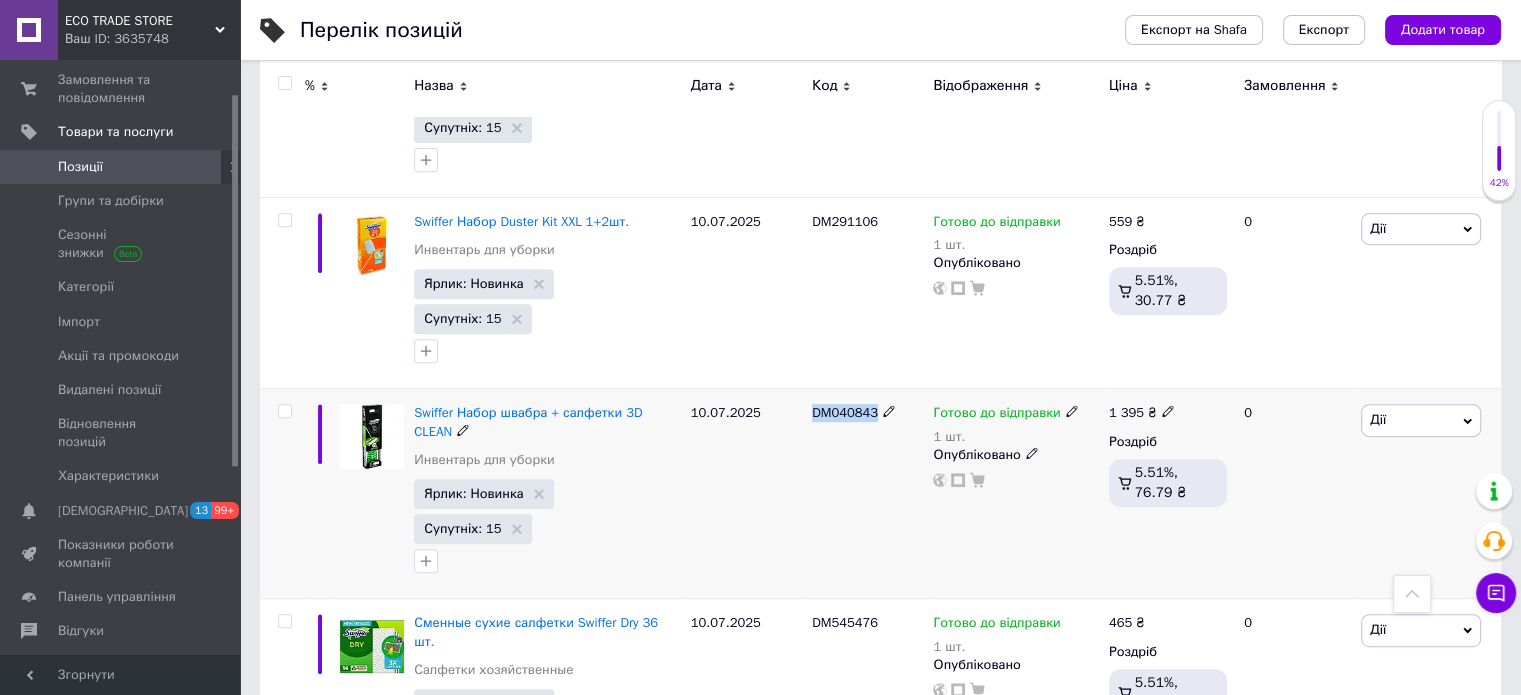 drag, startPoint x: 805, startPoint y: 298, endPoint x: 880, endPoint y: 309, distance: 75.802376 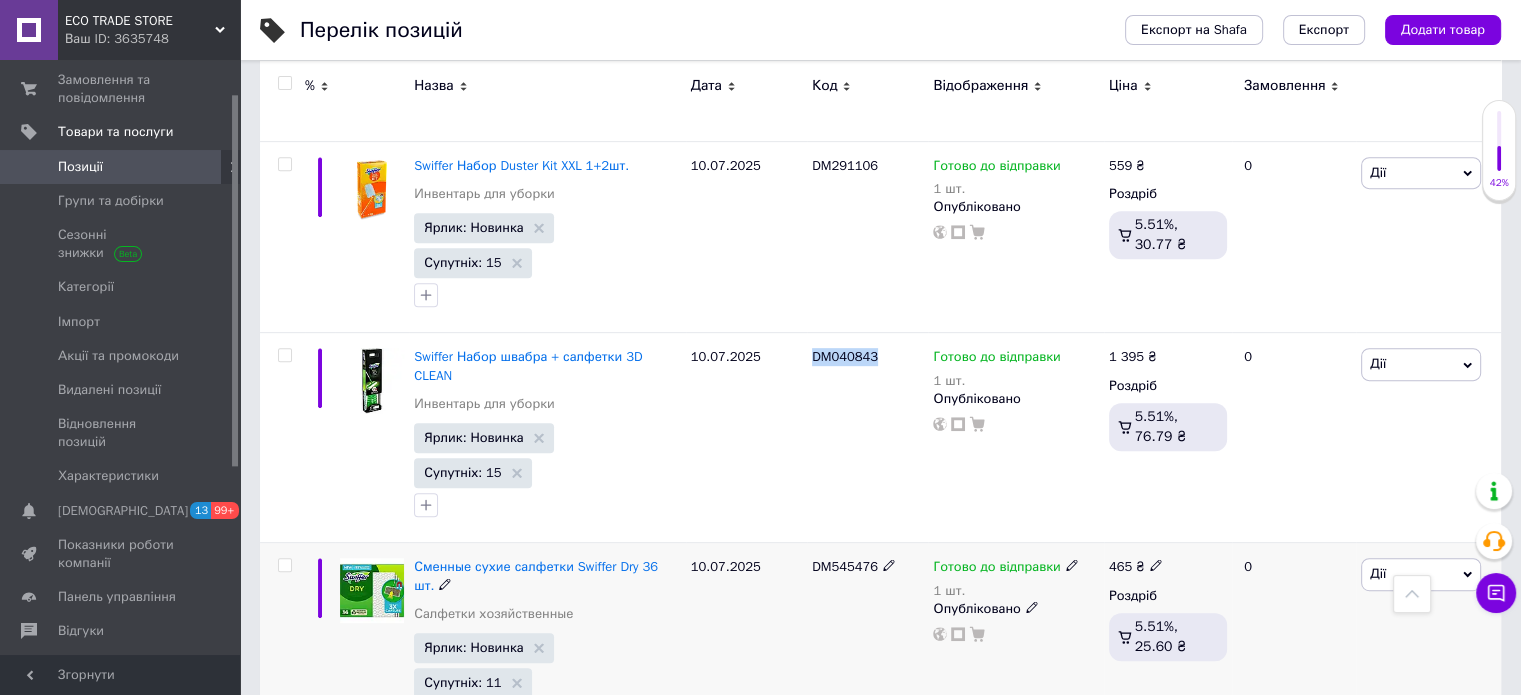 scroll, scrollTop: 1000, scrollLeft: 0, axis: vertical 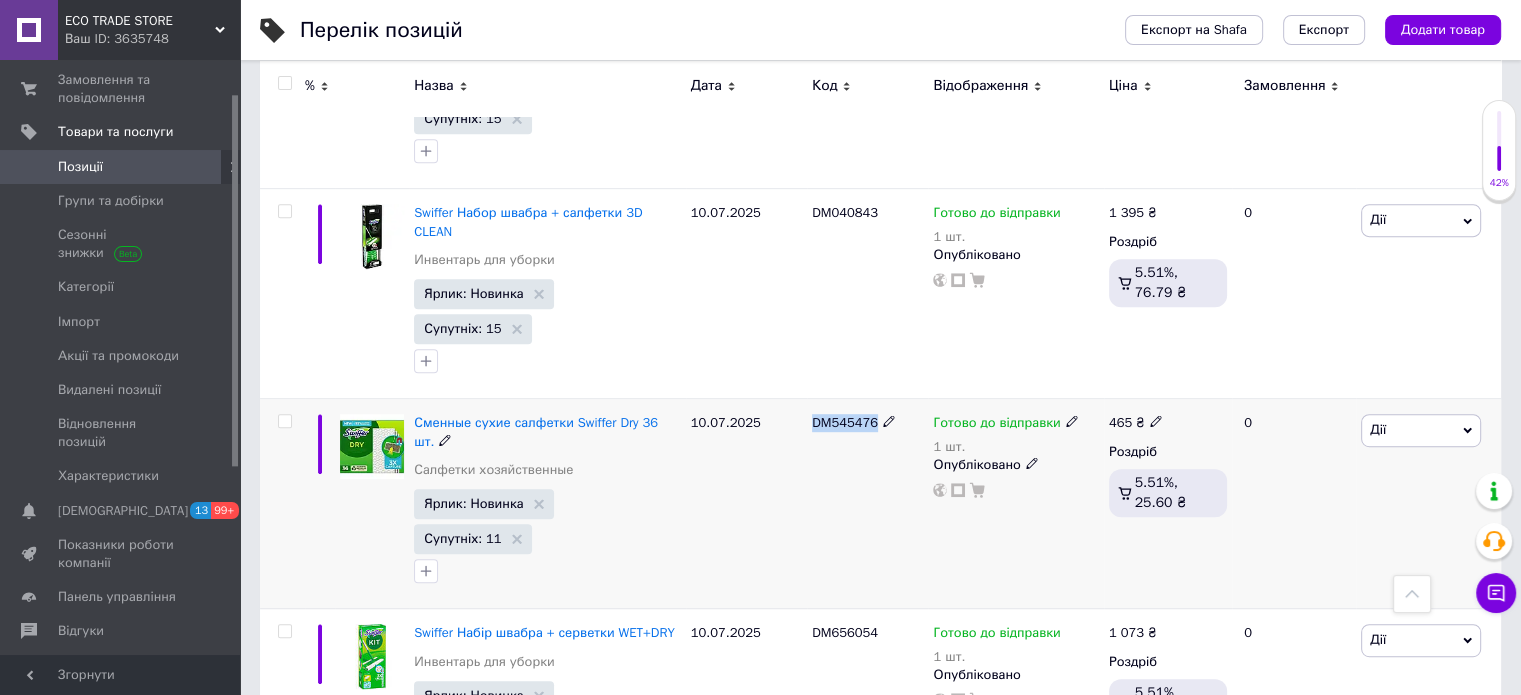 drag, startPoint x: 802, startPoint y: 256, endPoint x: 874, endPoint y: 262, distance: 72.249565 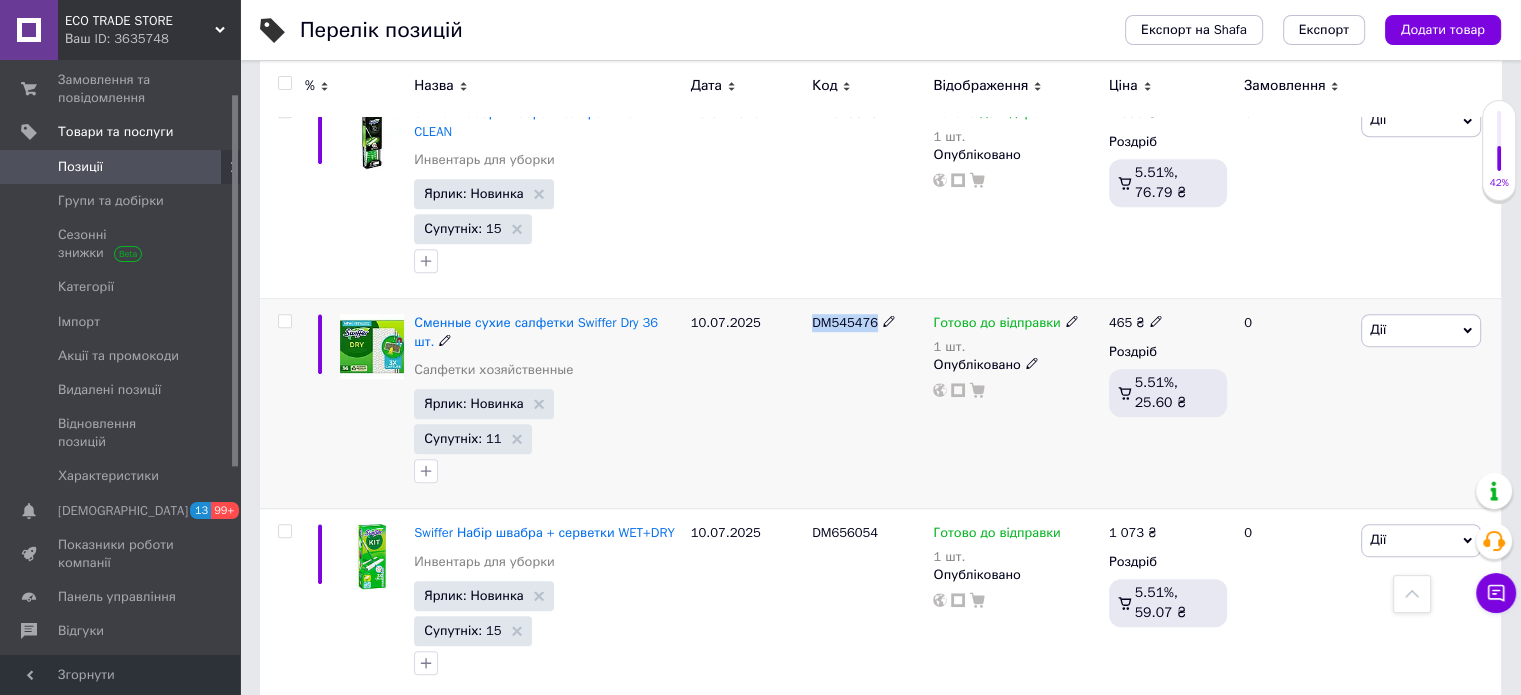 scroll, scrollTop: 1100, scrollLeft: 0, axis: vertical 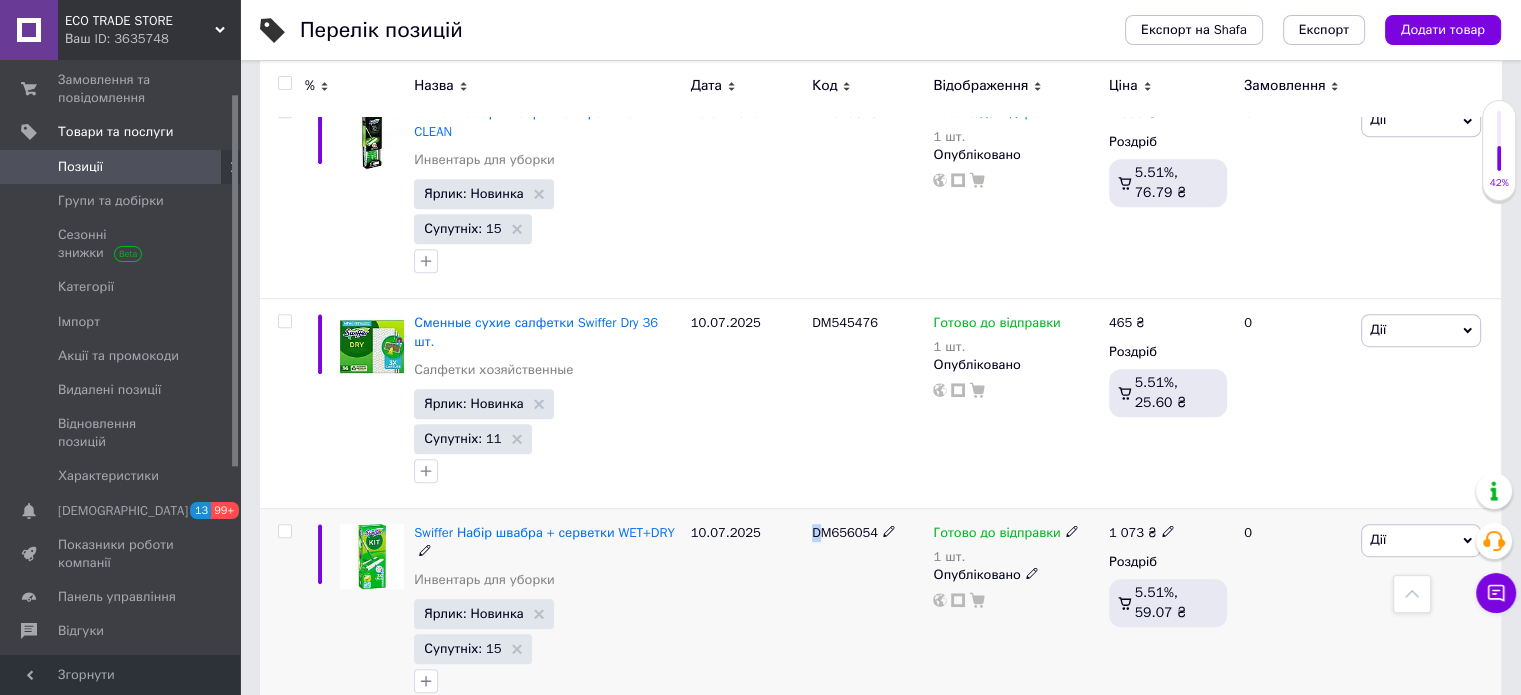 click on "DM656054" at bounding box center [867, 614] 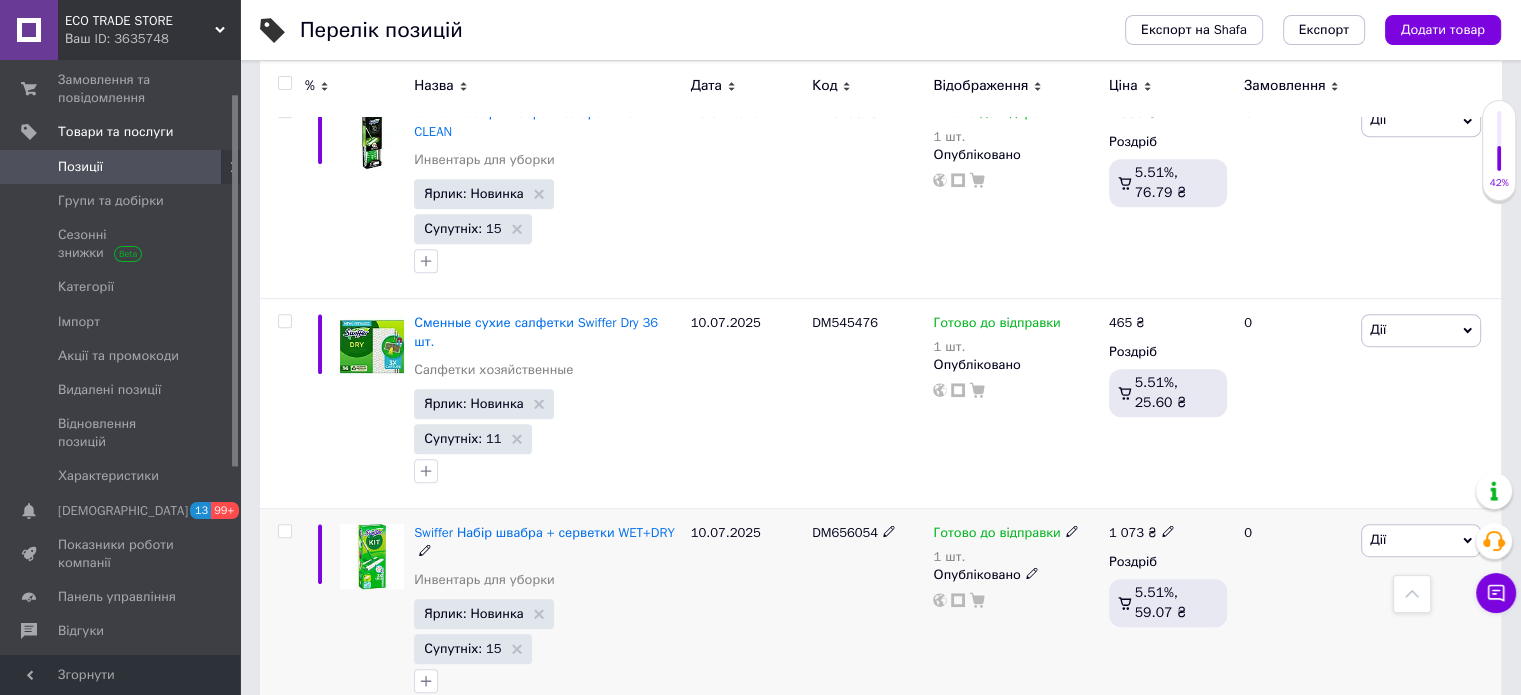 click on "10.07.2025" at bounding box center (746, 614) 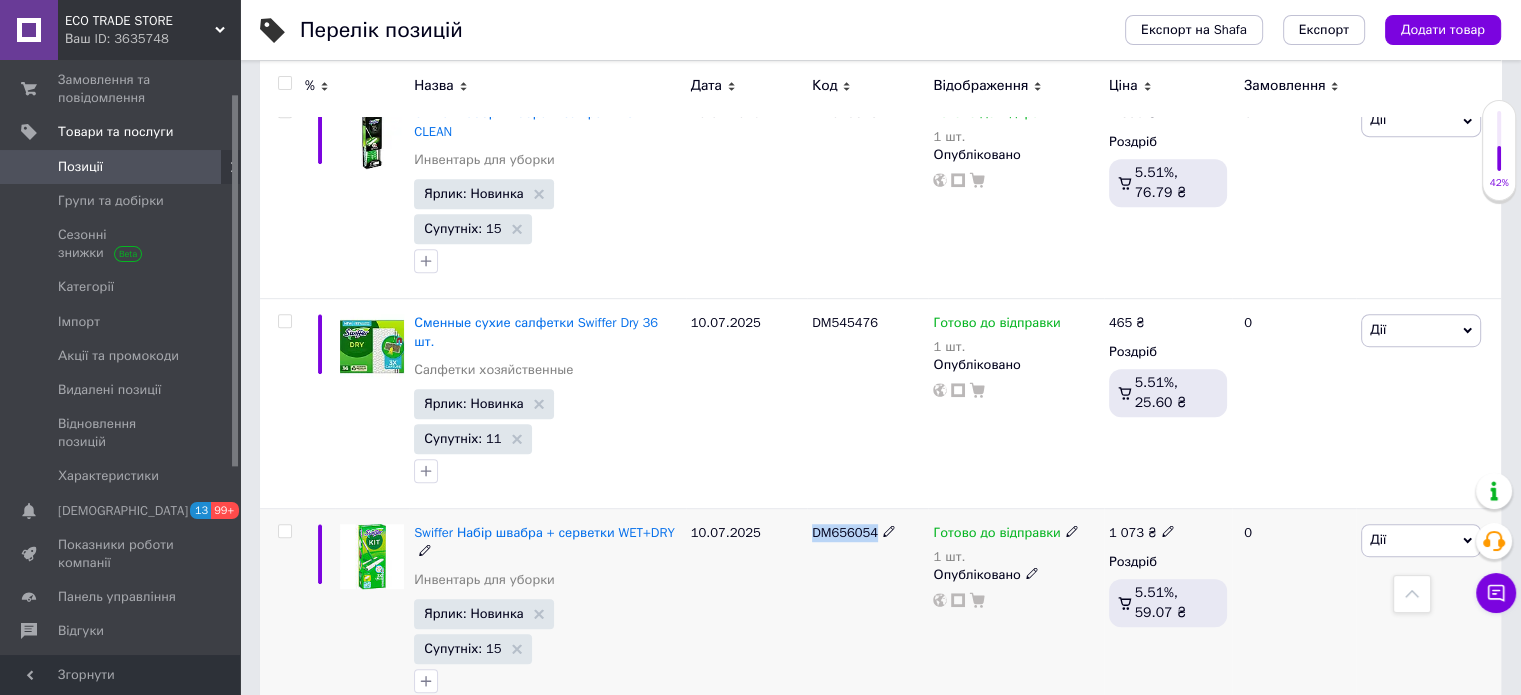 drag, startPoint x: 802, startPoint y: 318, endPoint x: 876, endPoint y: 322, distance: 74.10803 